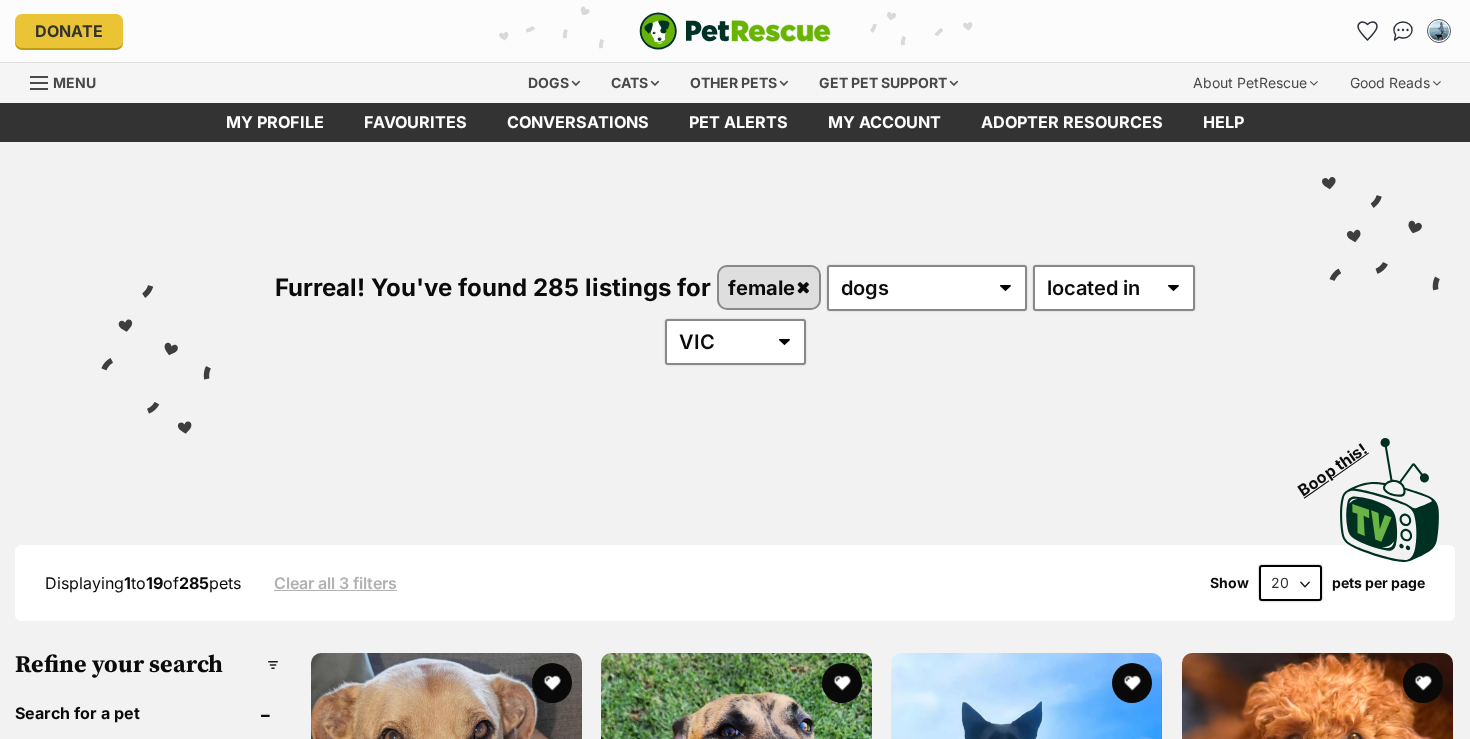 scroll, scrollTop: 0, scrollLeft: 0, axis: both 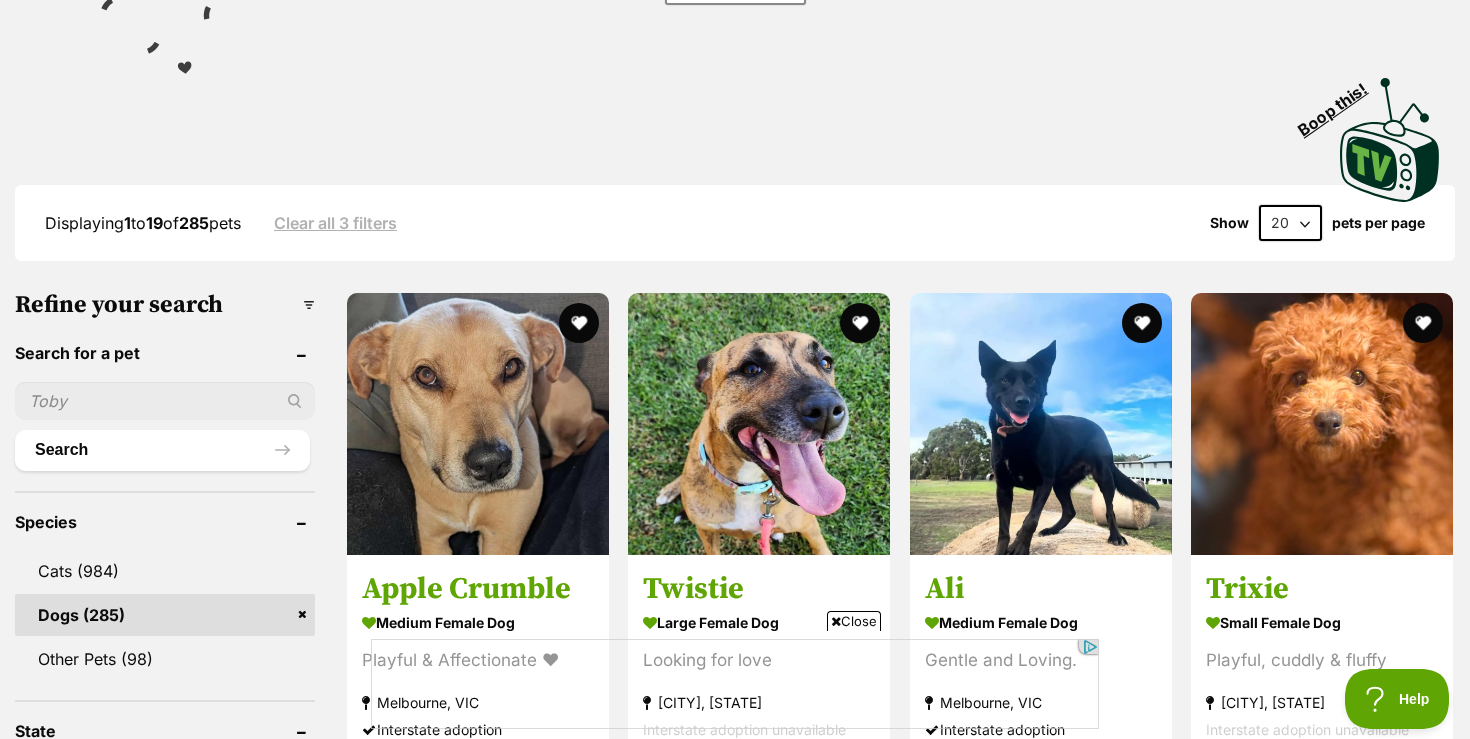 click on "Close" at bounding box center (854, 621) 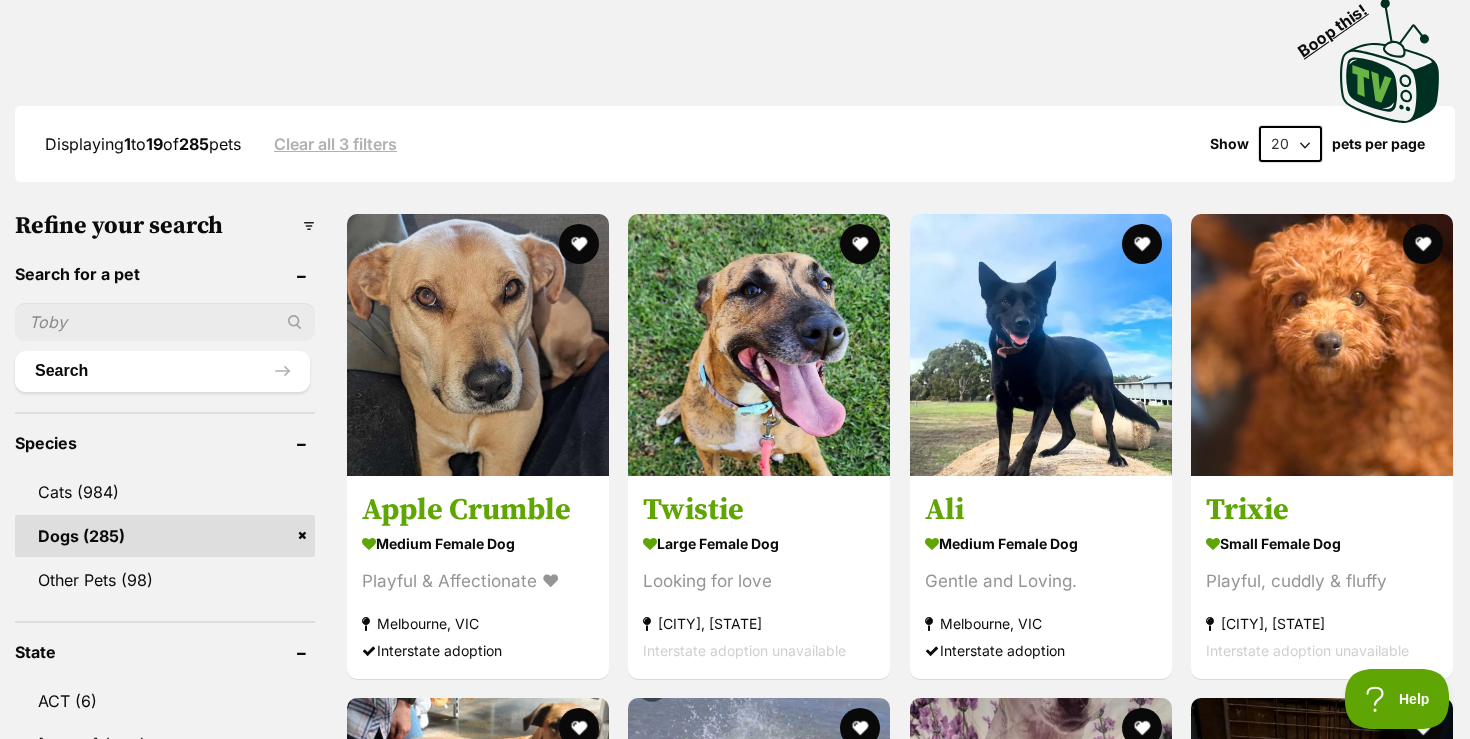 scroll, scrollTop: 440, scrollLeft: 0, axis: vertical 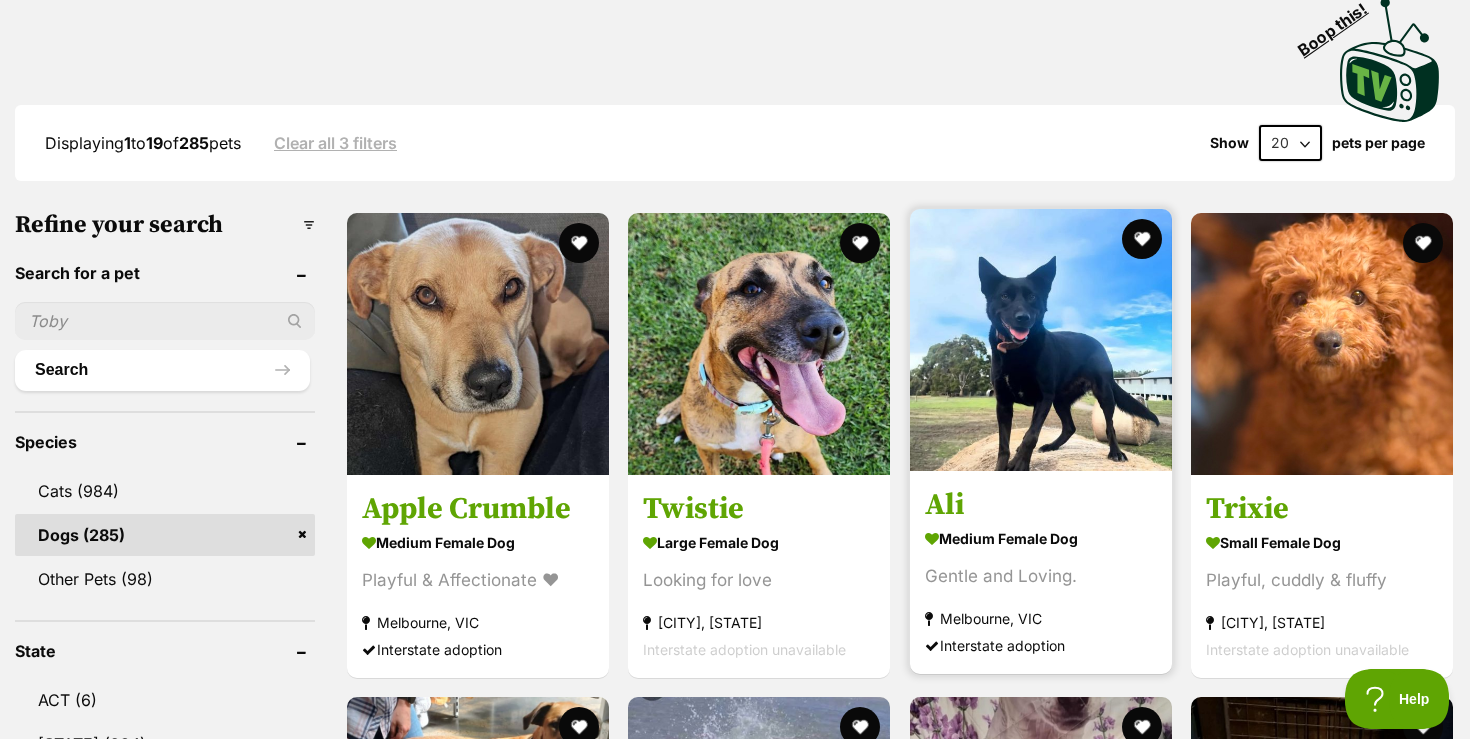 click at bounding box center (1041, 340) 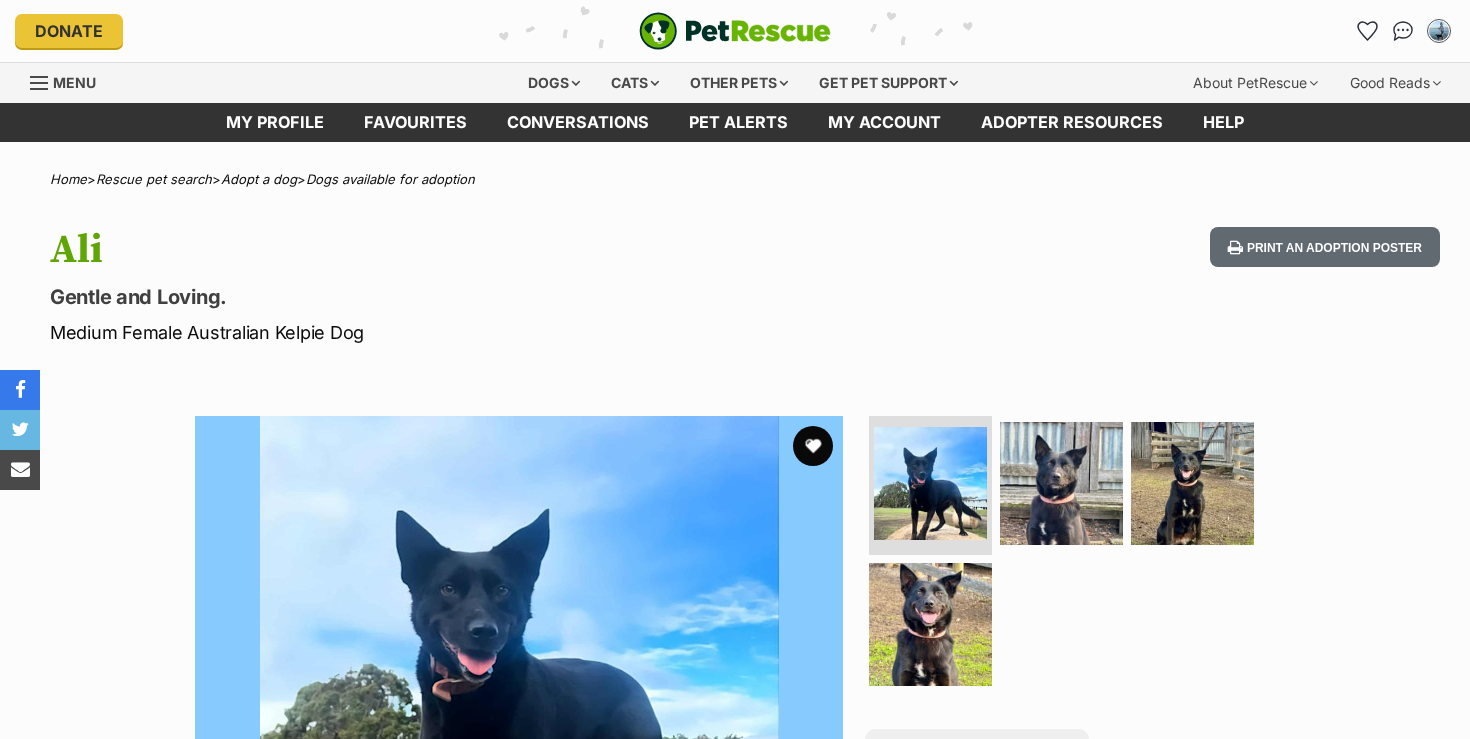 scroll, scrollTop: 0, scrollLeft: 0, axis: both 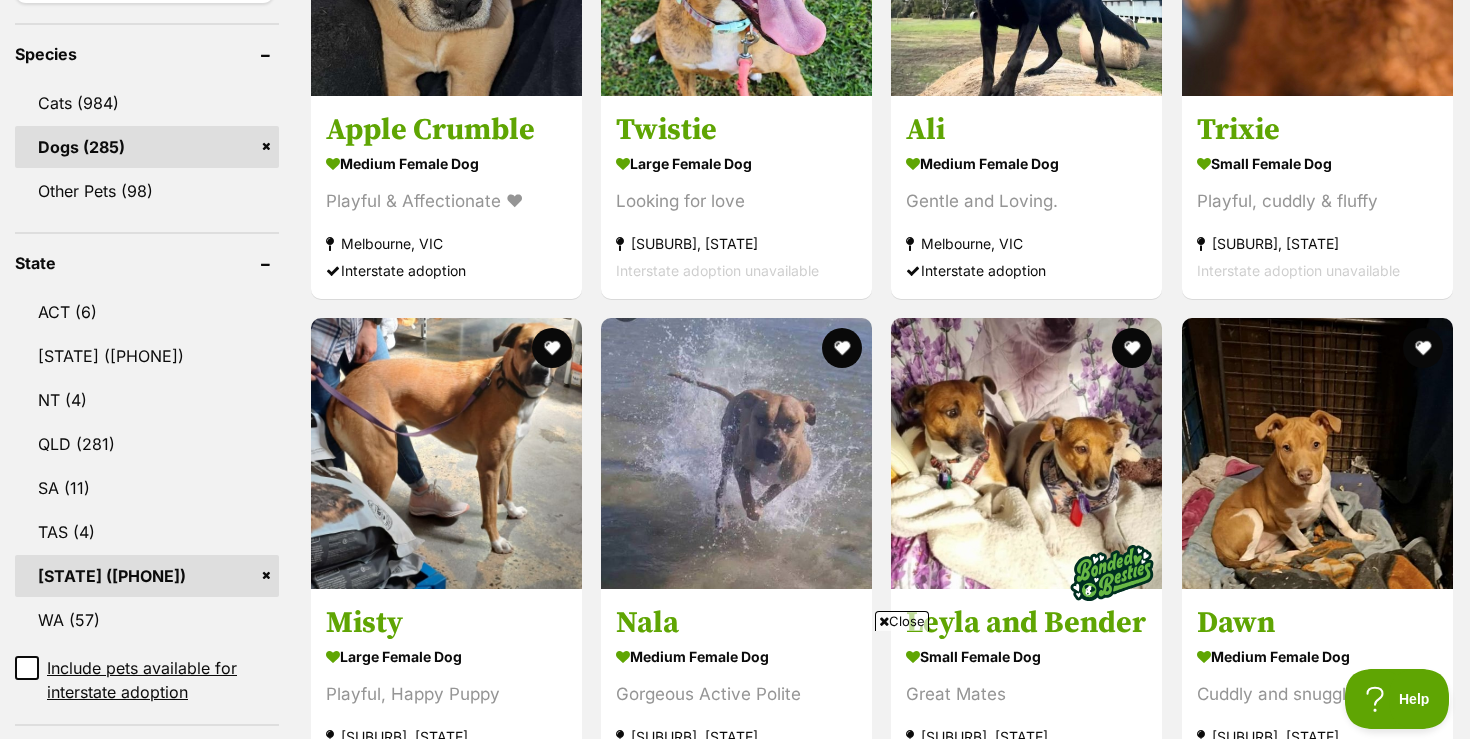 click on "Close" at bounding box center (902, 621) 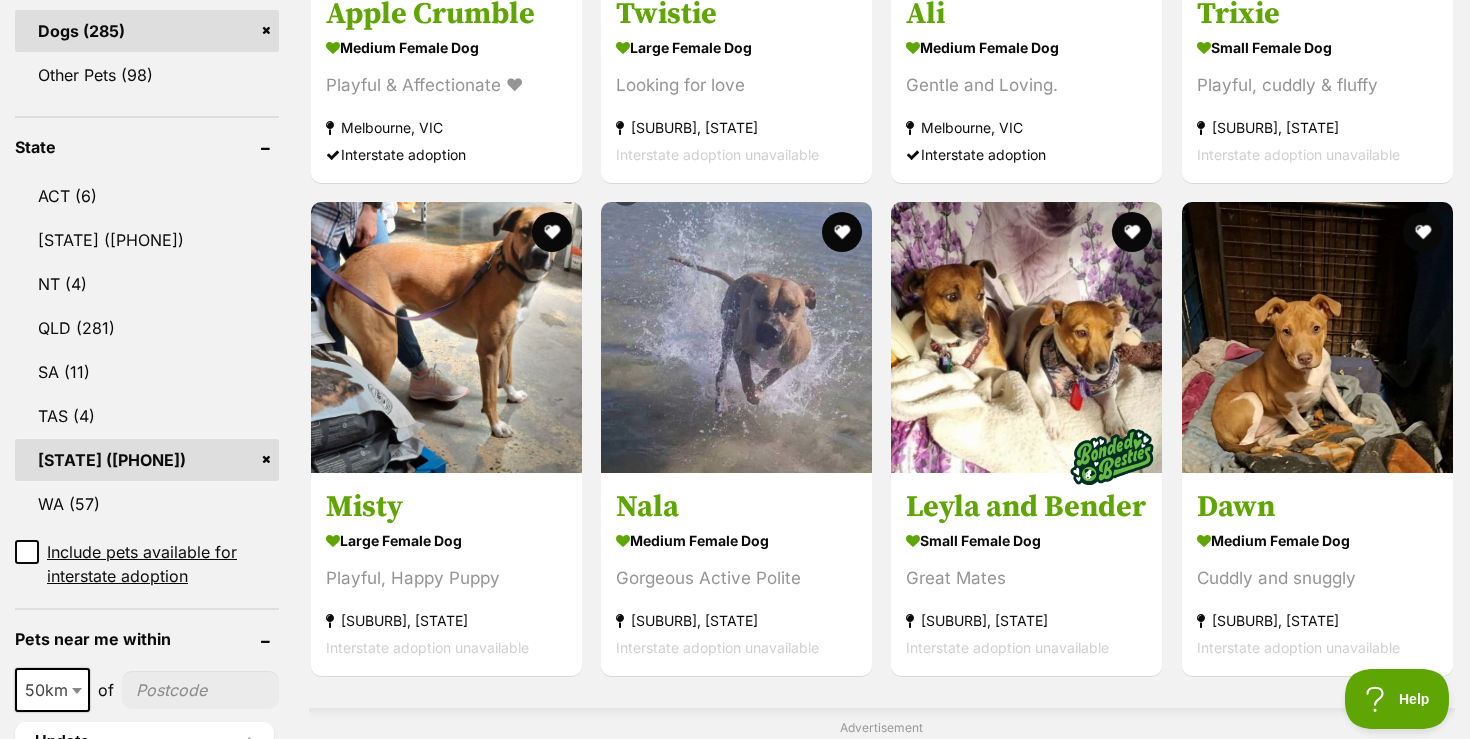 scroll, scrollTop: 948, scrollLeft: 0, axis: vertical 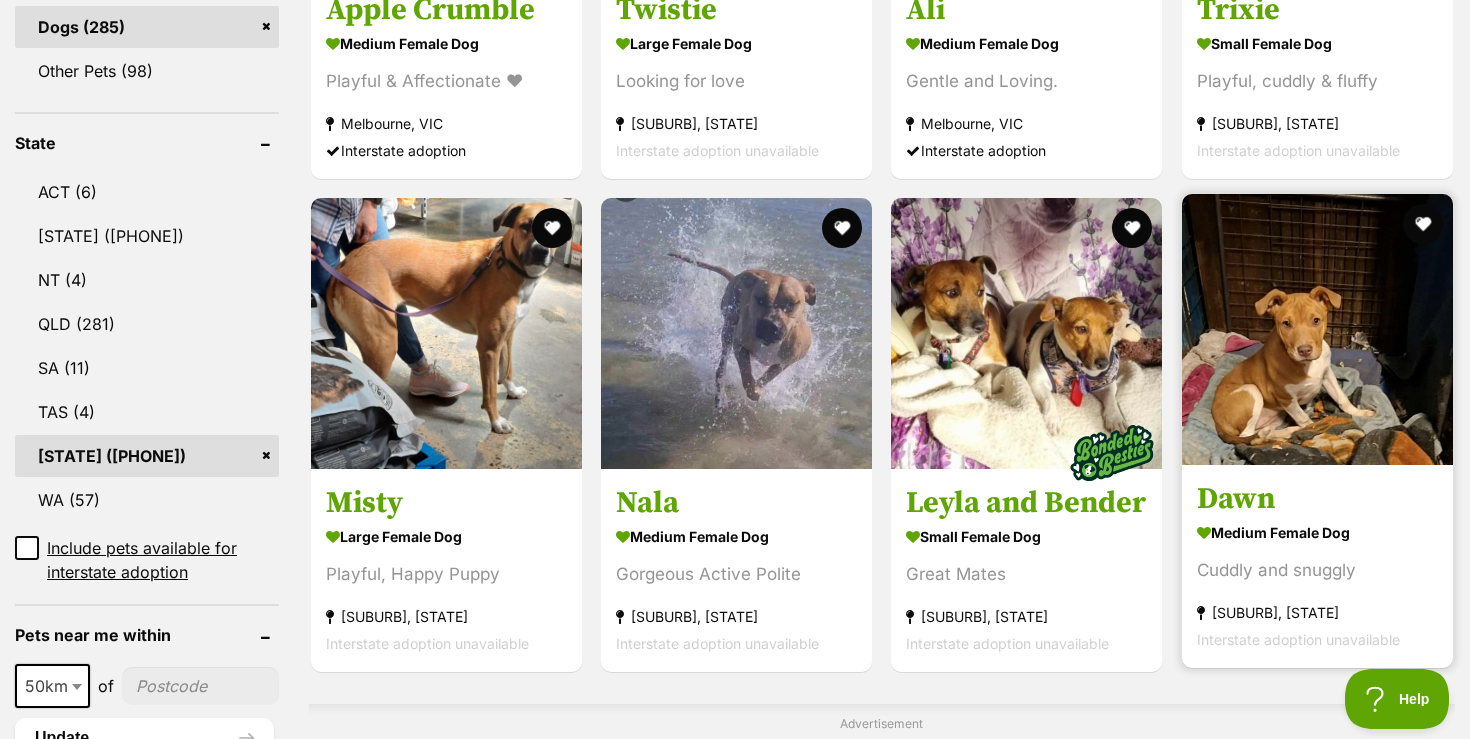 click at bounding box center [1317, 329] 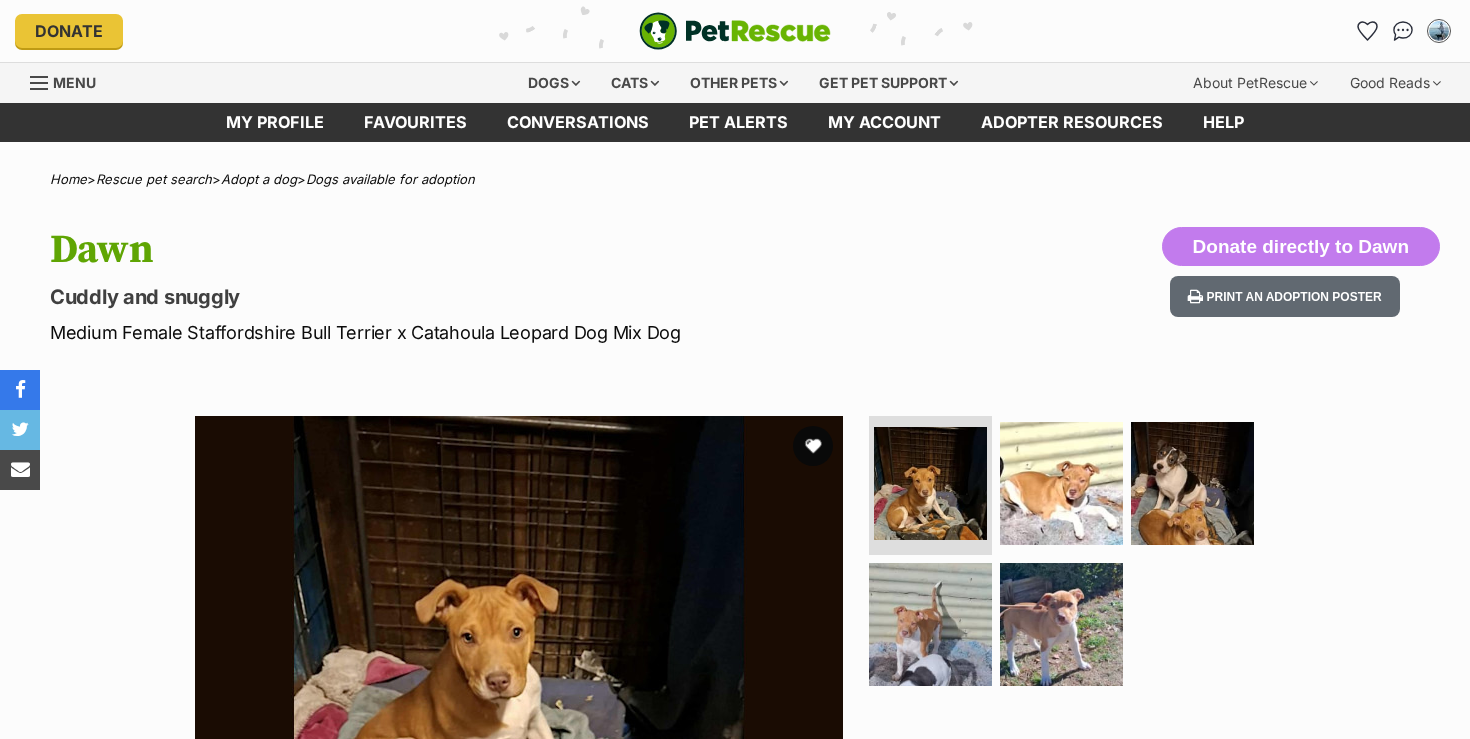 scroll, scrollTop: 0, scrollLeft: 0, axis: both 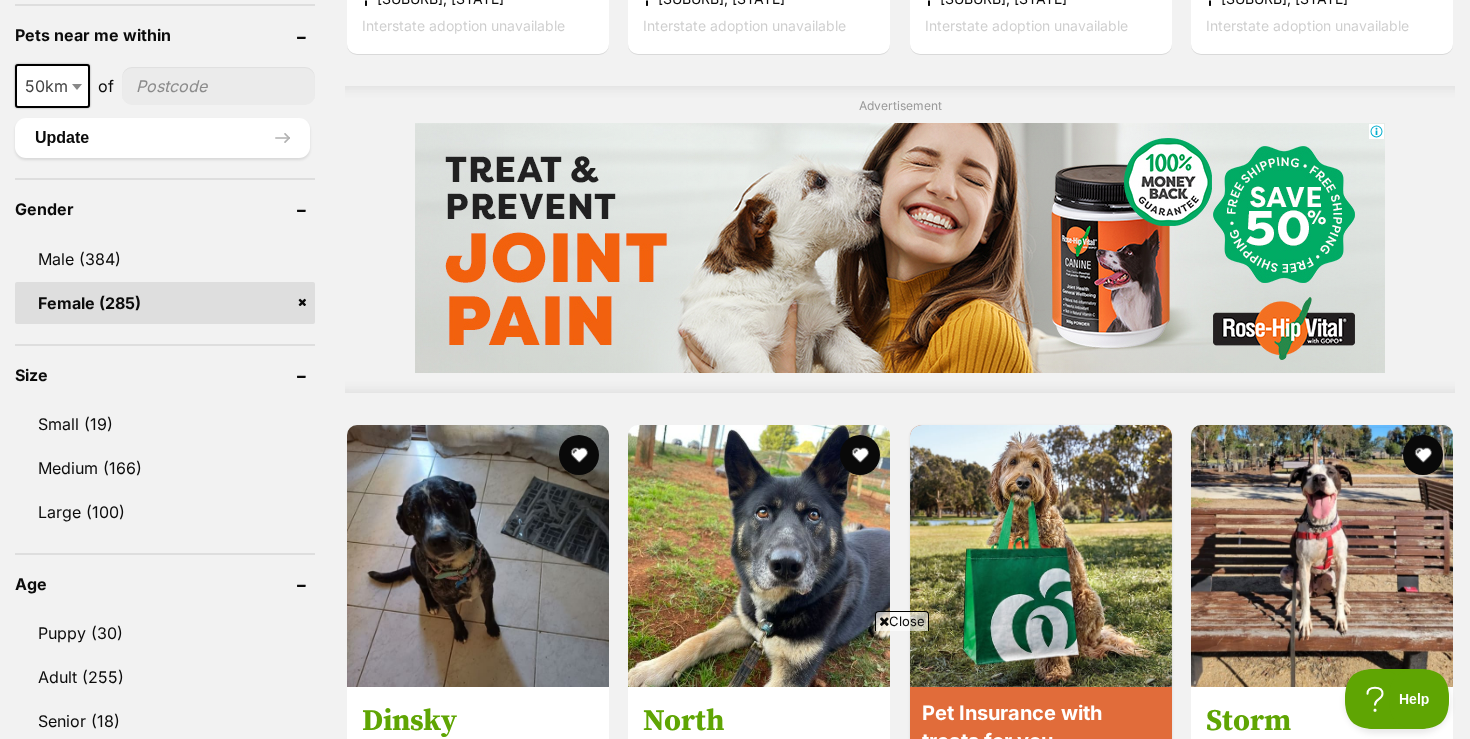 click on "Close" at bounding box center [902, 621] 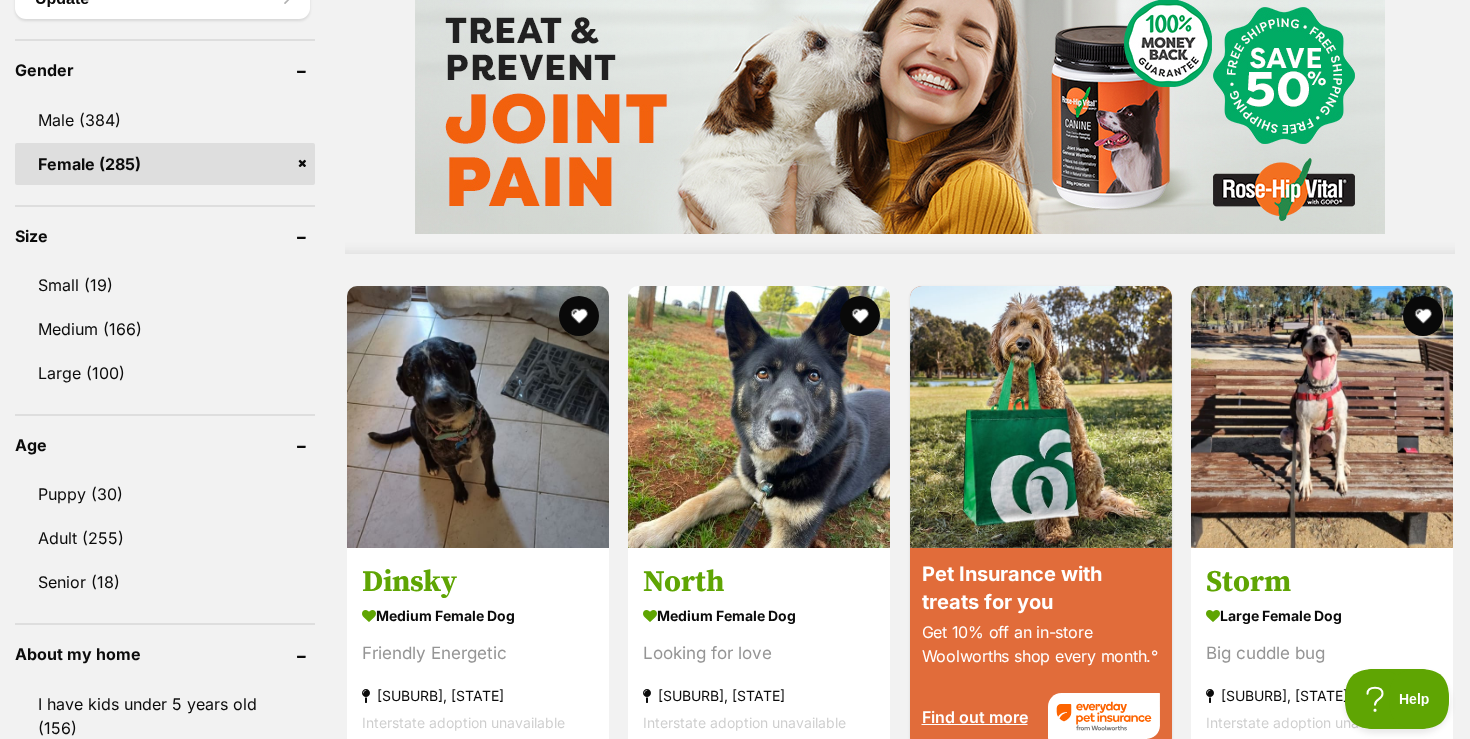 scroll, scrollTop: 1748, scrollLeft: 0, axis: vertical 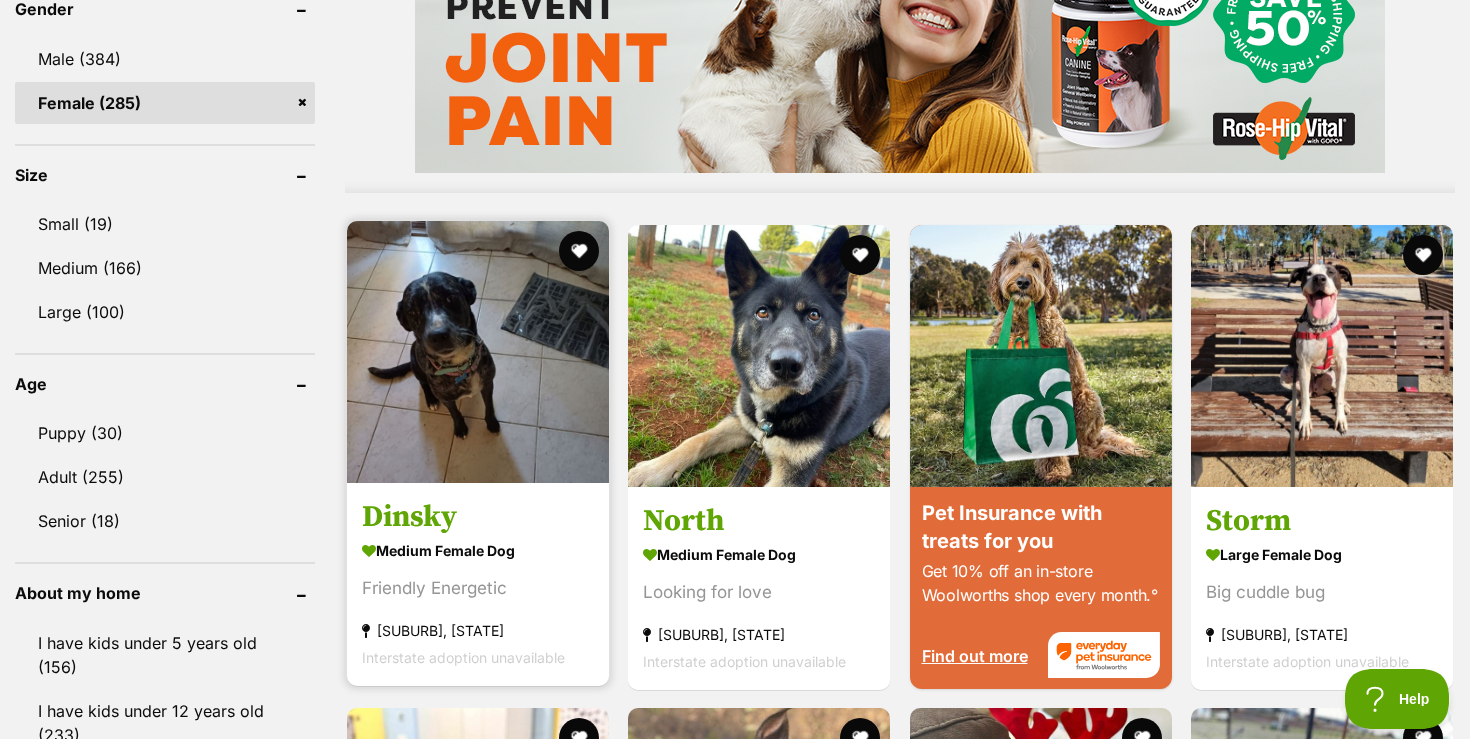 click at bounding box center (478, 352) 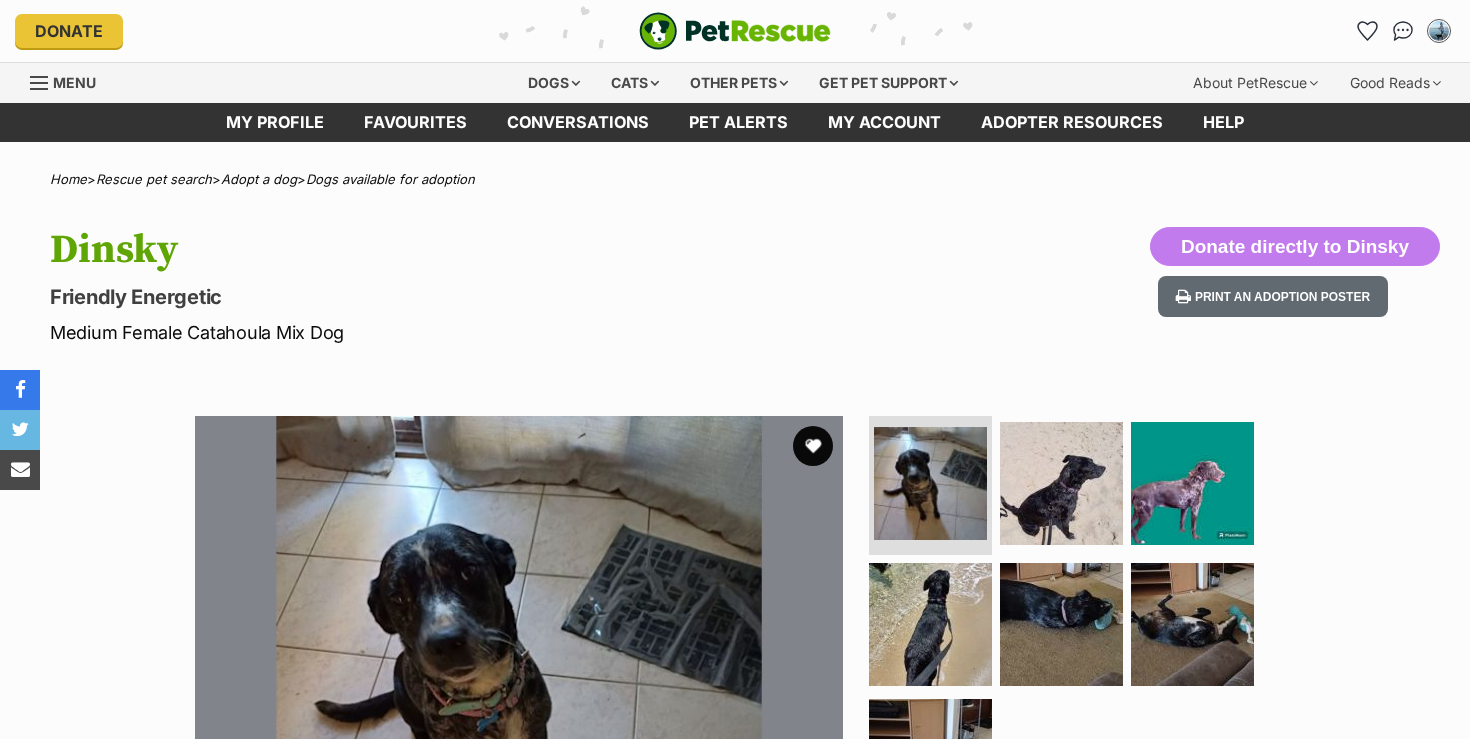 scroll, scrollTop: 0, scrollLeft: 0, axis: both 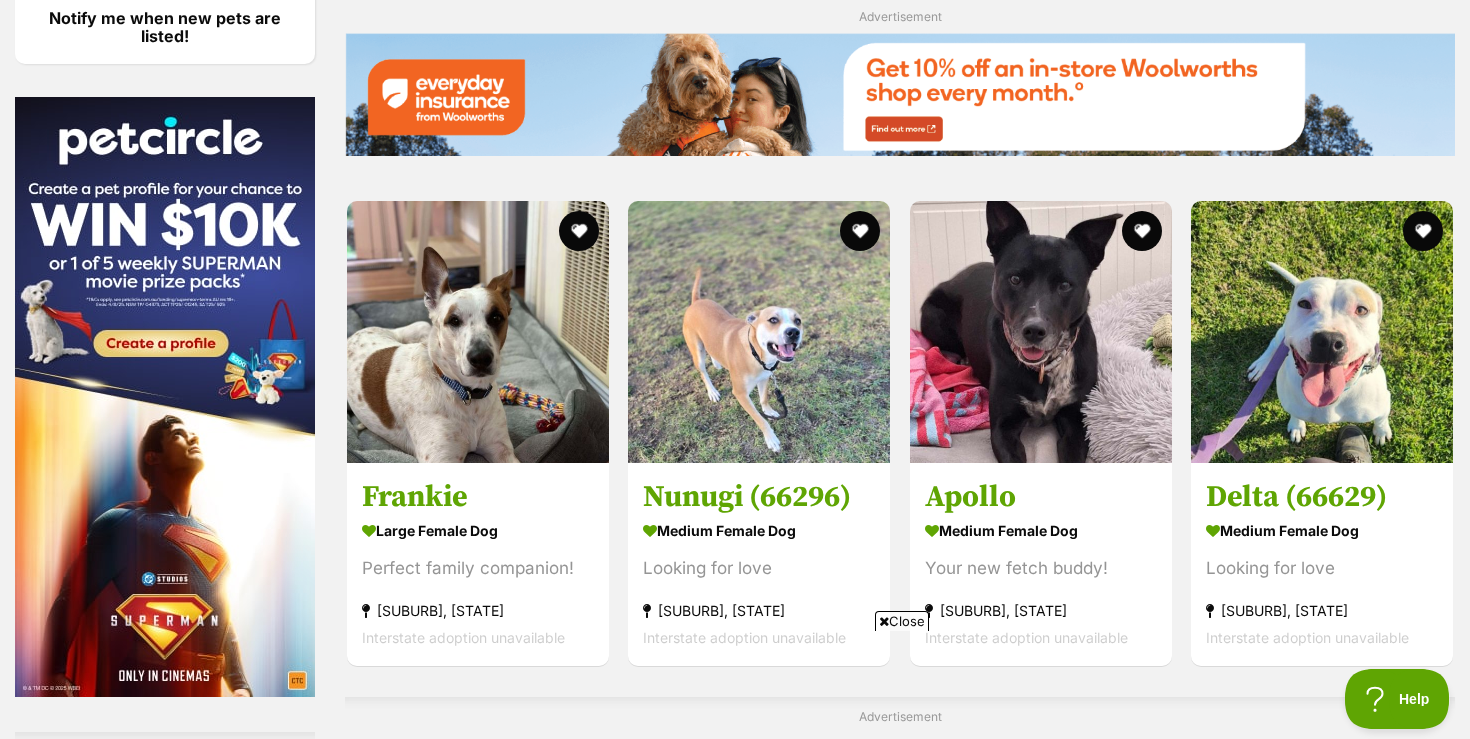 click on "Close" at bounding box center (902, 621) 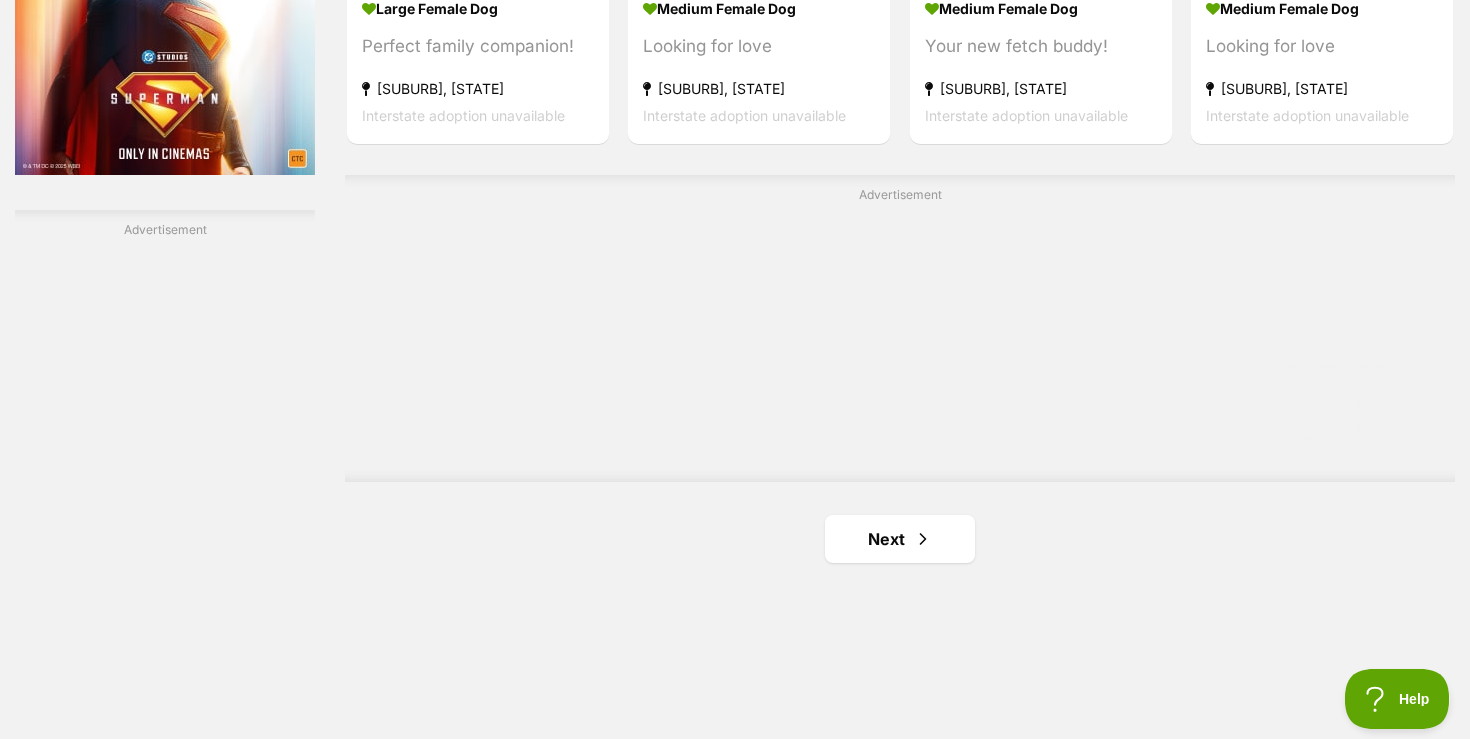 scroll, scrollTop: 3508, scrollLeft: 0, axis: vertical 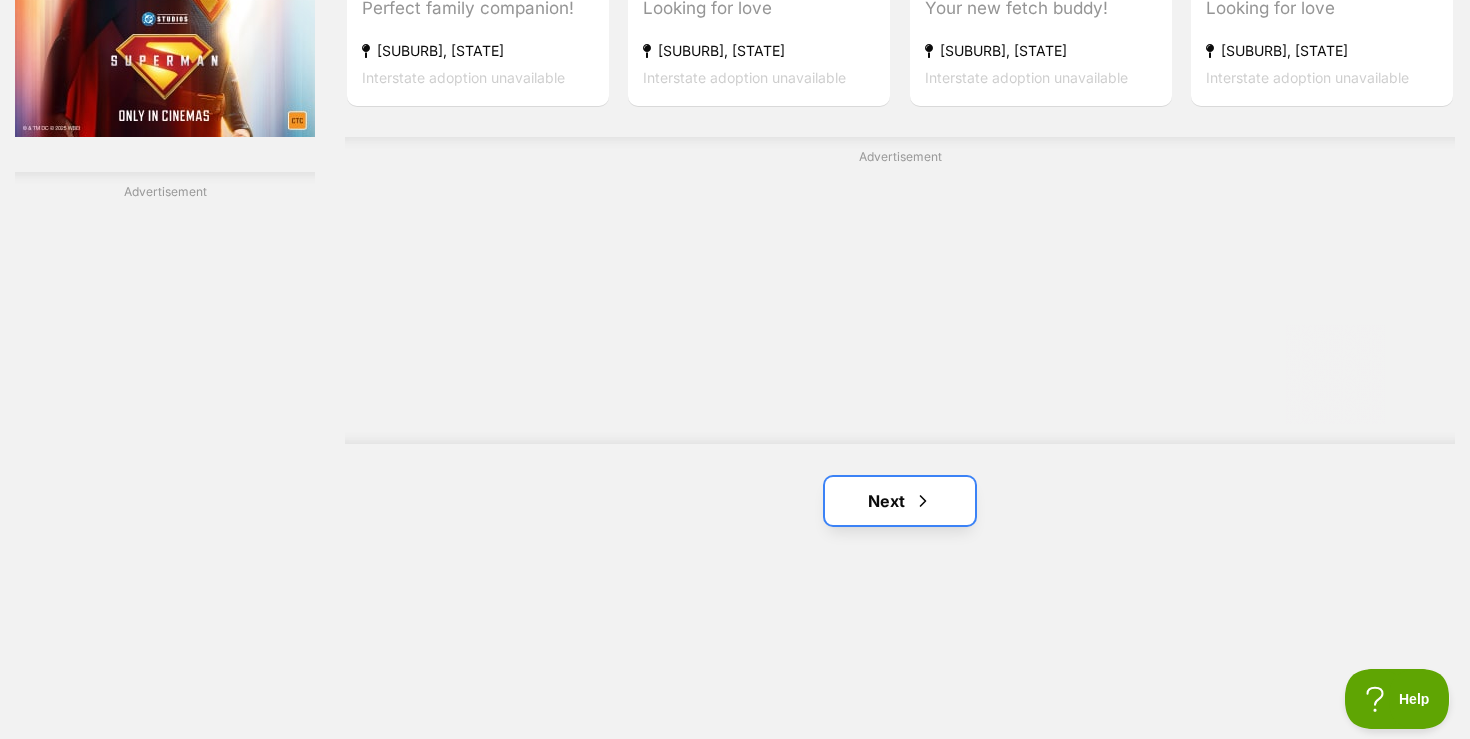 click on "Next" at bounding box center (900, 501) 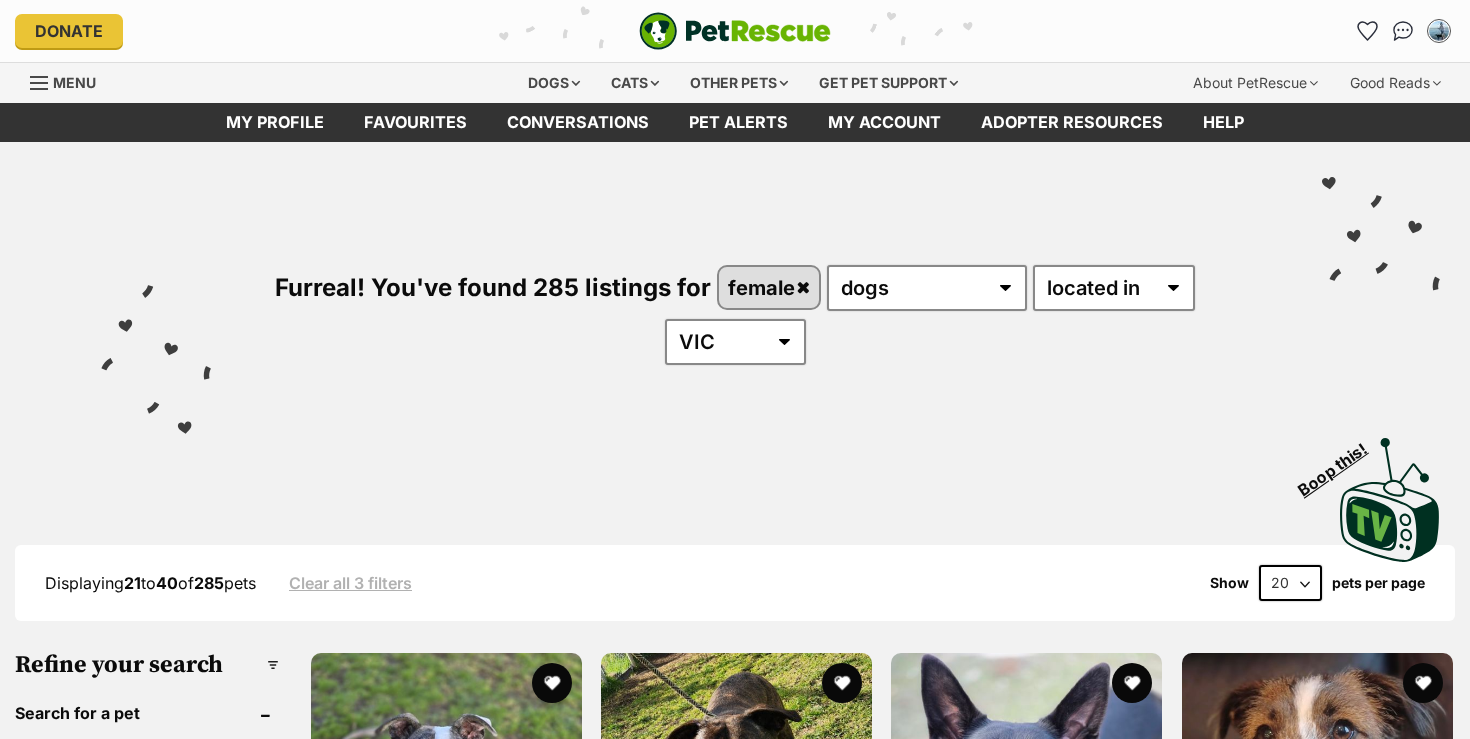 scroll, scrollTop: 0, scrollLeft: 0, axis: both 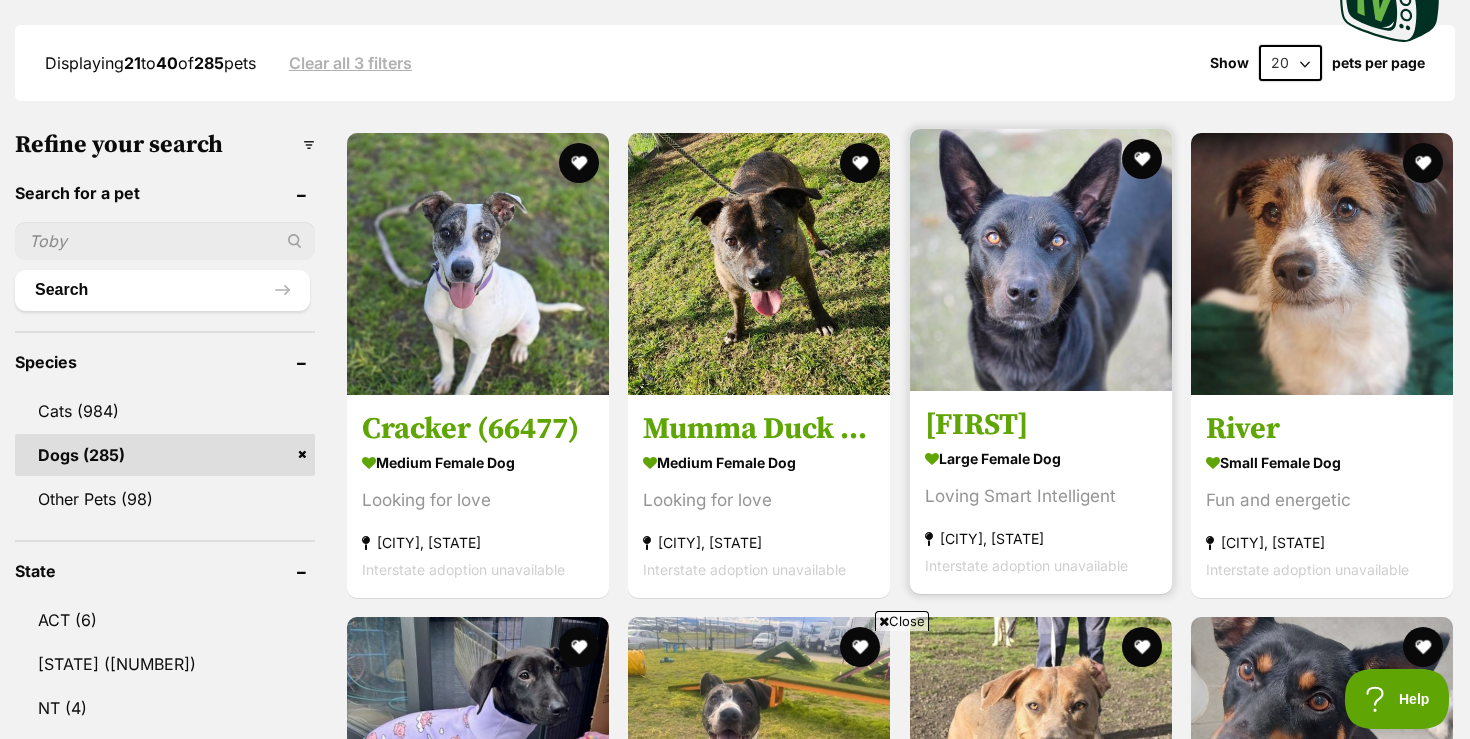 click at bounding box center (1041, 260) 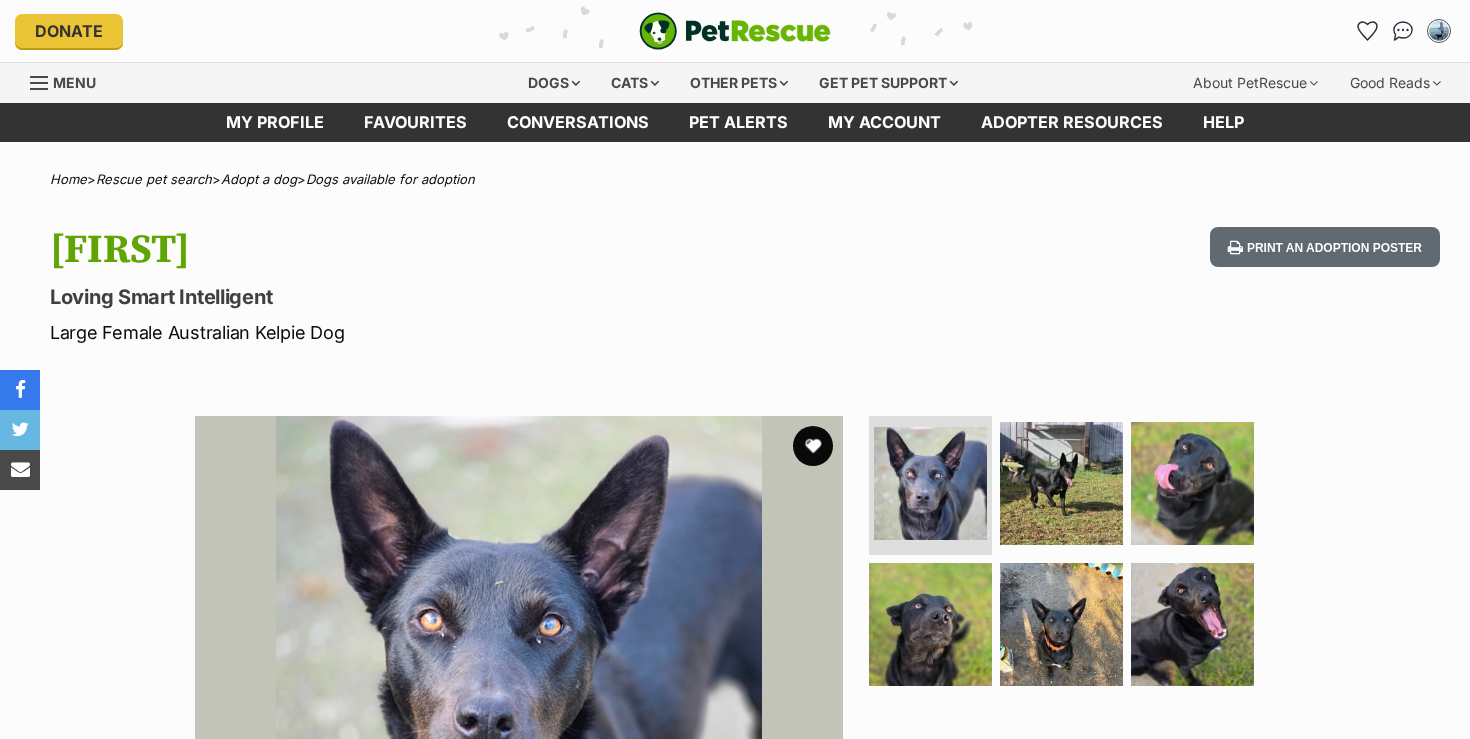 scroll, scrollTop: 0, scrollLeft: 0, axis: both 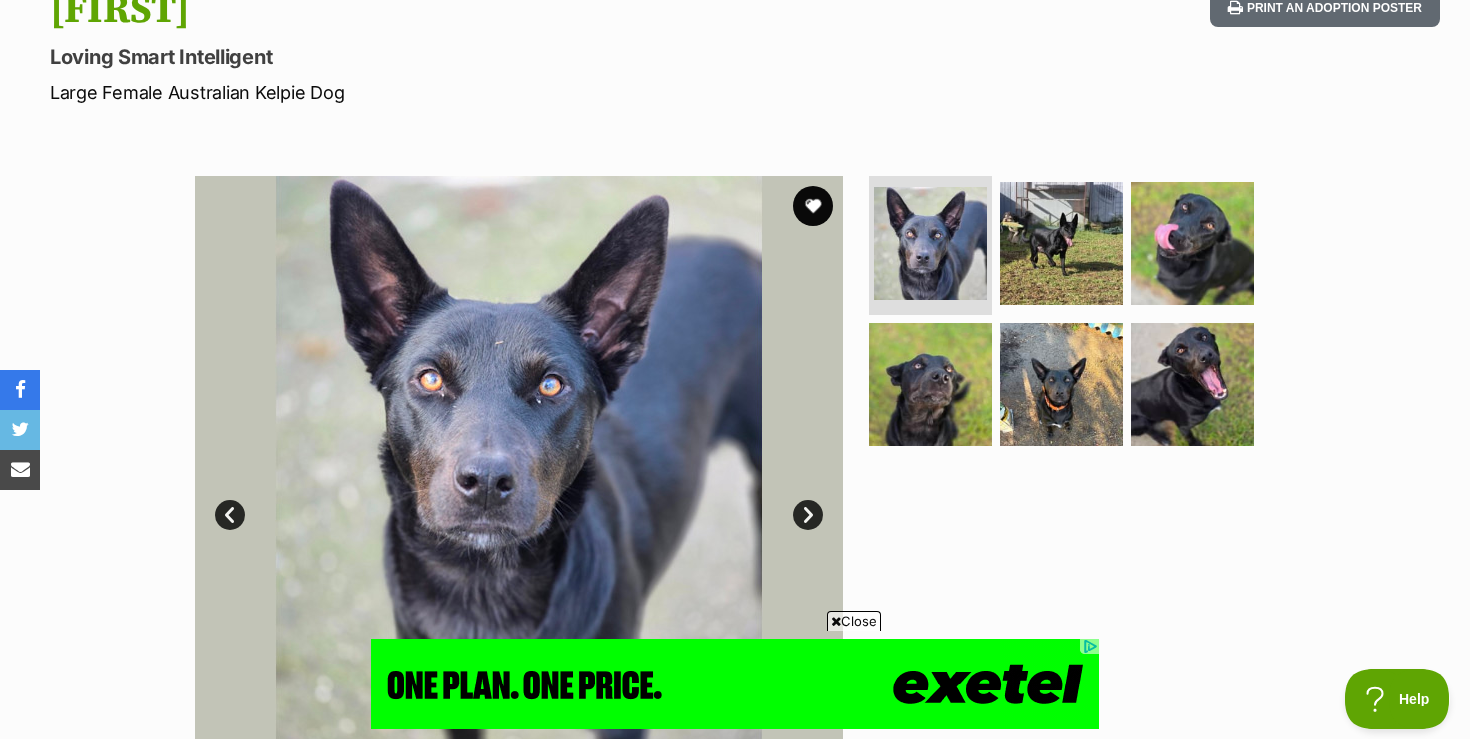 click on "Close" at bounding box center [854, 621] 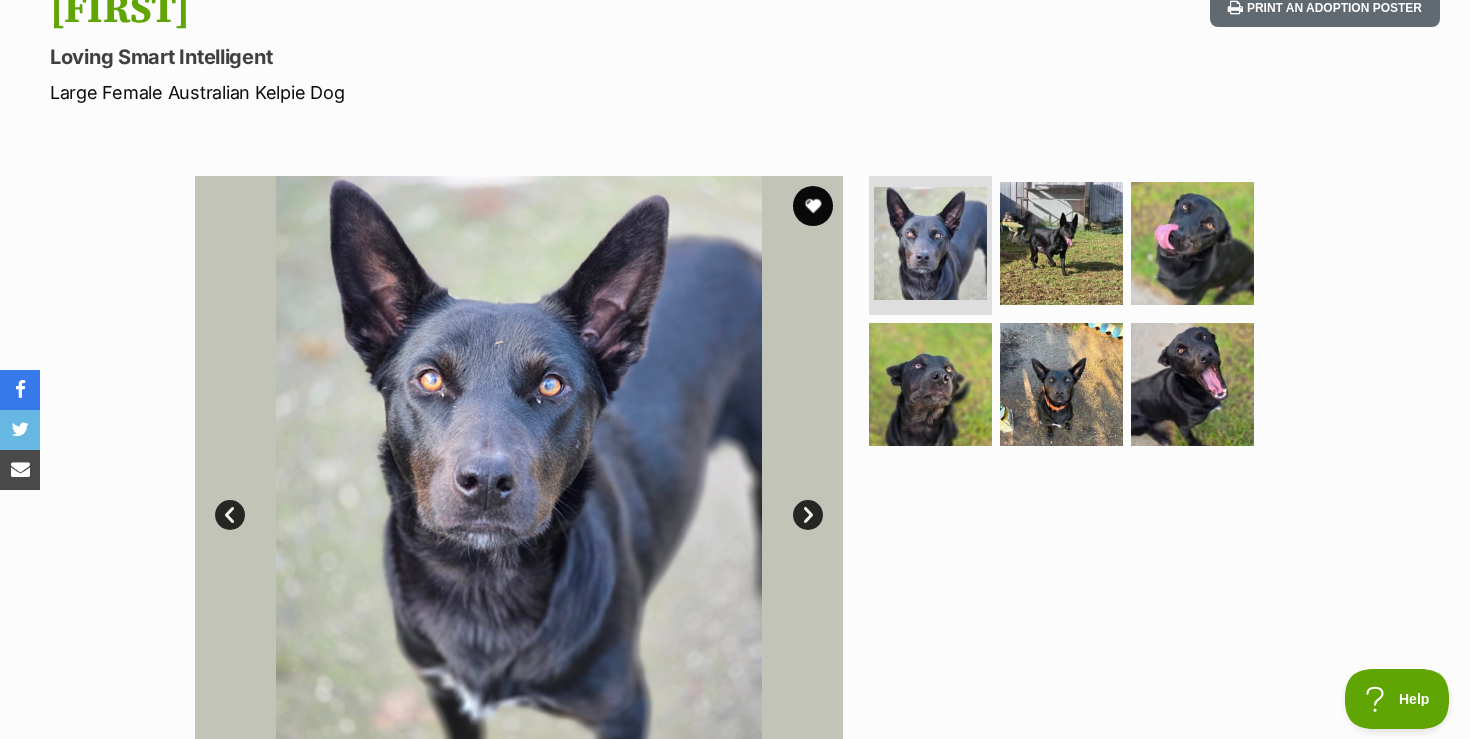 scroll, scrollTop: 0, scrollLeft: 0, axis: both 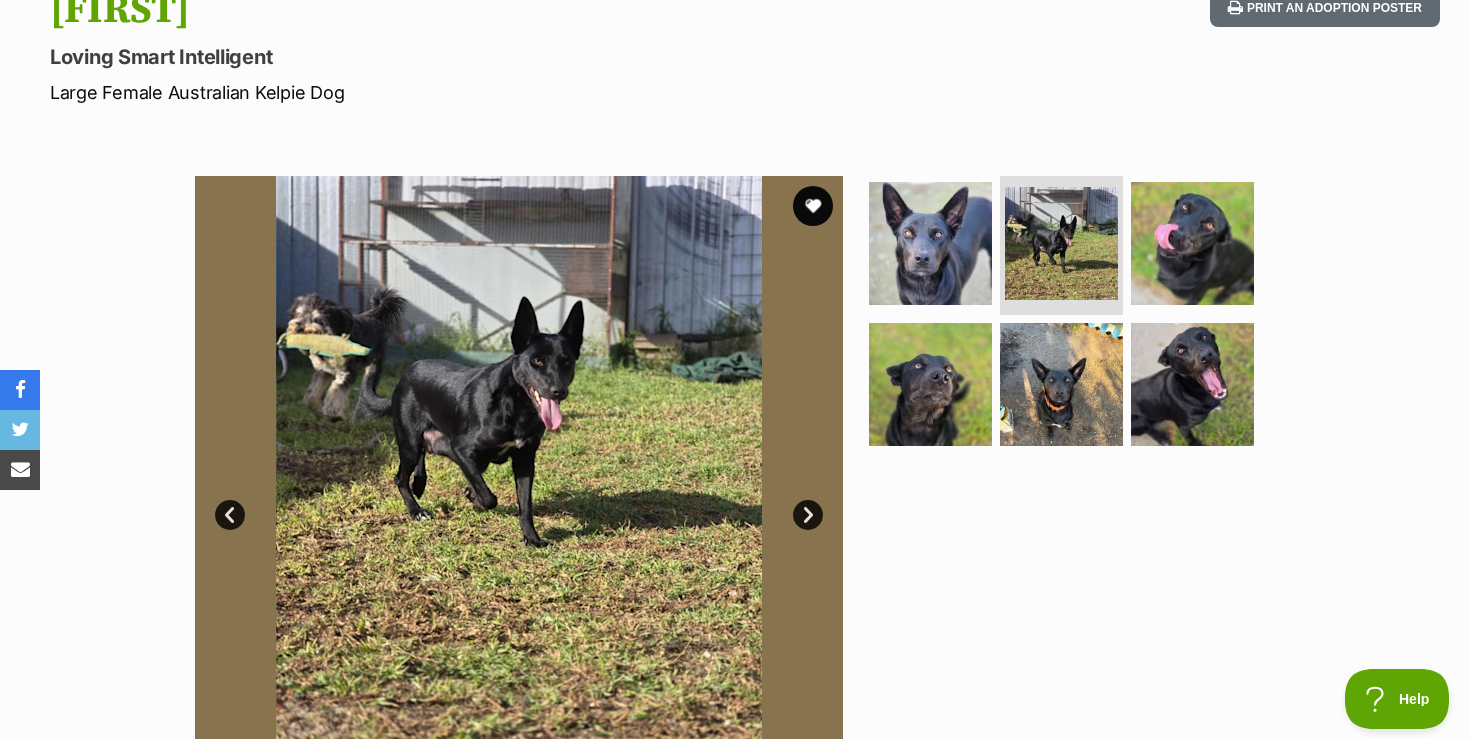 click on "Next" at bounding box center [808, 515] 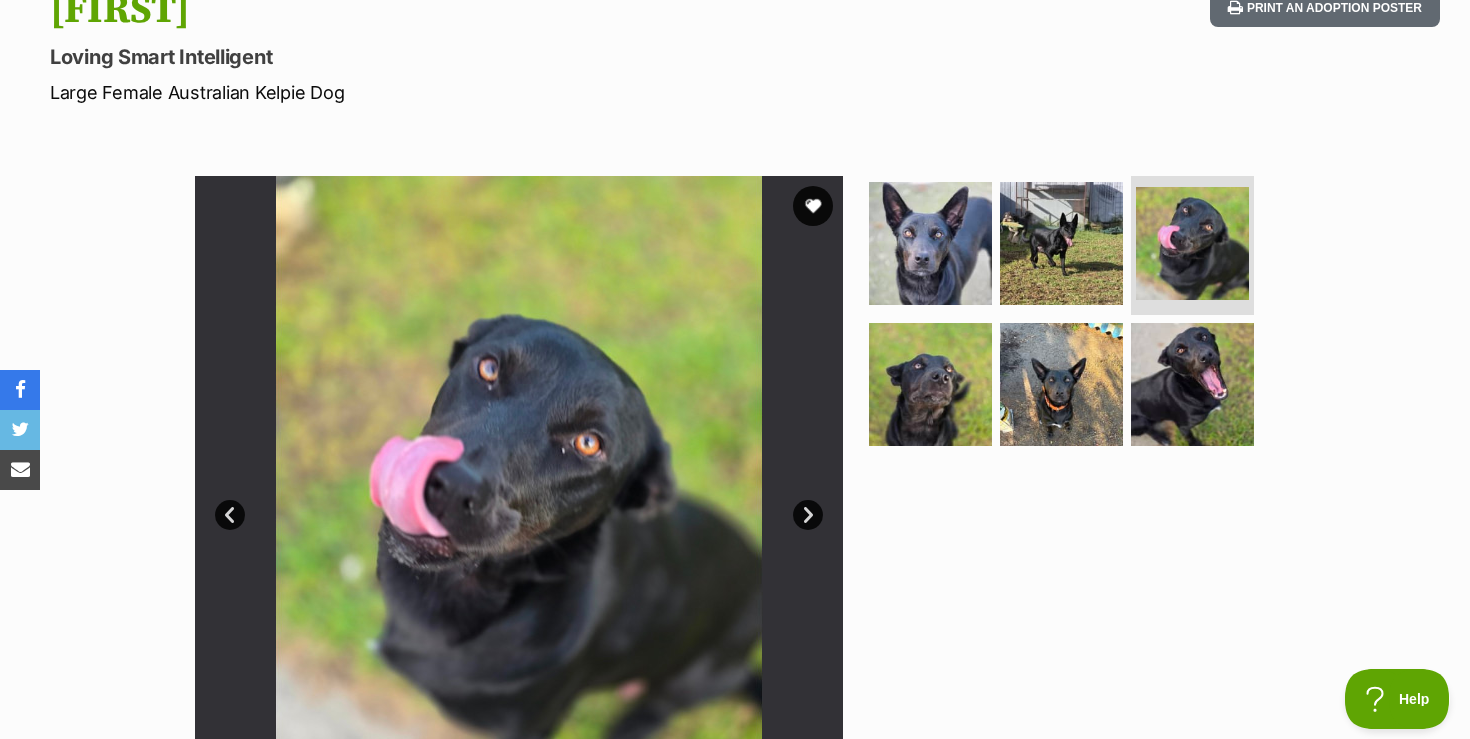 click on "Next" at bounding box center [808, 515] 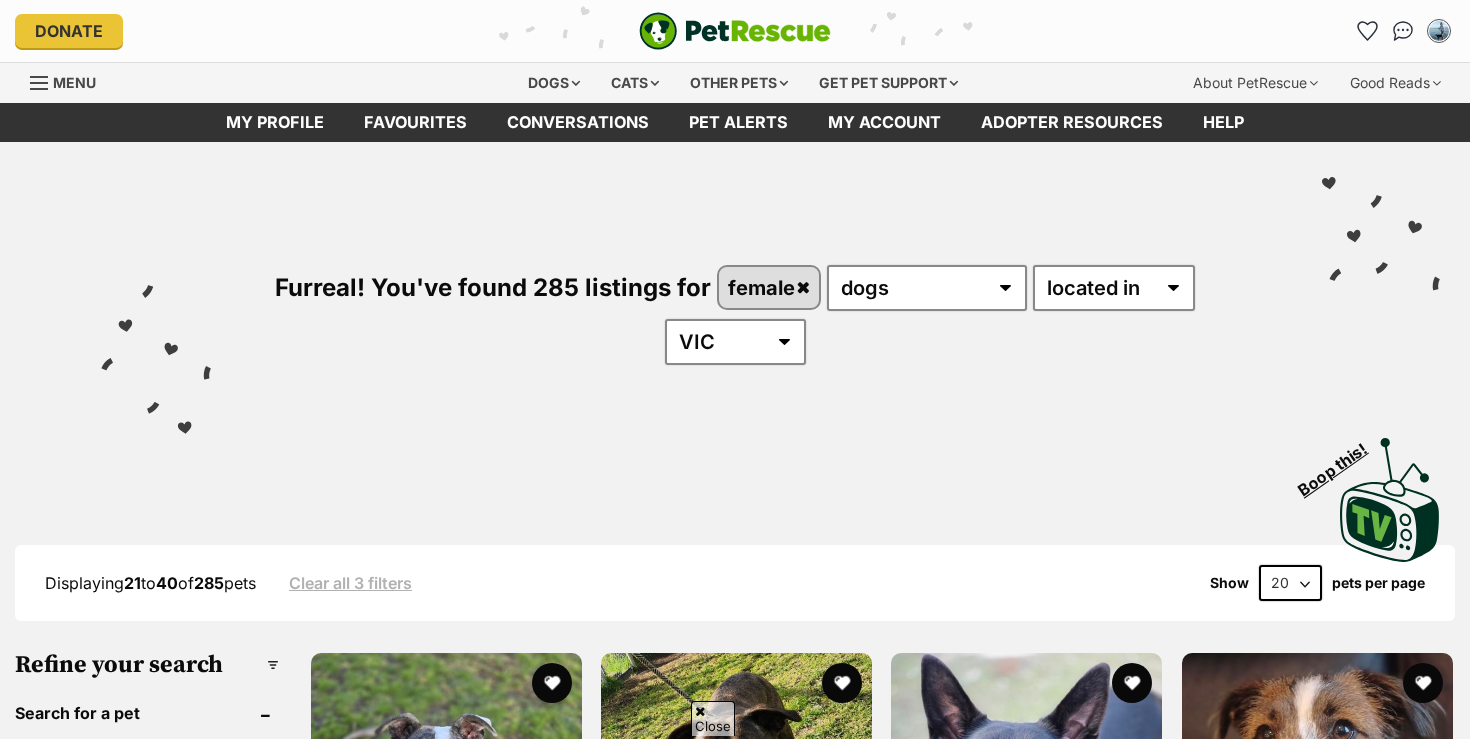 scroll, scrollTop: 520, scrollLeft: 0, axis: vertical 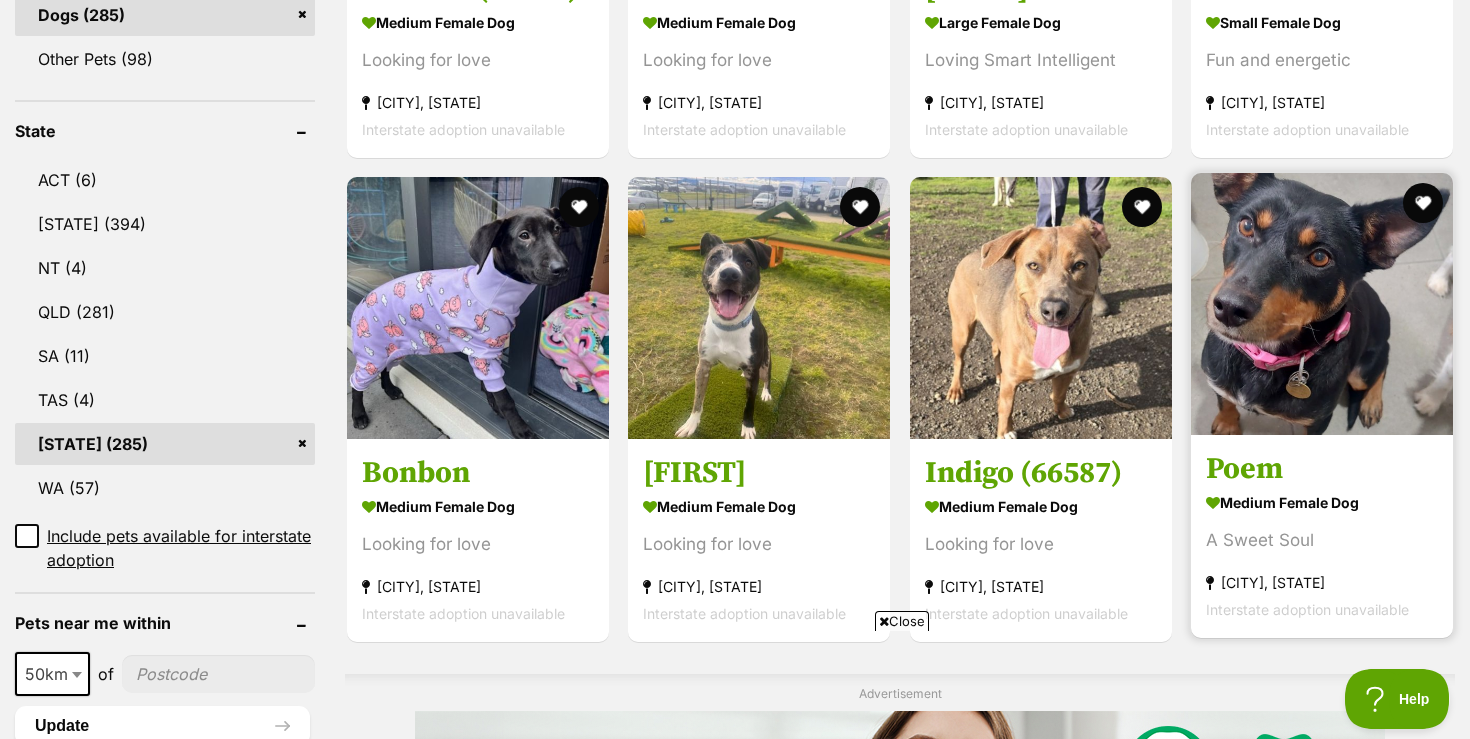 click at bounding box center (1322, 304) 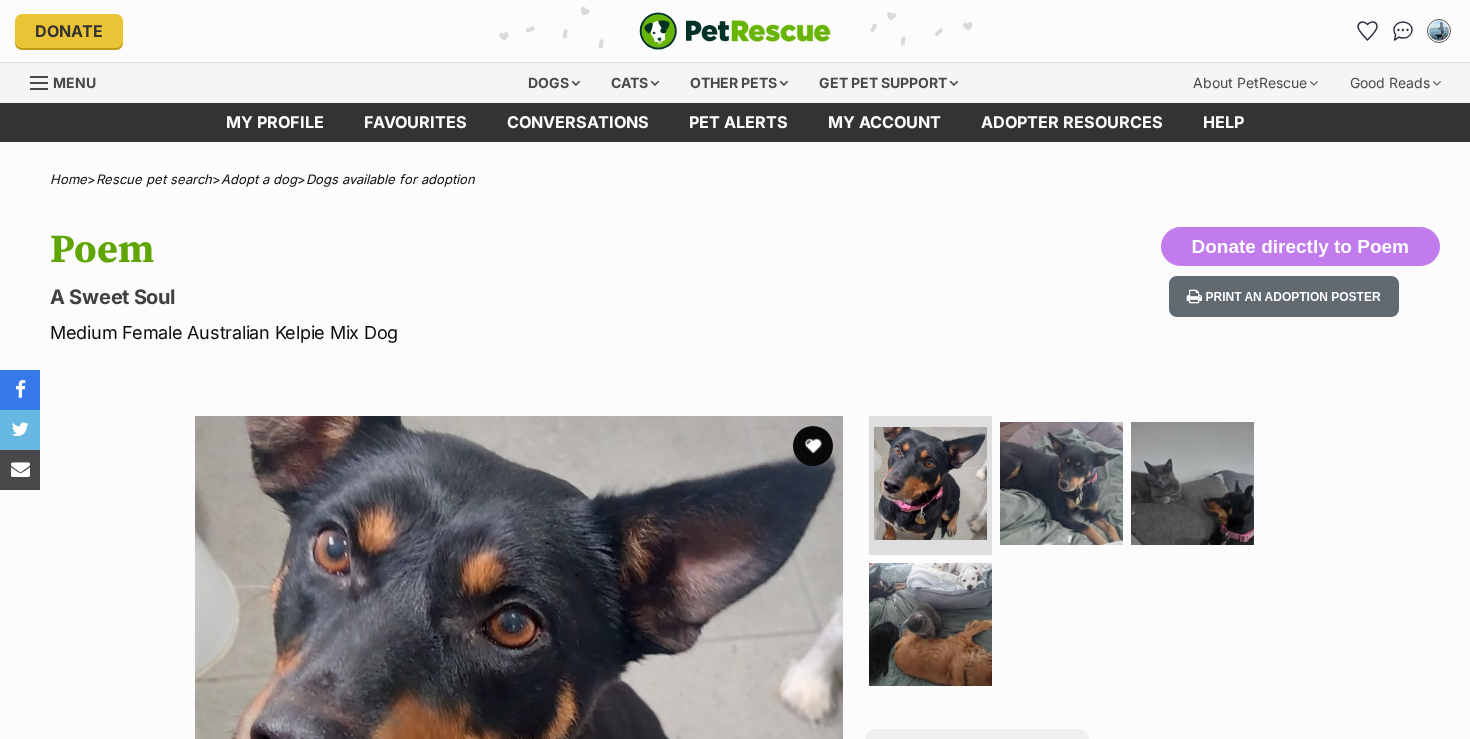 scroll, scrollTop: 0, scrollLeft: 0, axis: both 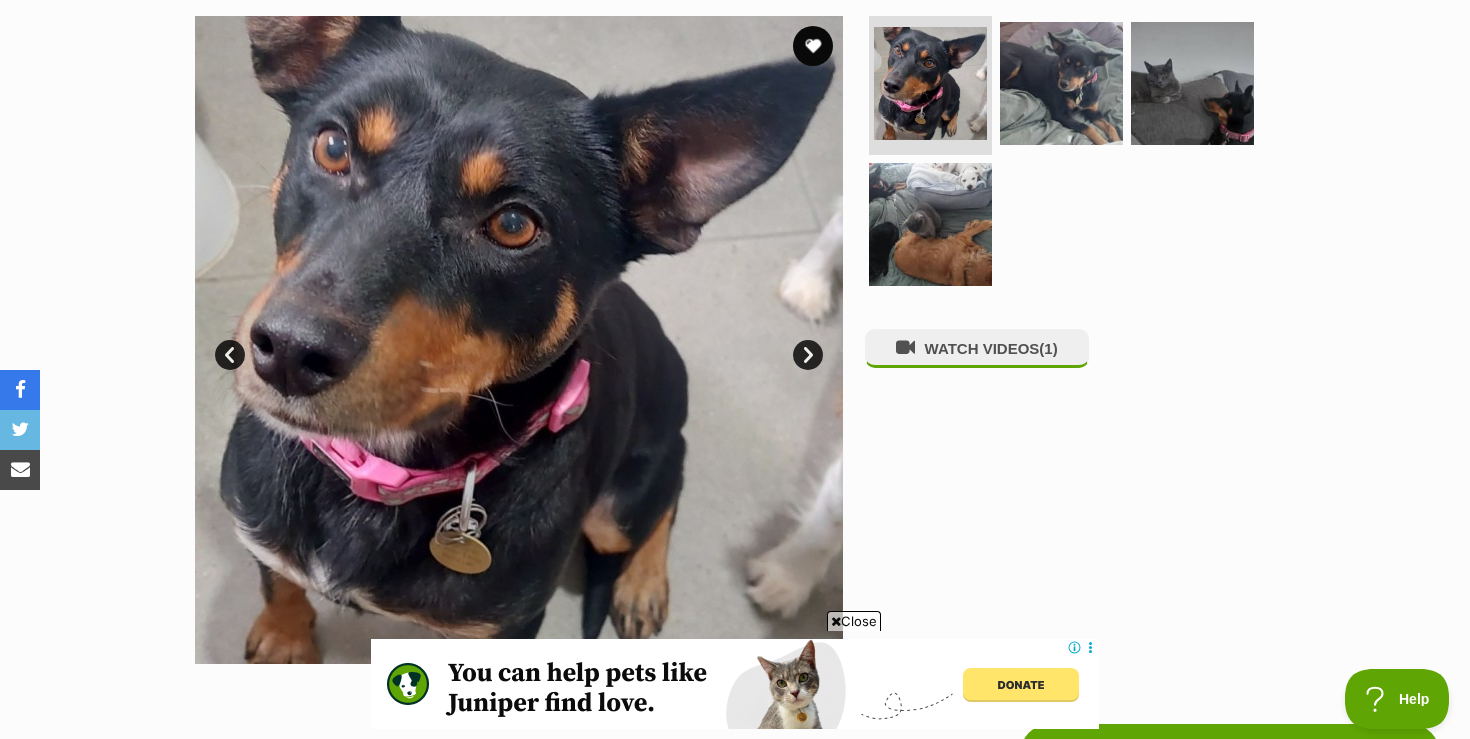 click on "Close" at bounding box center [735, 684] 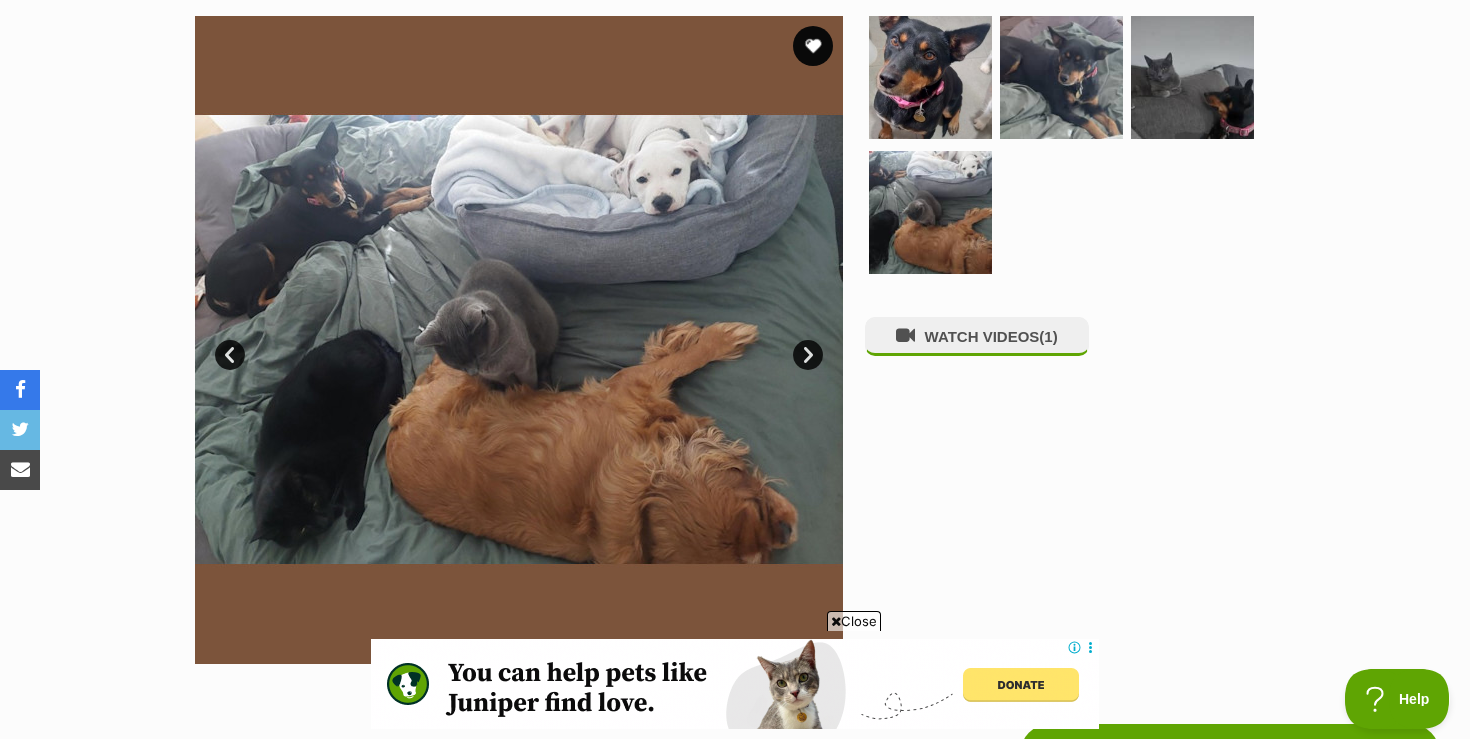click on "Next" at bounding box center [808, 355] 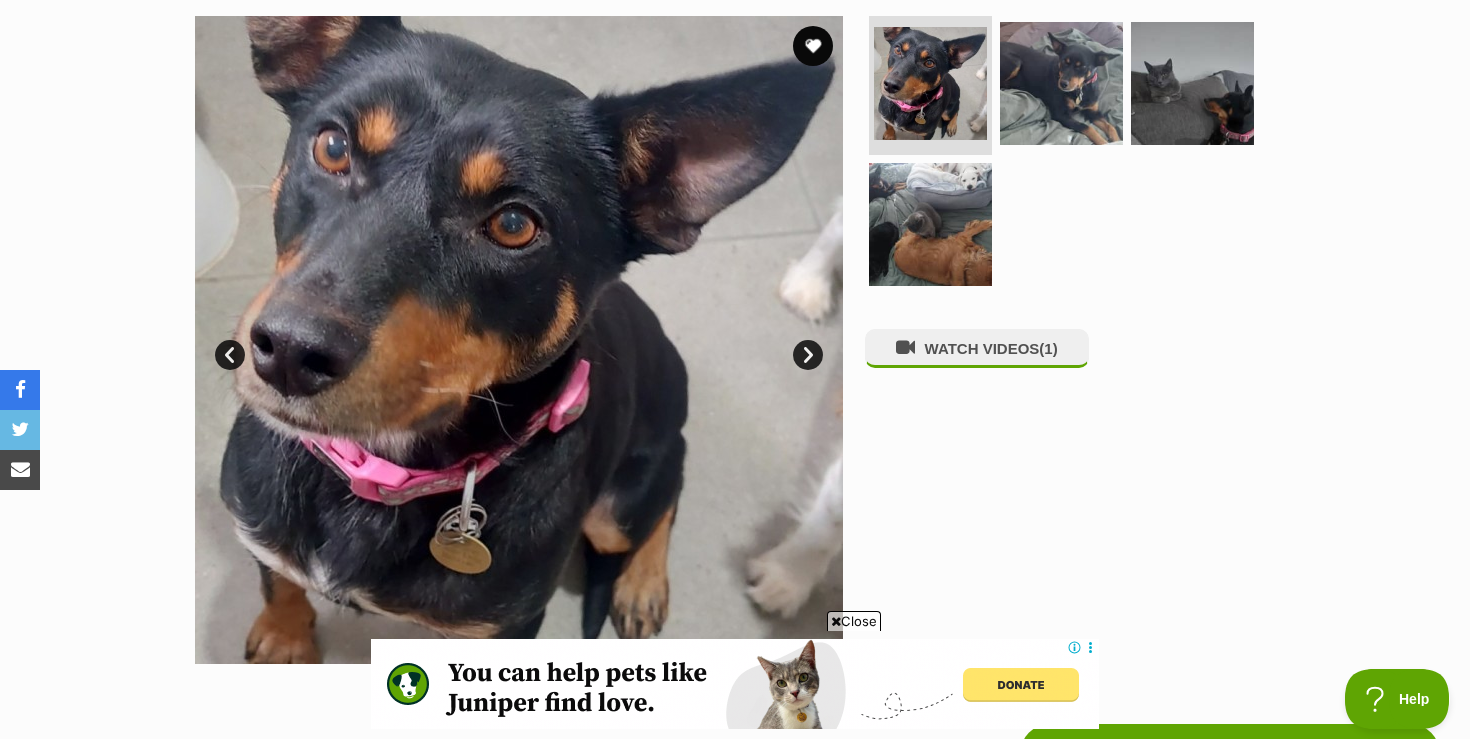 click on "Next" at bounding box center [808, 355] 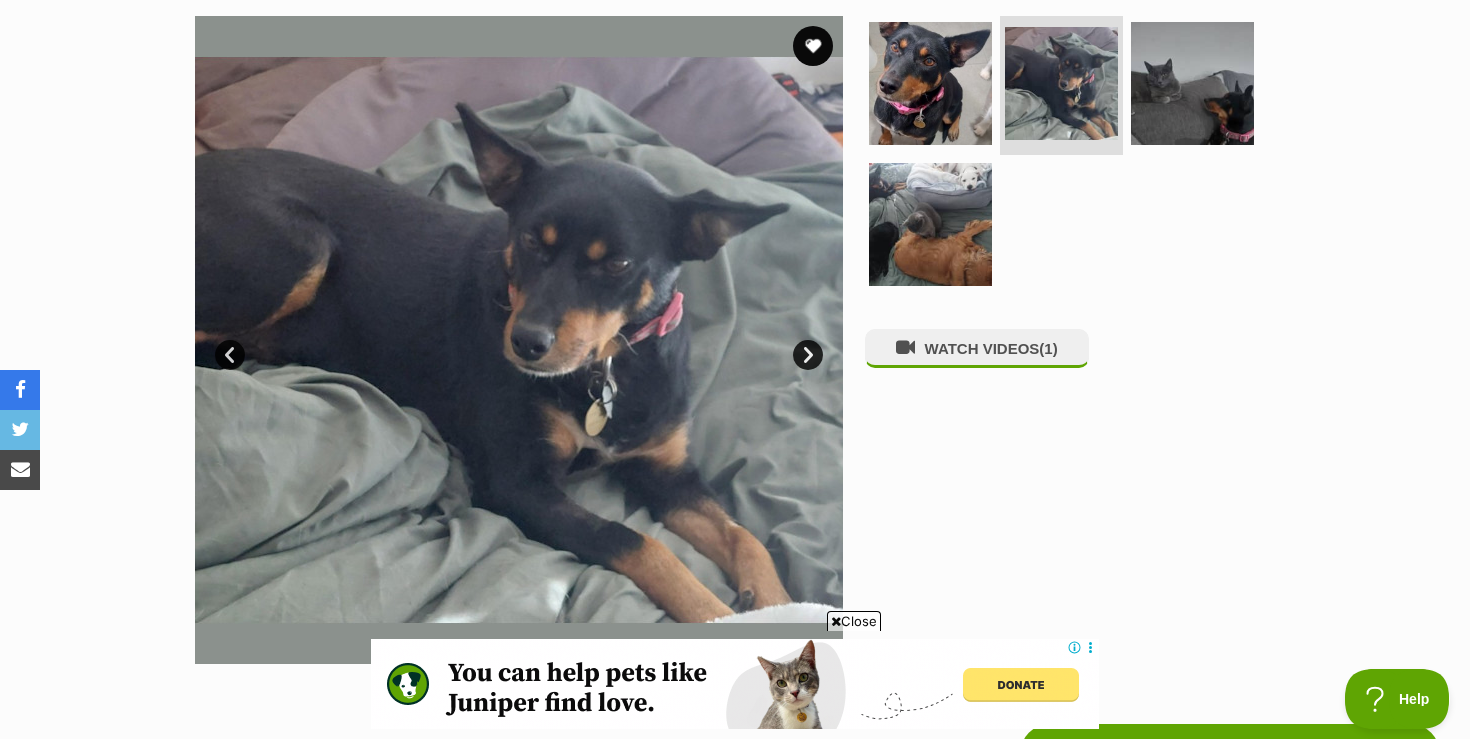 click on "Next" at bounding box center (808, 355) 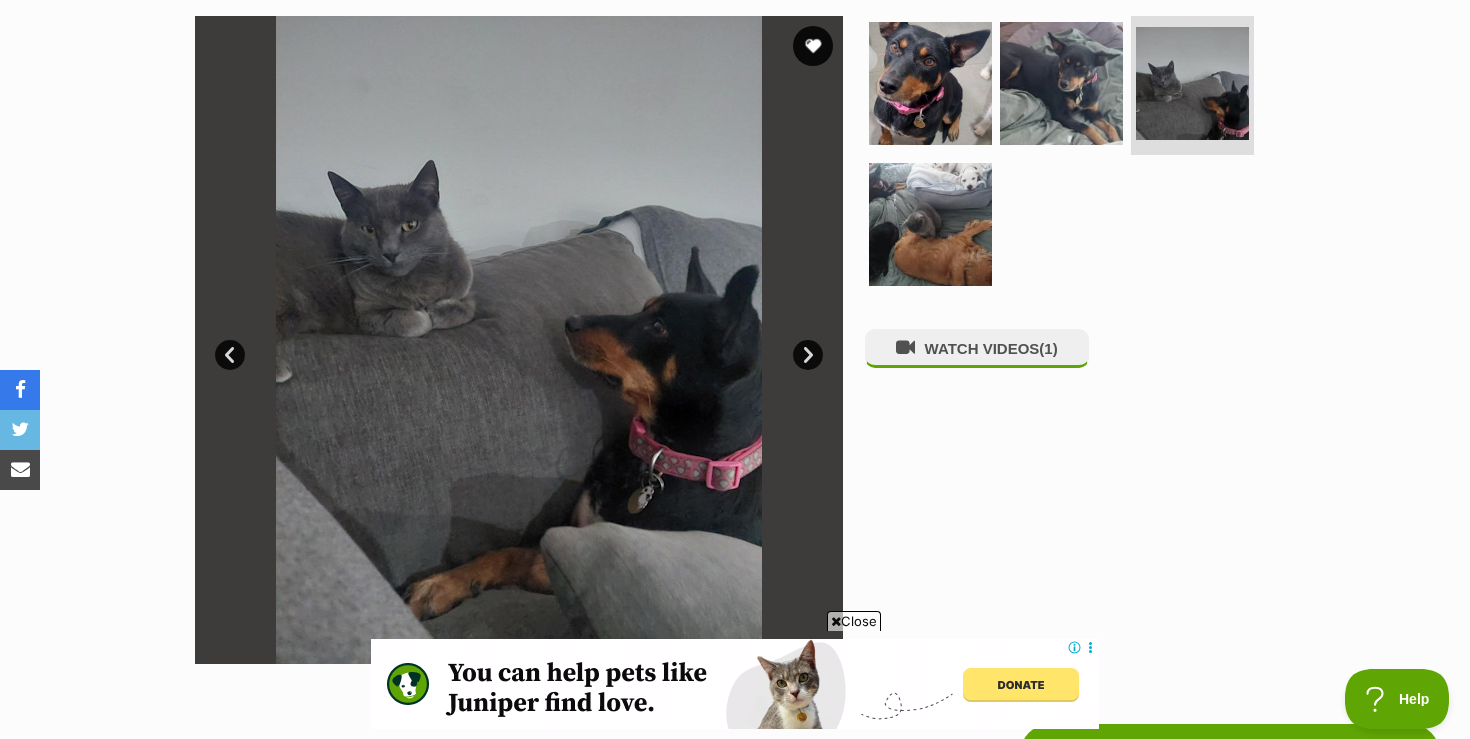 click on "Next" at bounding box center (808, 355) 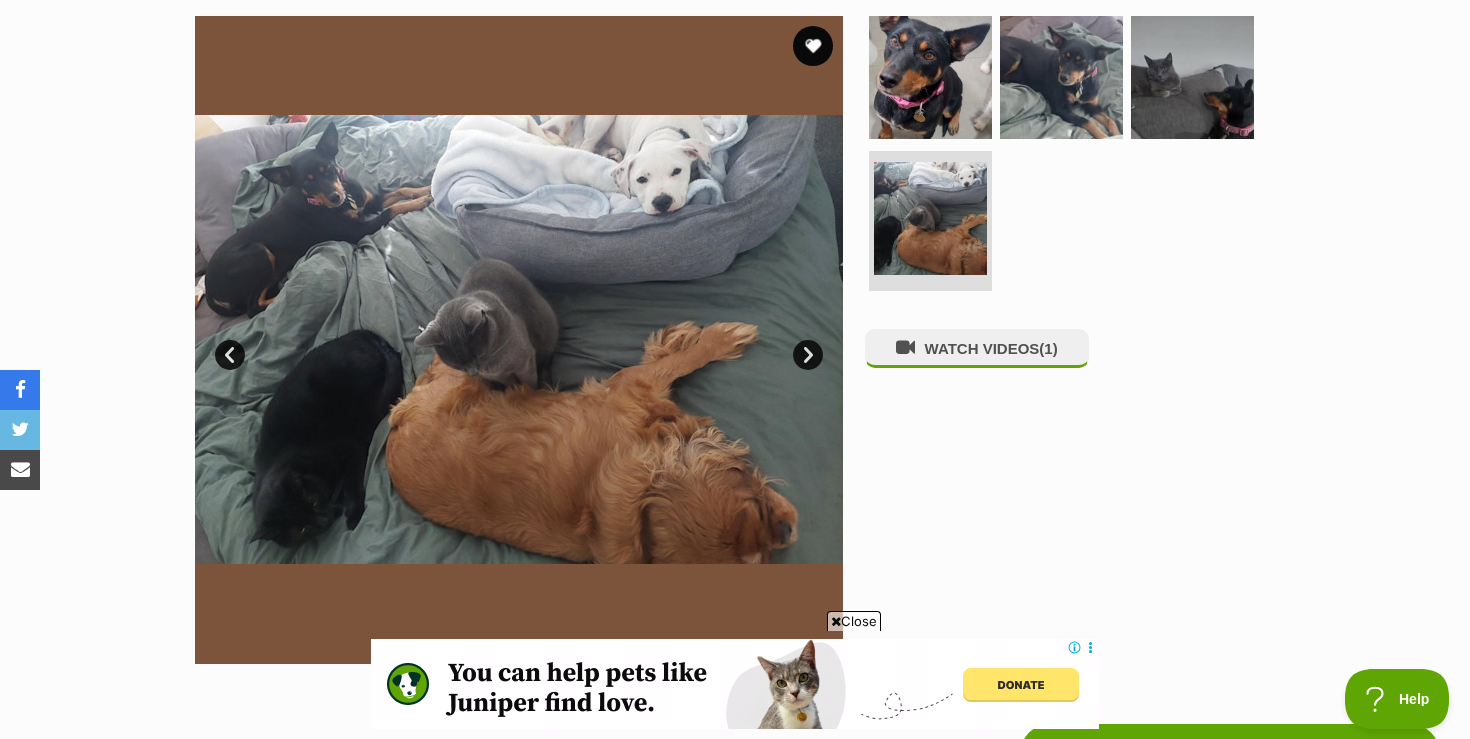 click on "Next" at bounding box center [808, 355] 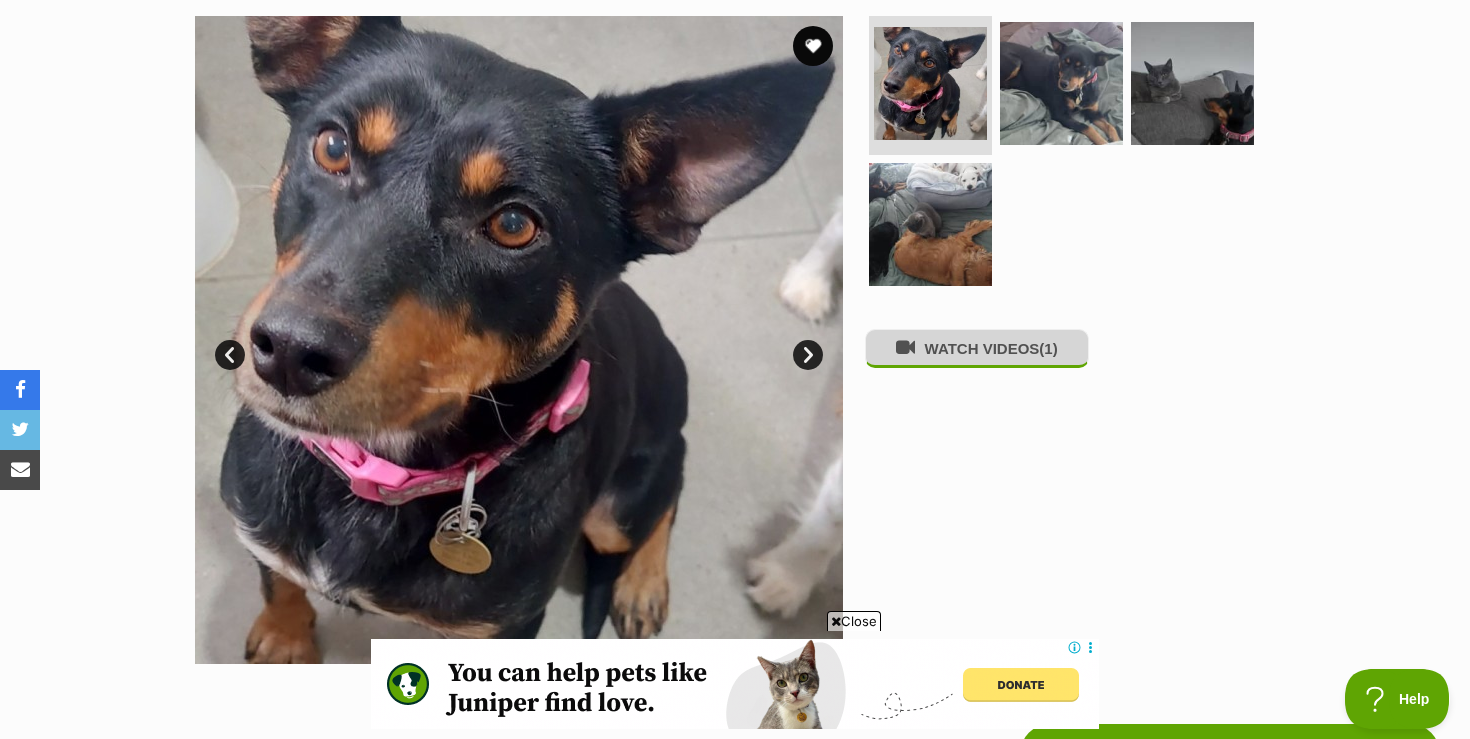 click on "WATCH VIDEOS
(1)" at bounding box center [977, 348] 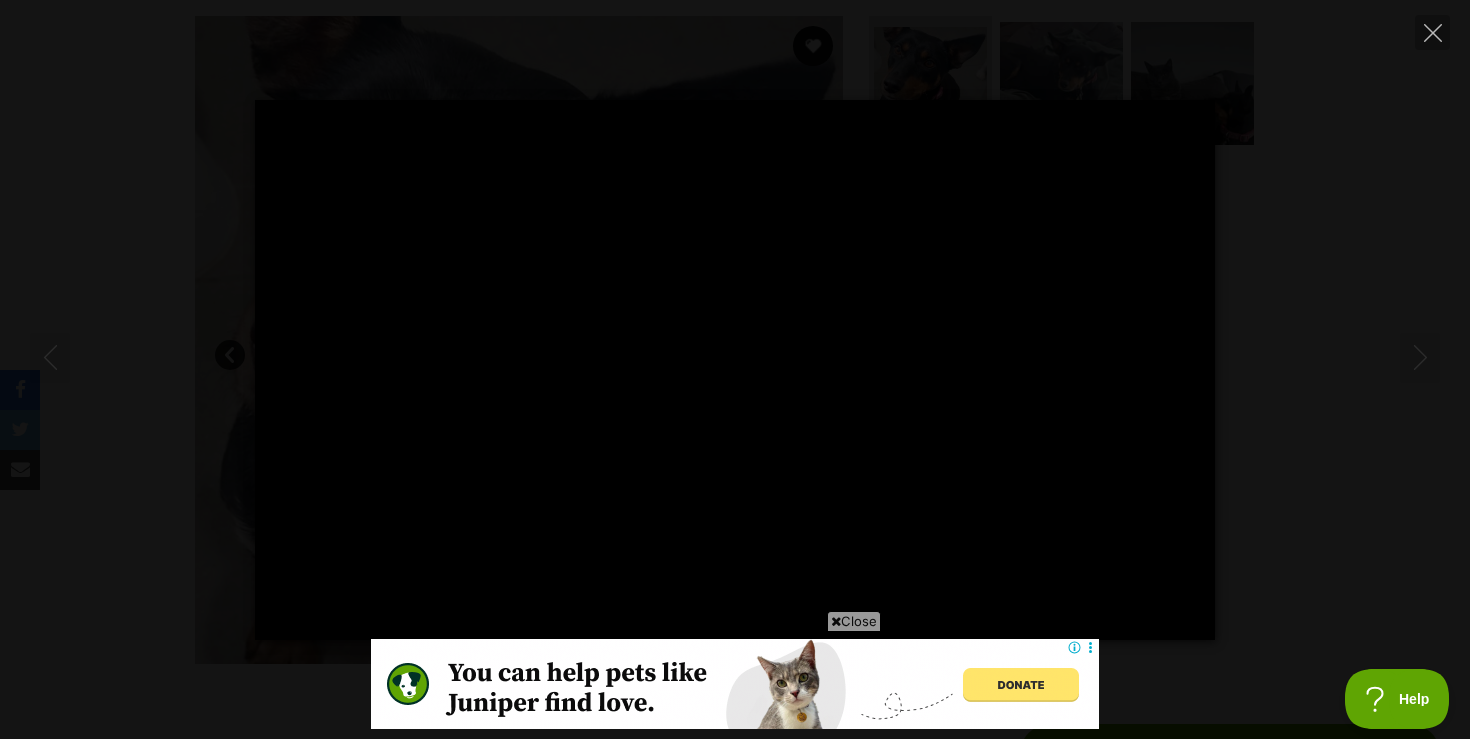 click on "Close" at bounding box center (854, 621) 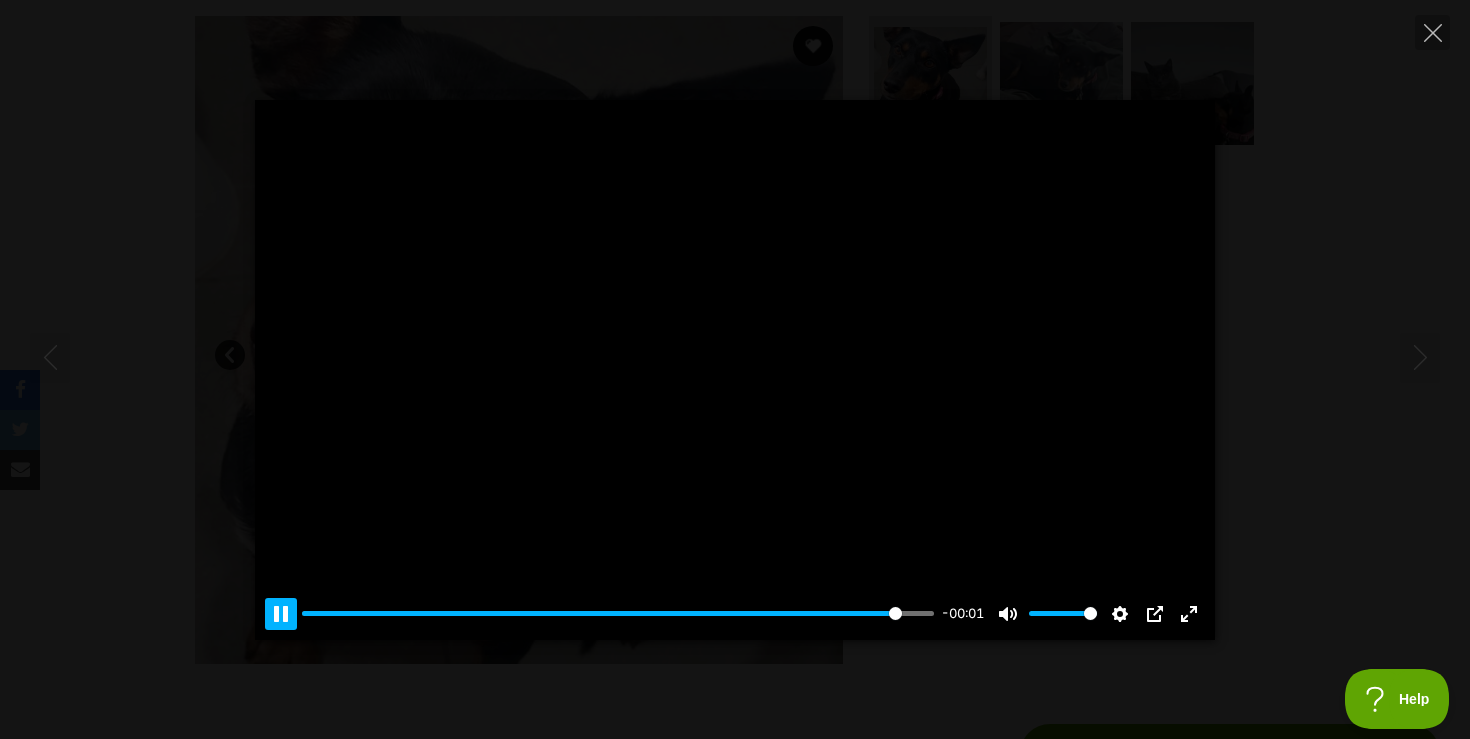 click on "Pause Play" at bounding box center [281, 614] 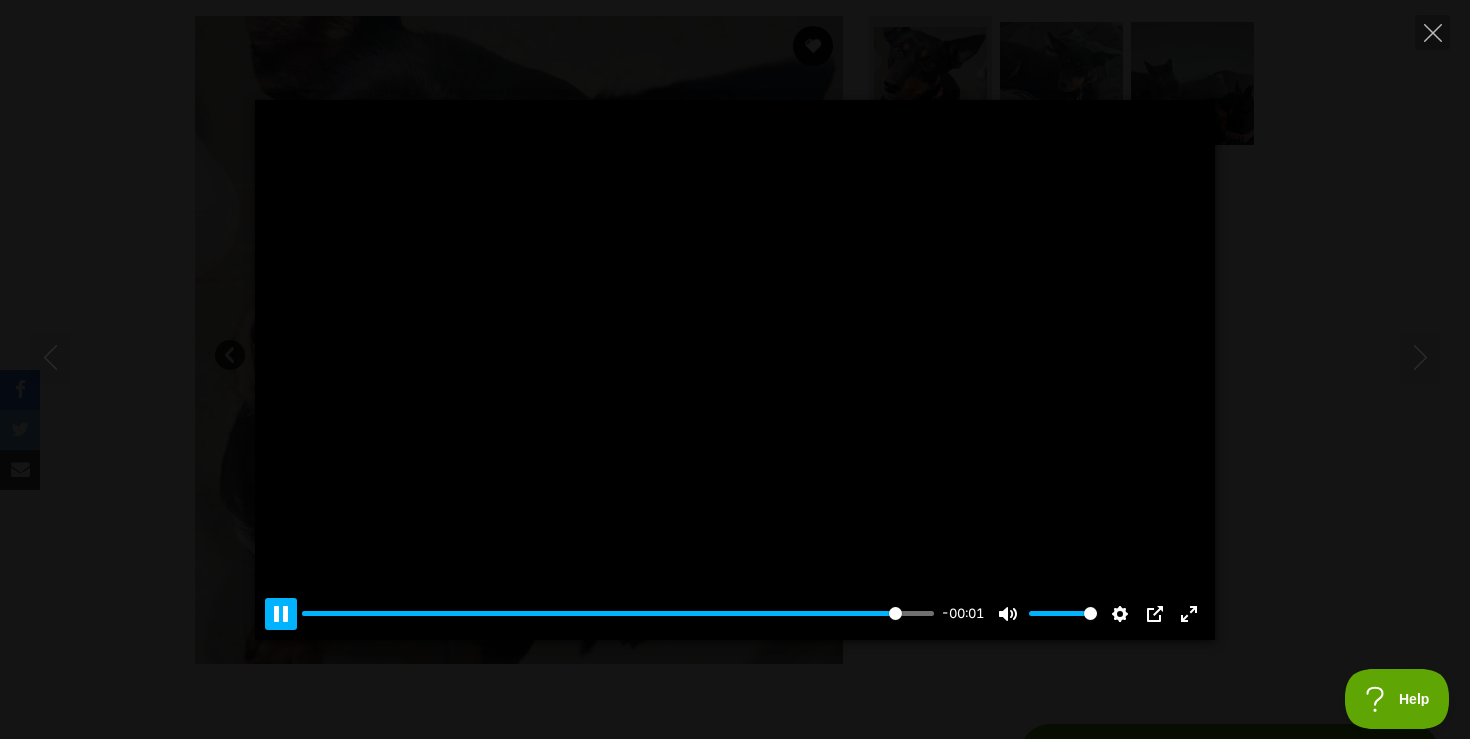 type on "95.02" 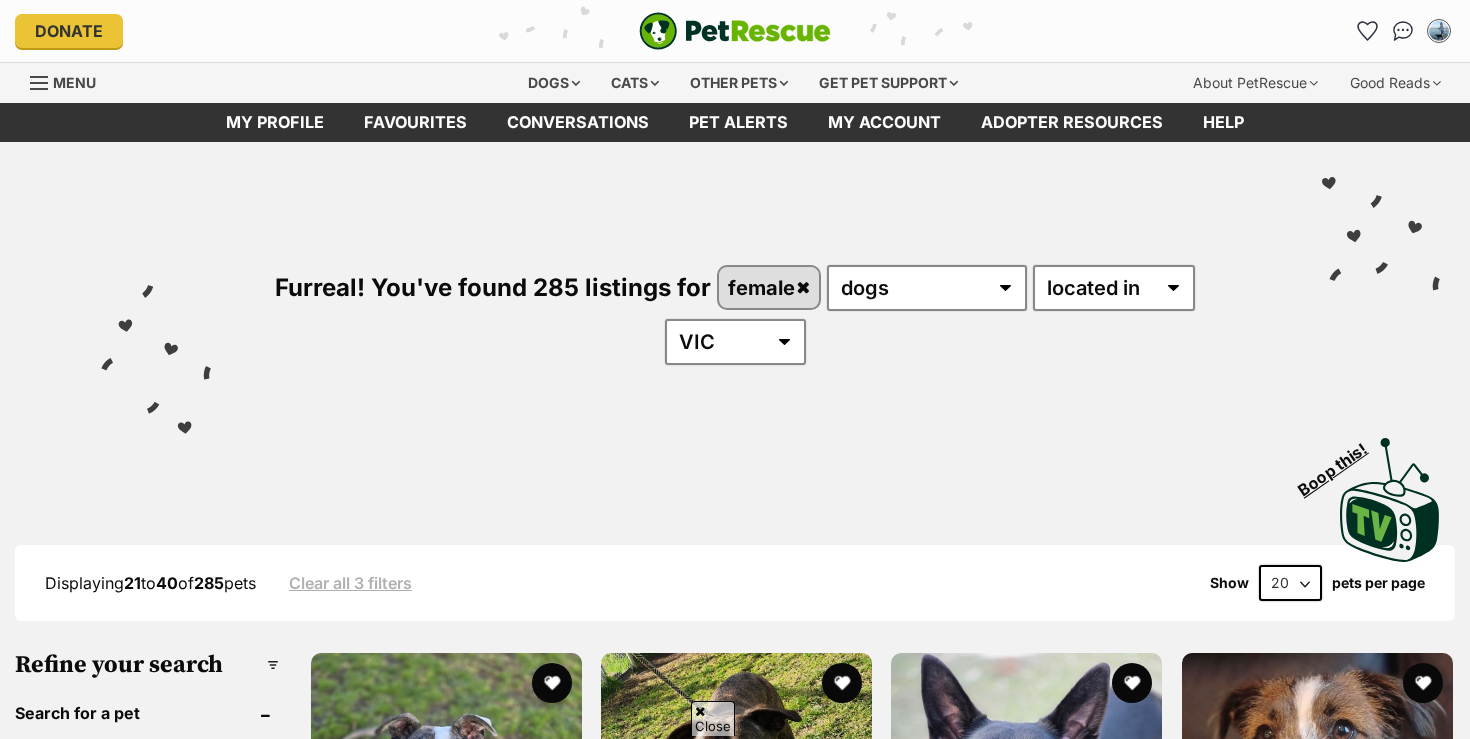 scroll, scrollTop: 949, scrollLeft: 0, axis: vertical 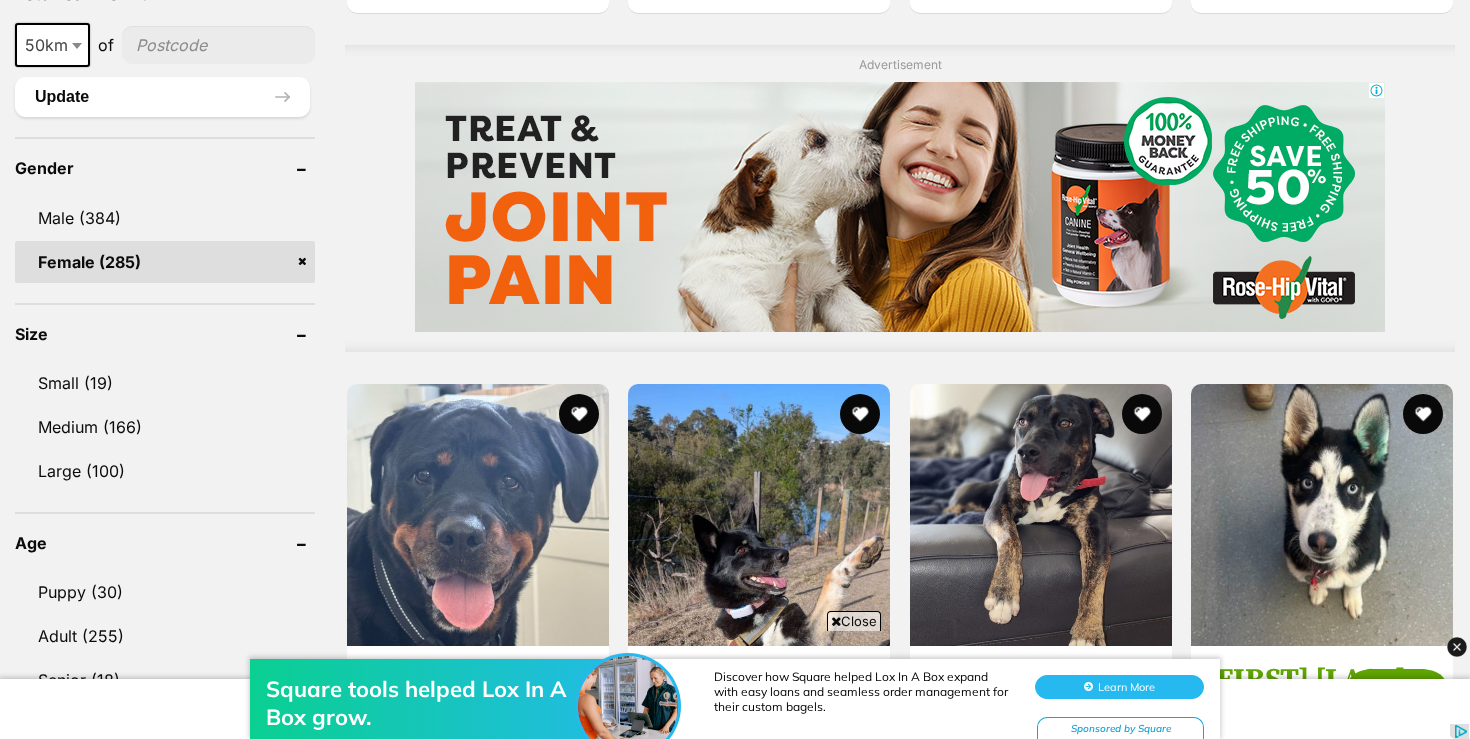 click on "Square tools helped Lox In A Box grow.
Discover how Square helped Lox In A Box expand with easy loans and seamless order management for their custom bagels.
Learn More
Sponsored by Square" at bounding box center [735, 679] 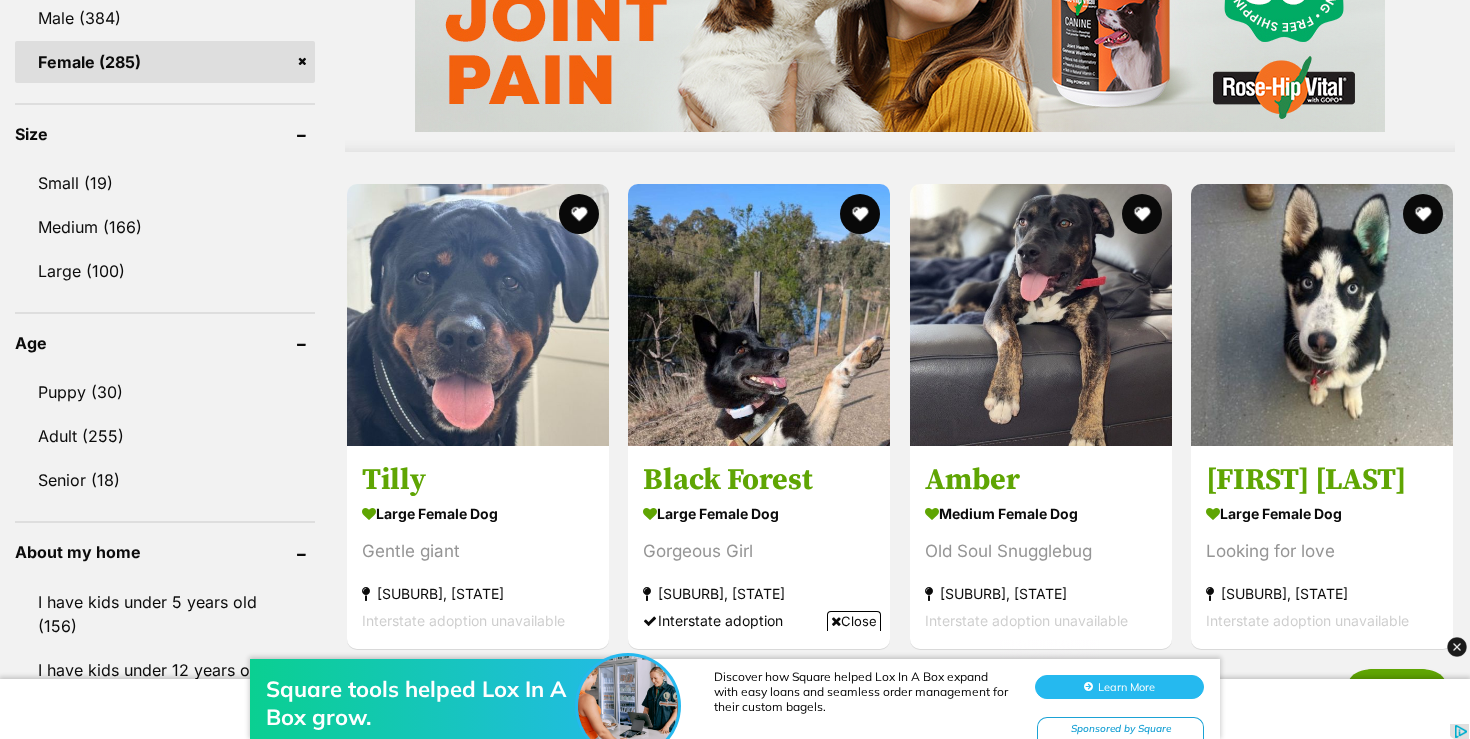 scroll, scrollTop: 1829, scrollLeft: 0, axis: vertical 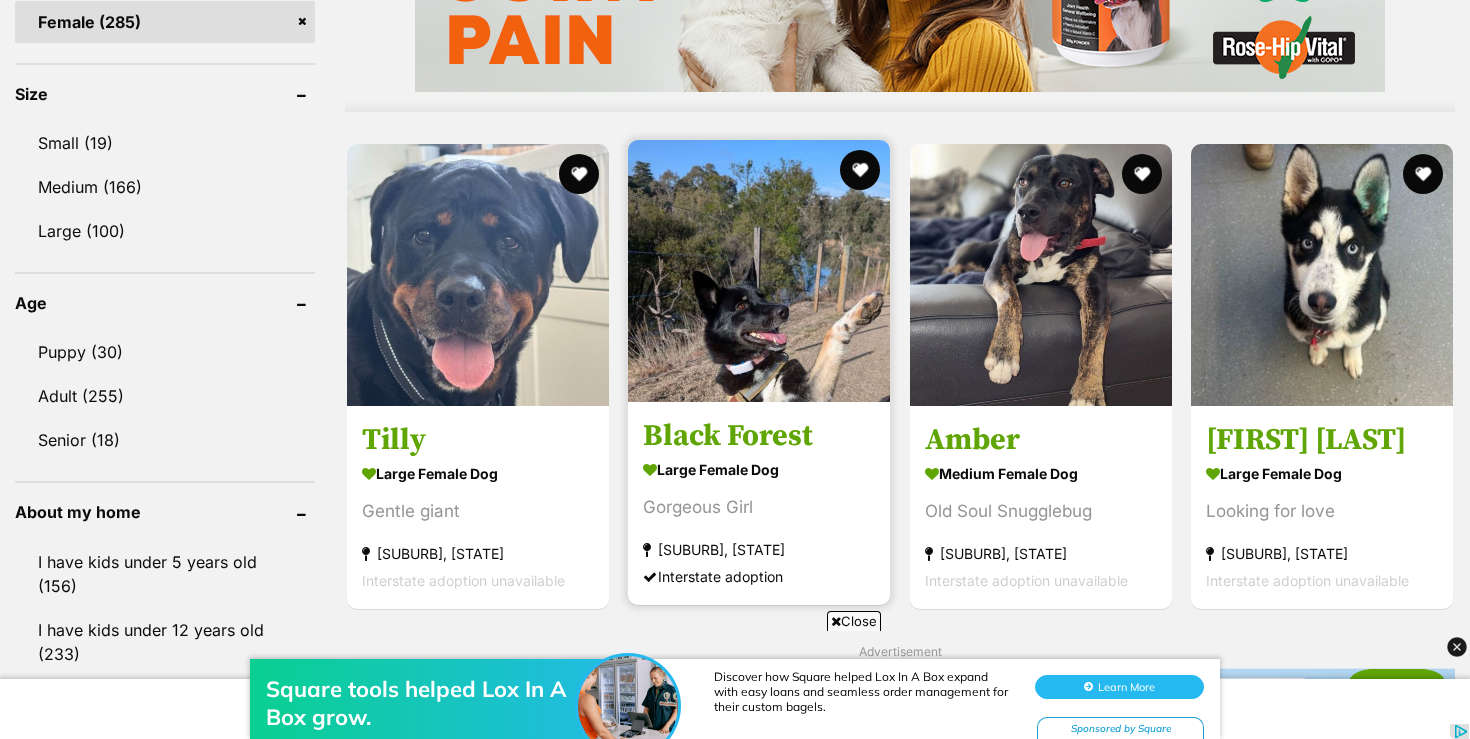 click at bounding box center (759, 271) 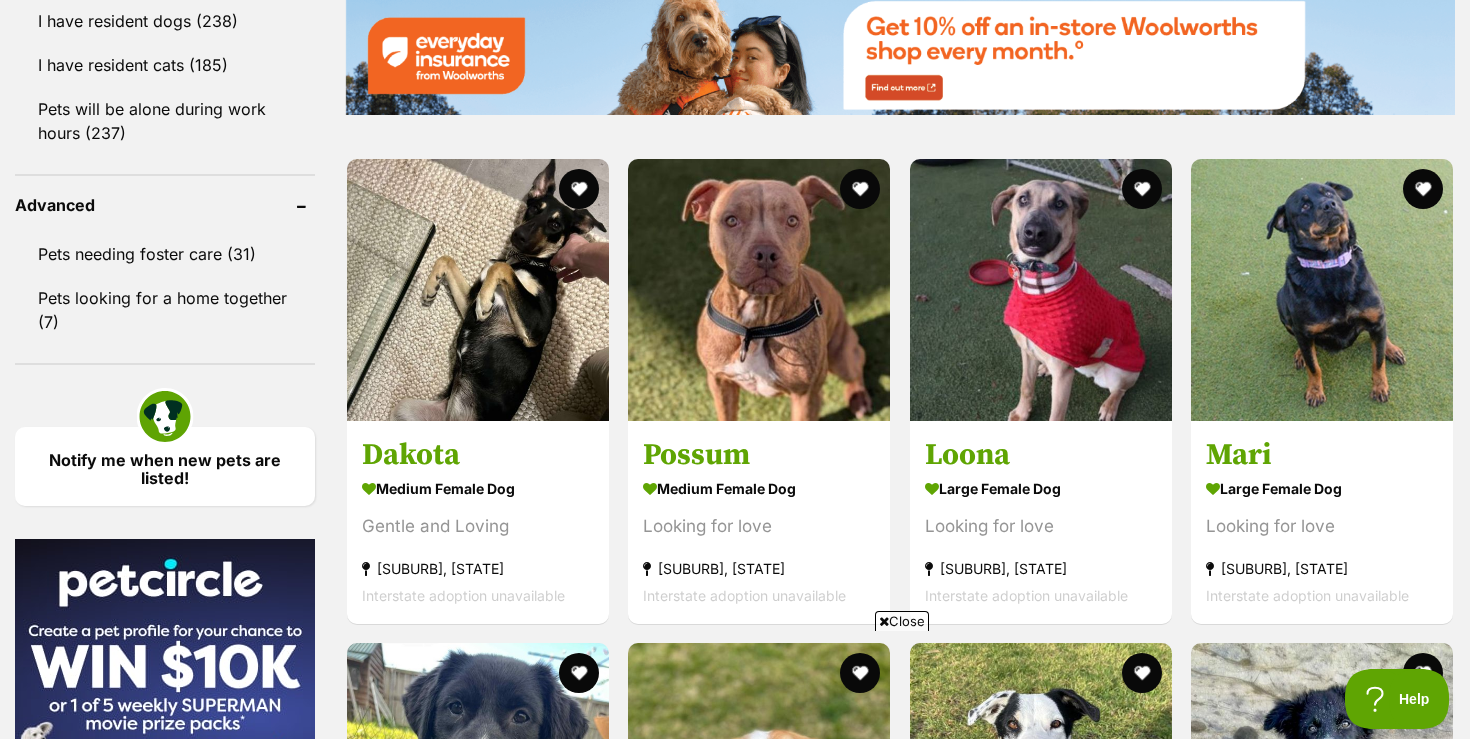 scroll, scrollTop: 2509, scrollLeft: 0, axis: vertical 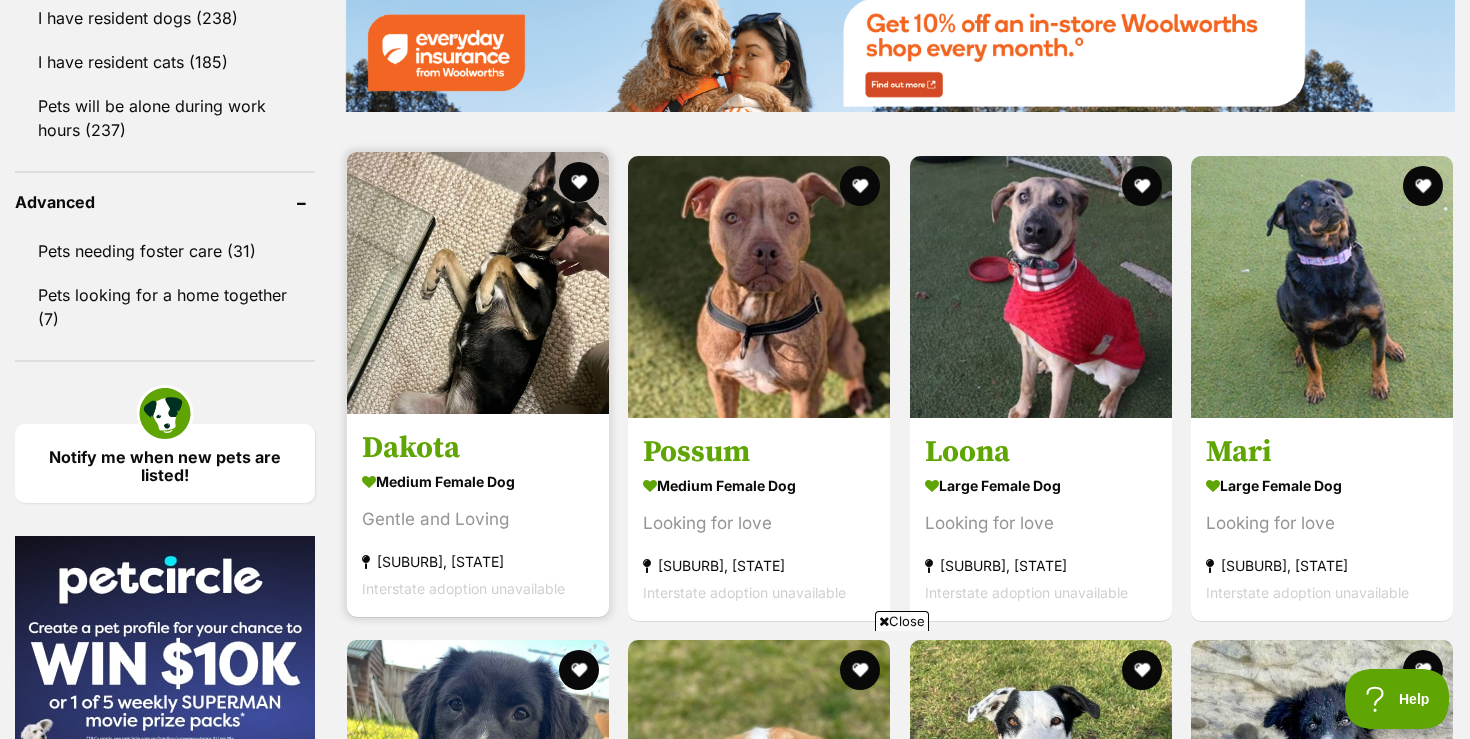 click at bounding box center [478, 283] 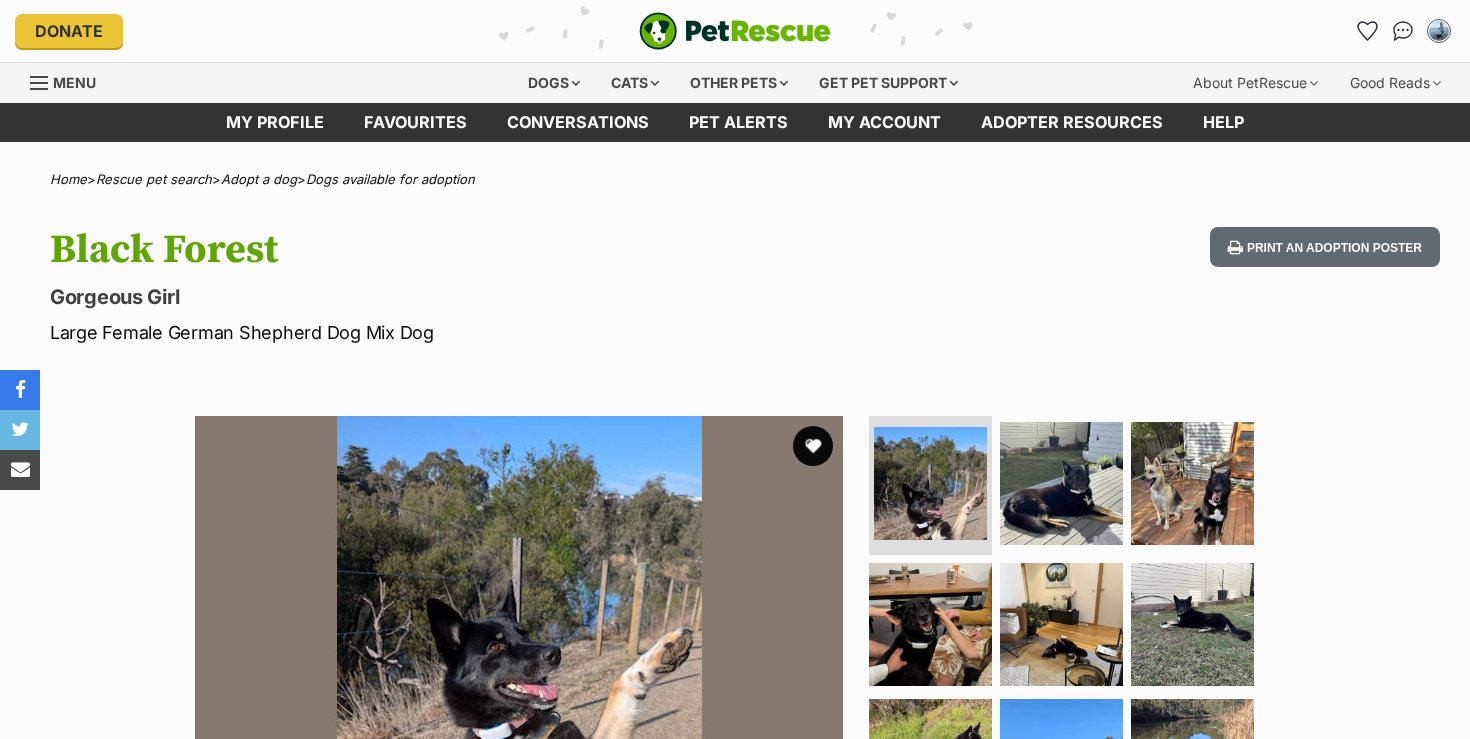 scroll, scrollTop: 0, scrollLeft: 0, axis: both 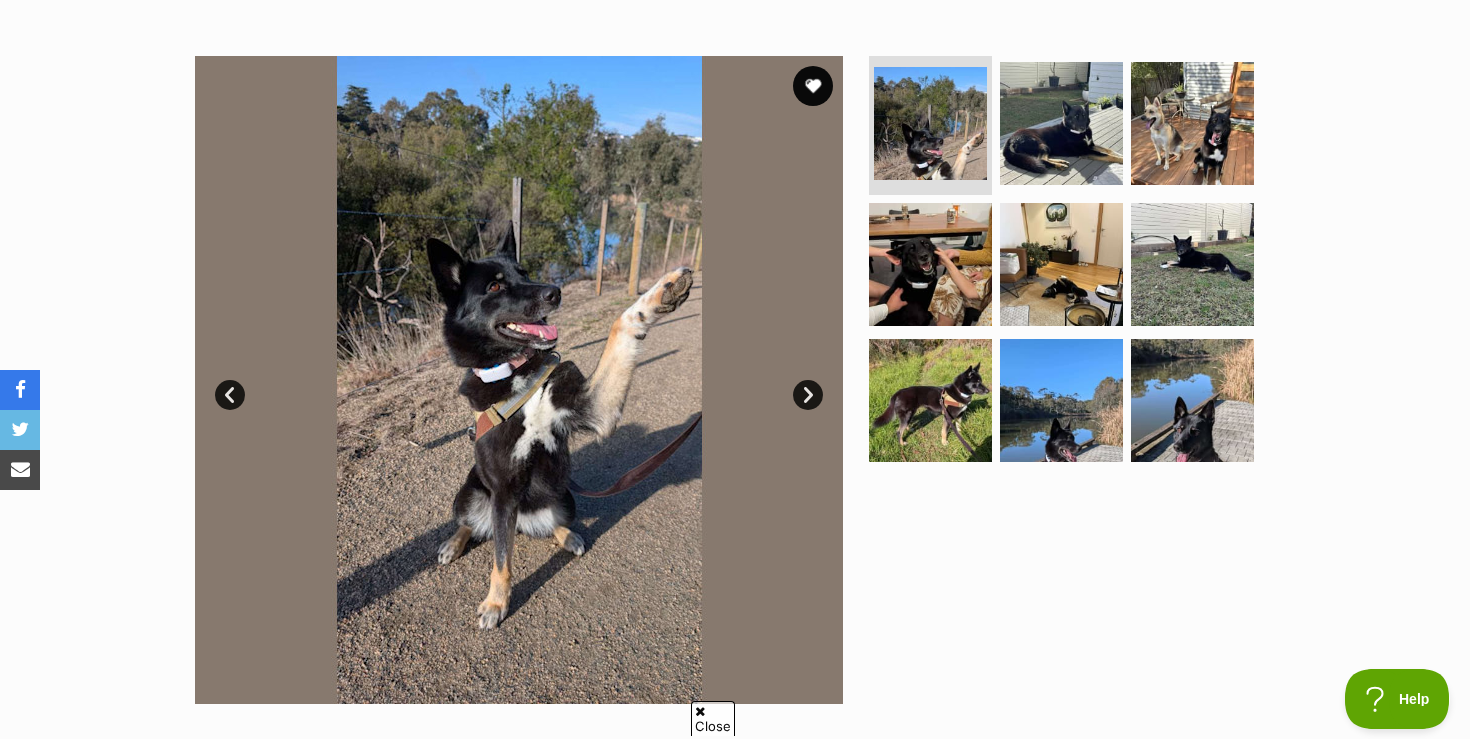 click on "Next" at bounding box center [808, 395] 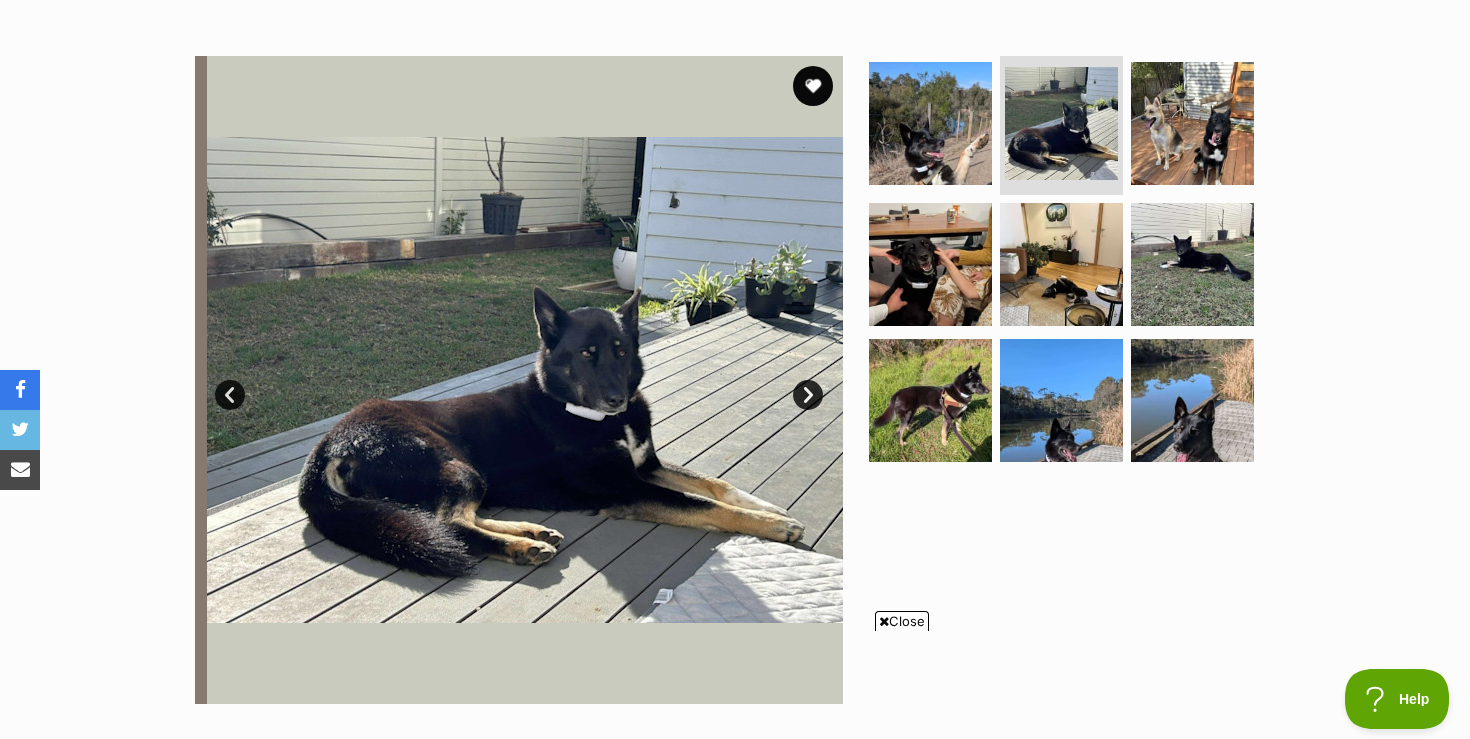 scroll, scrollTop: 0, scrollLeft: 0, axis: both 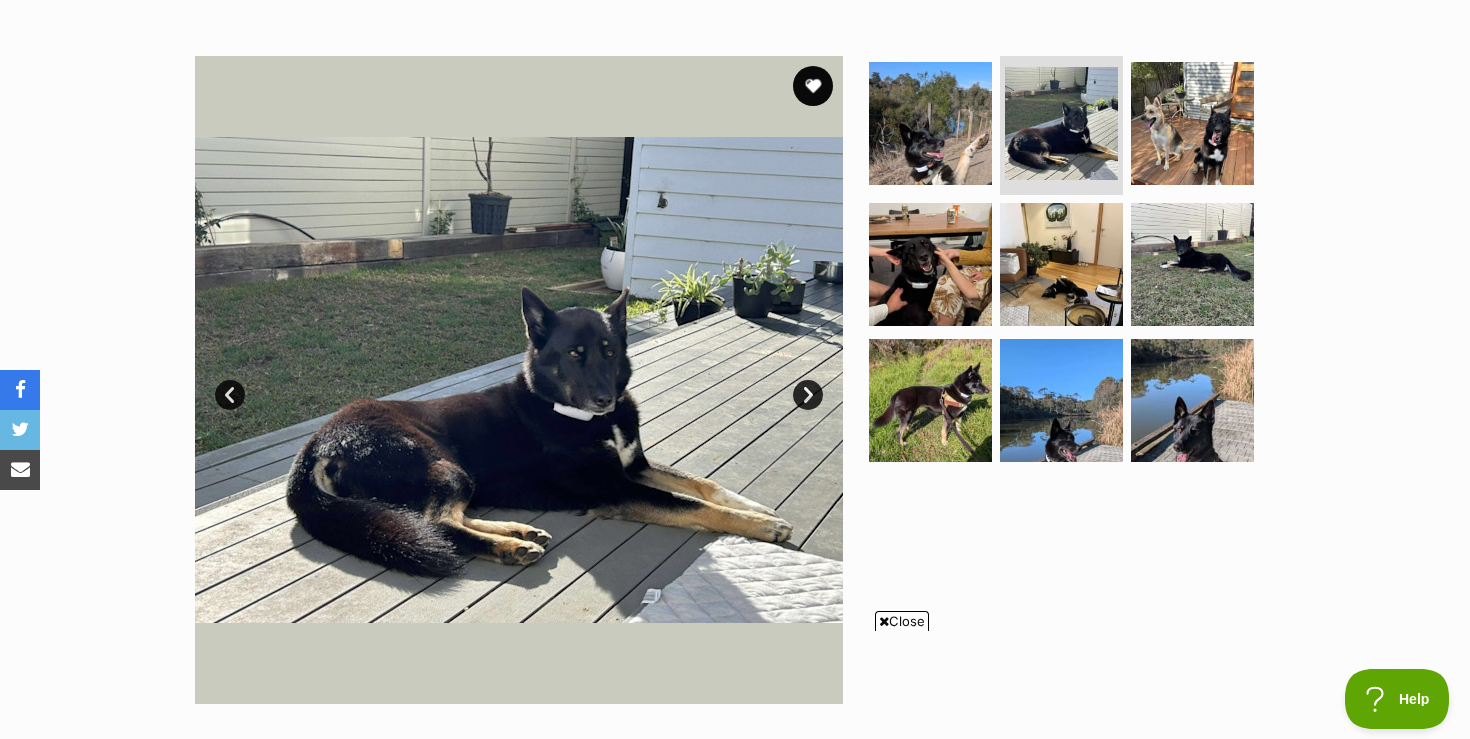 click on "Next" at bounding box center [808, 395] 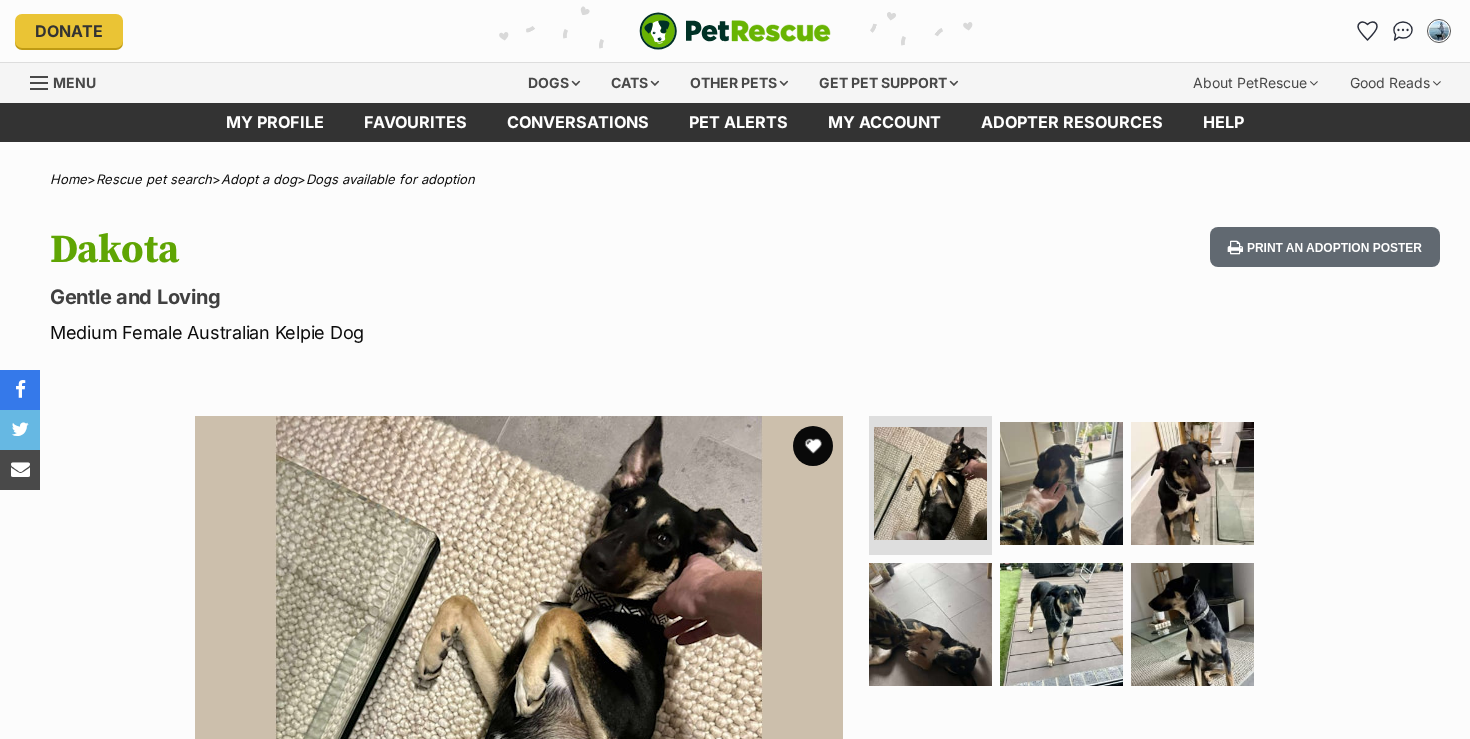 scroll, scrollTop: 0, scrollLeft: 0, axis: both 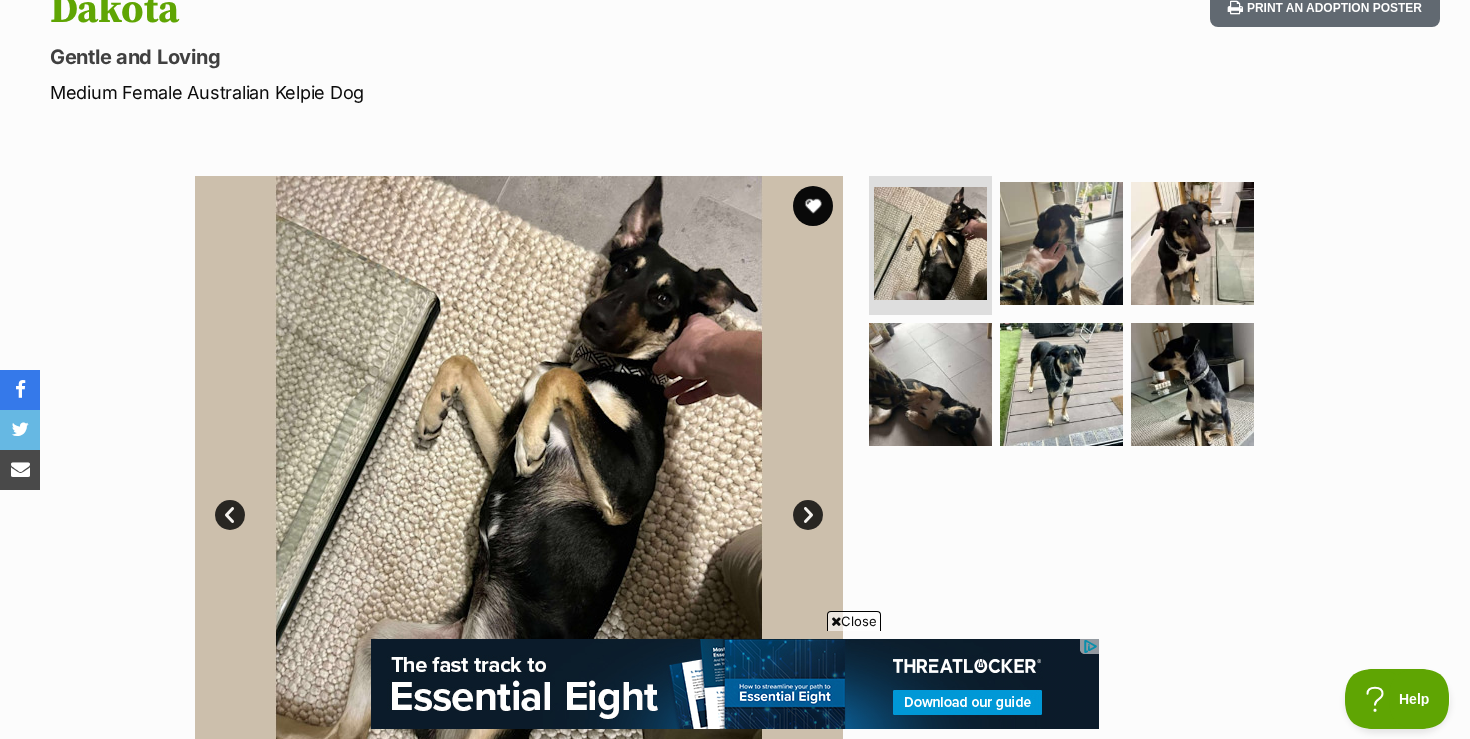 click on "Close" at bounding box center [854, 621] 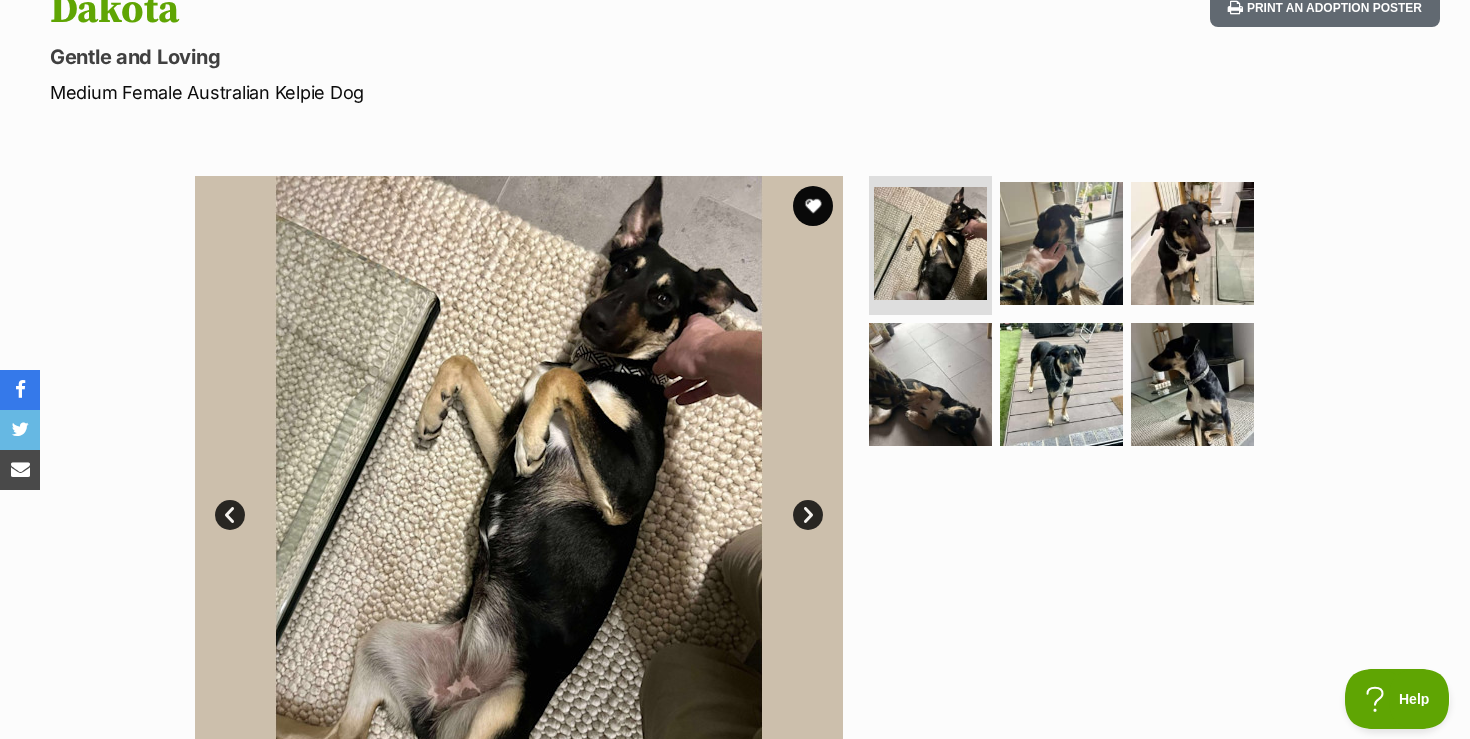 click on "Next" at bounding box center [808, 515] 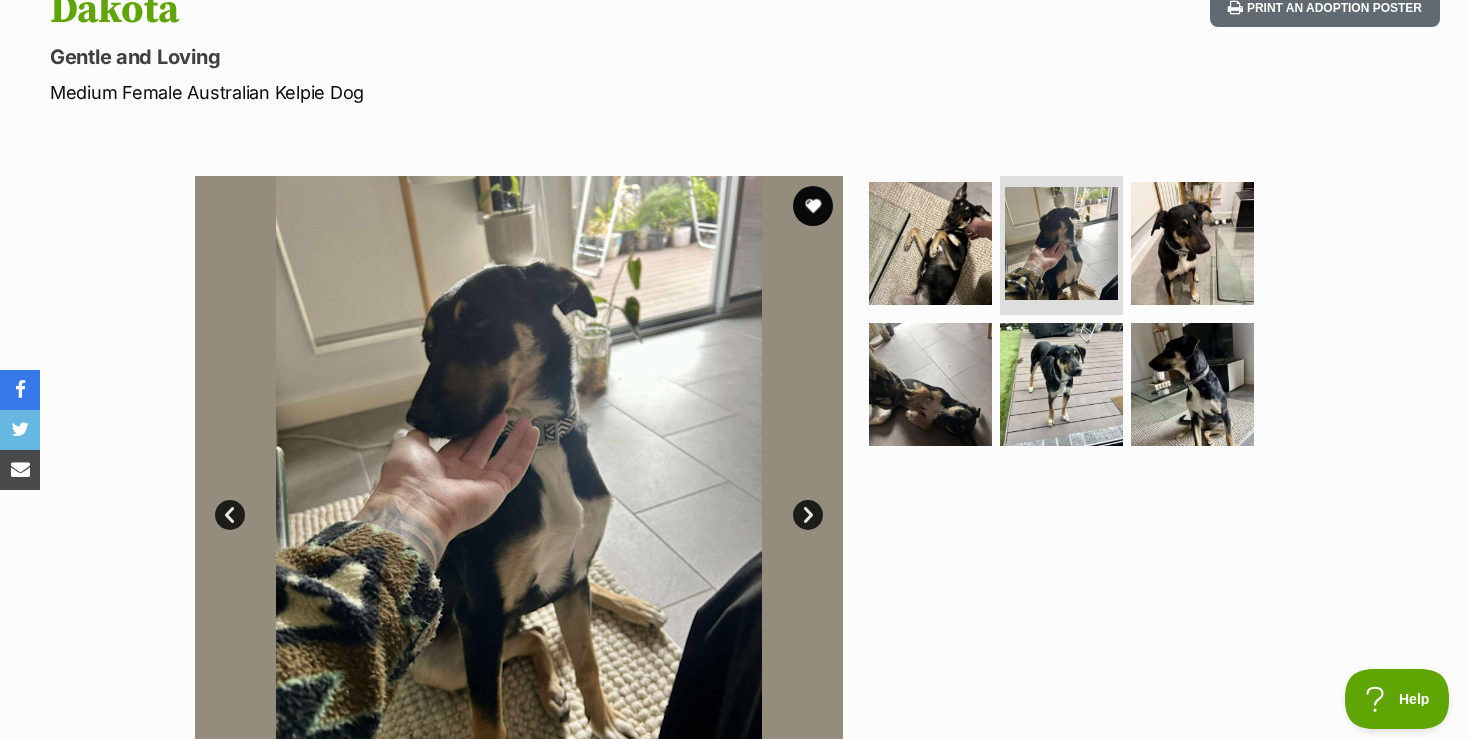 click on "Next" at bounding box center (808, 515) 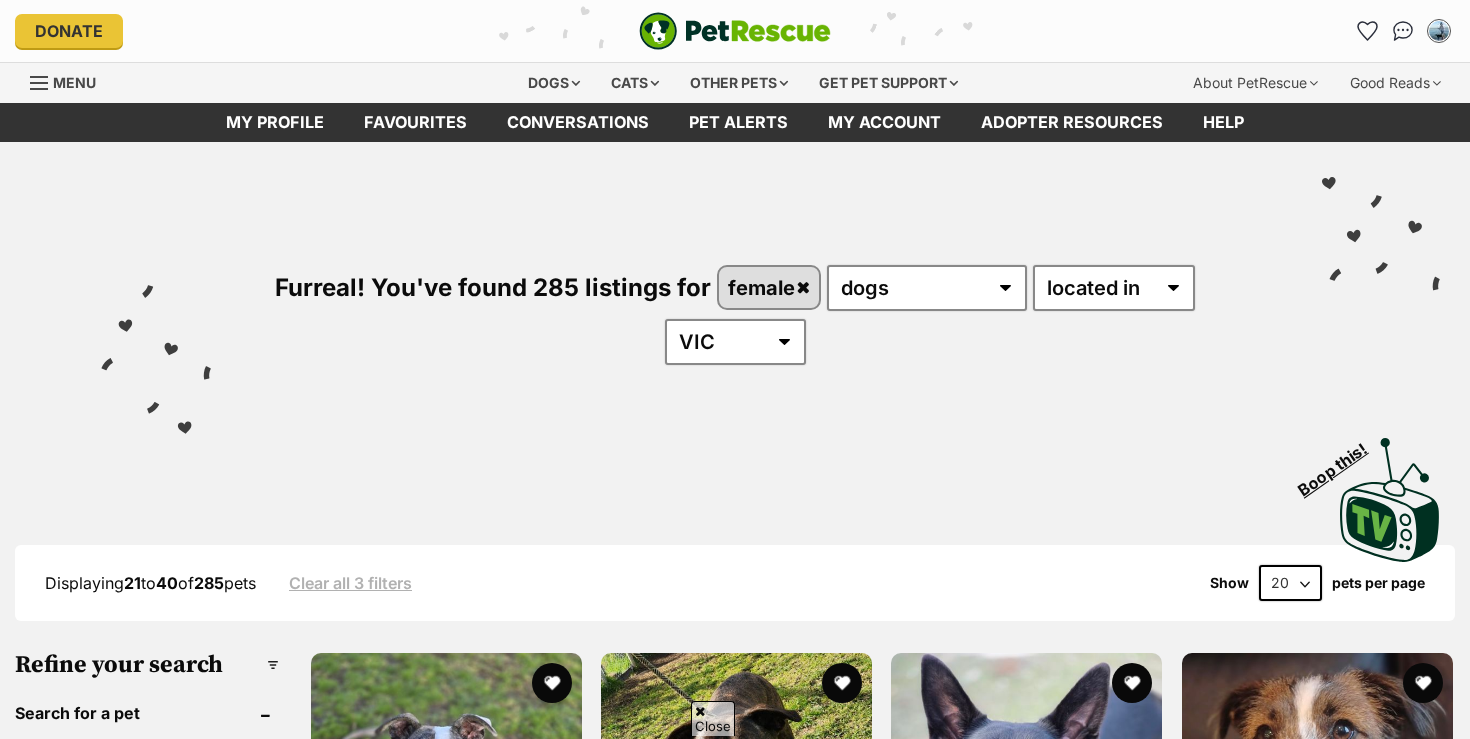 scroll, scrollTop: 1656, scrollLeft: 0, axis: vertical 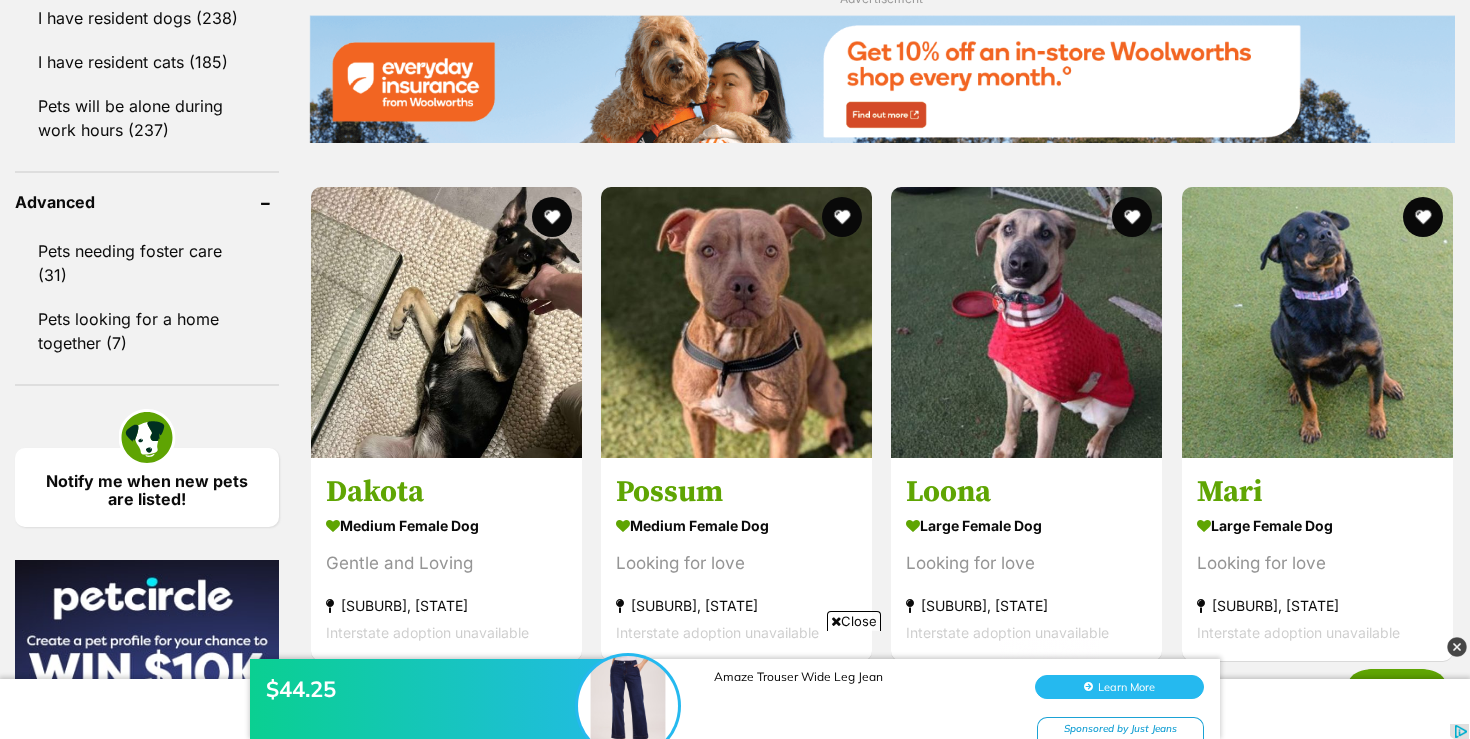 click on "$44.25
Amaze Trouser Wide Leg Jean
Learn More
Sponsored by Just Jeans" at bounding box center (735, 679) 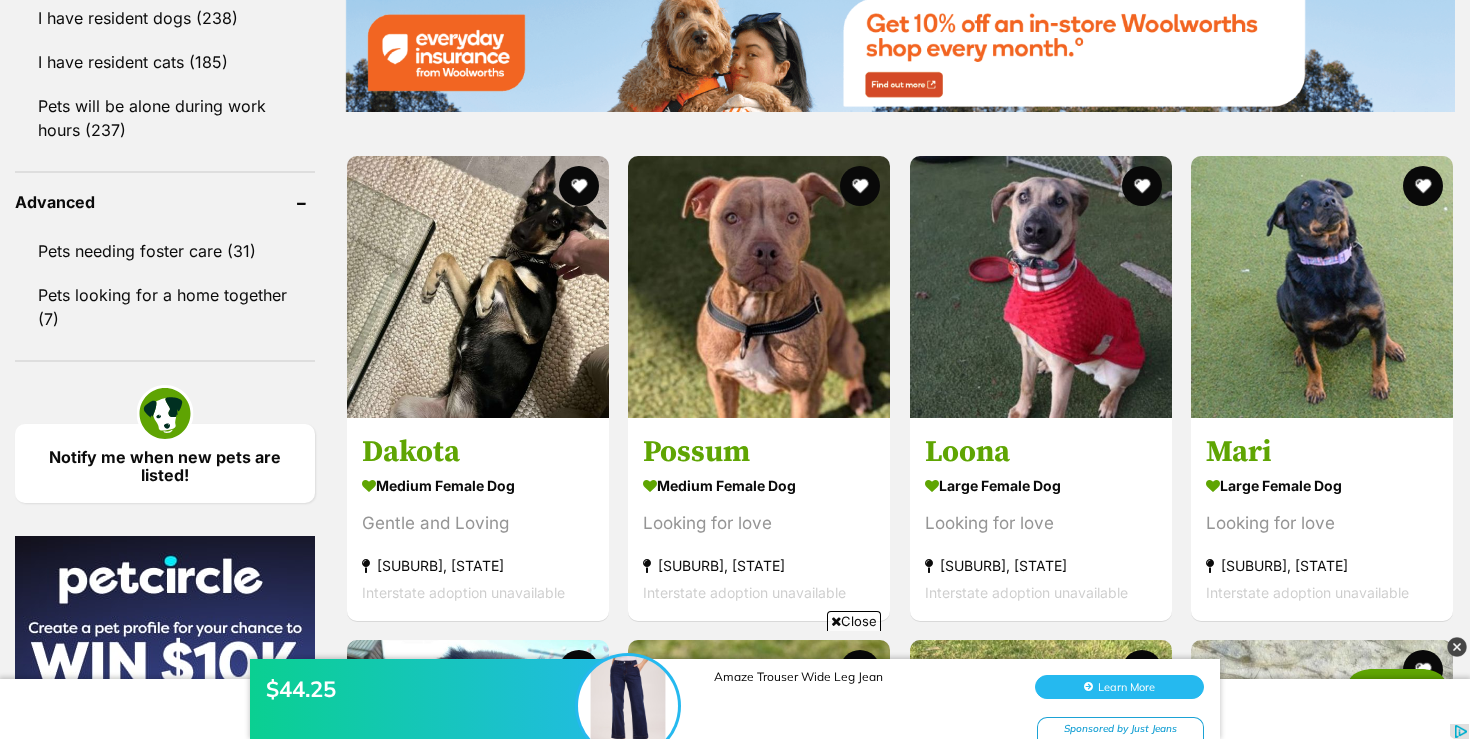 click on "Close" at bounding box center (854, 621) 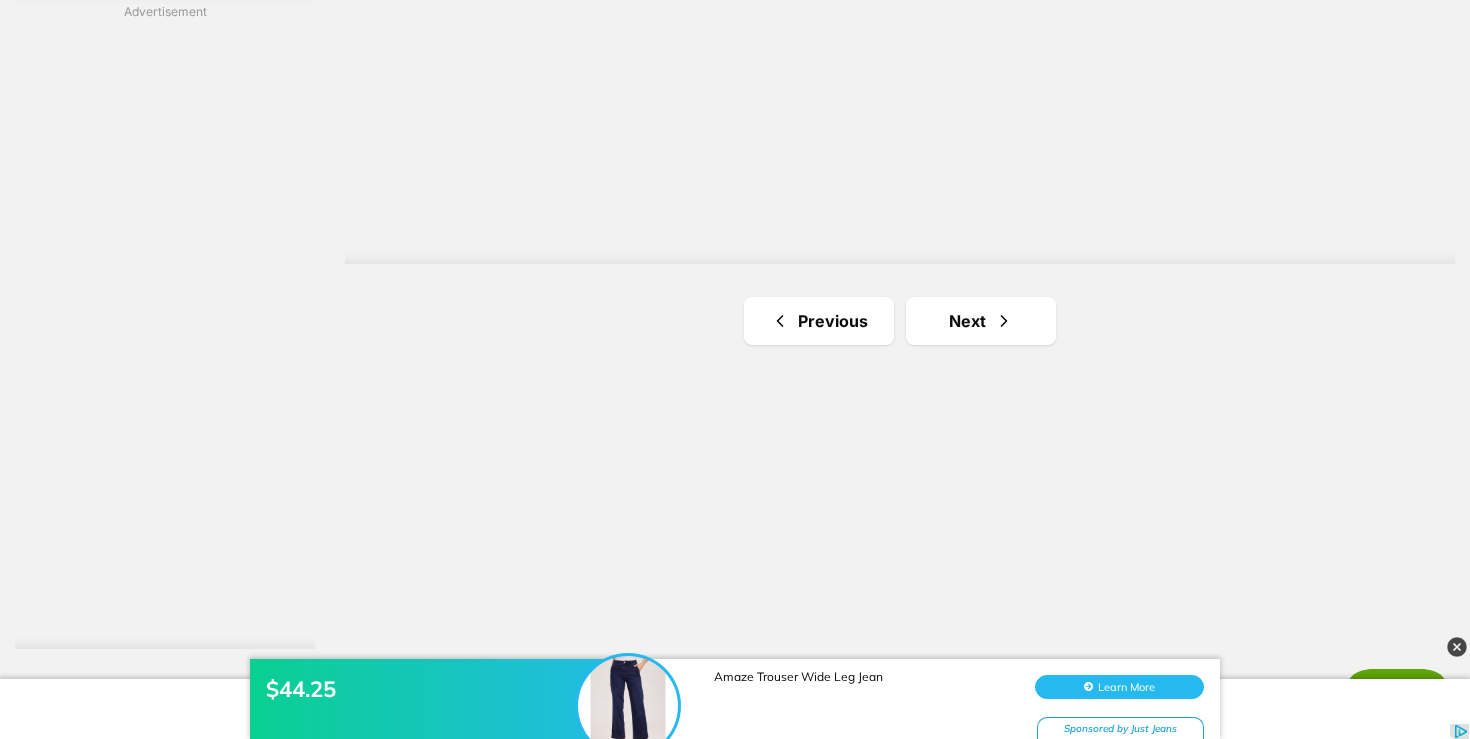 scroll, scrollTop: 3709, scrollLeft: 0, axis: vertical 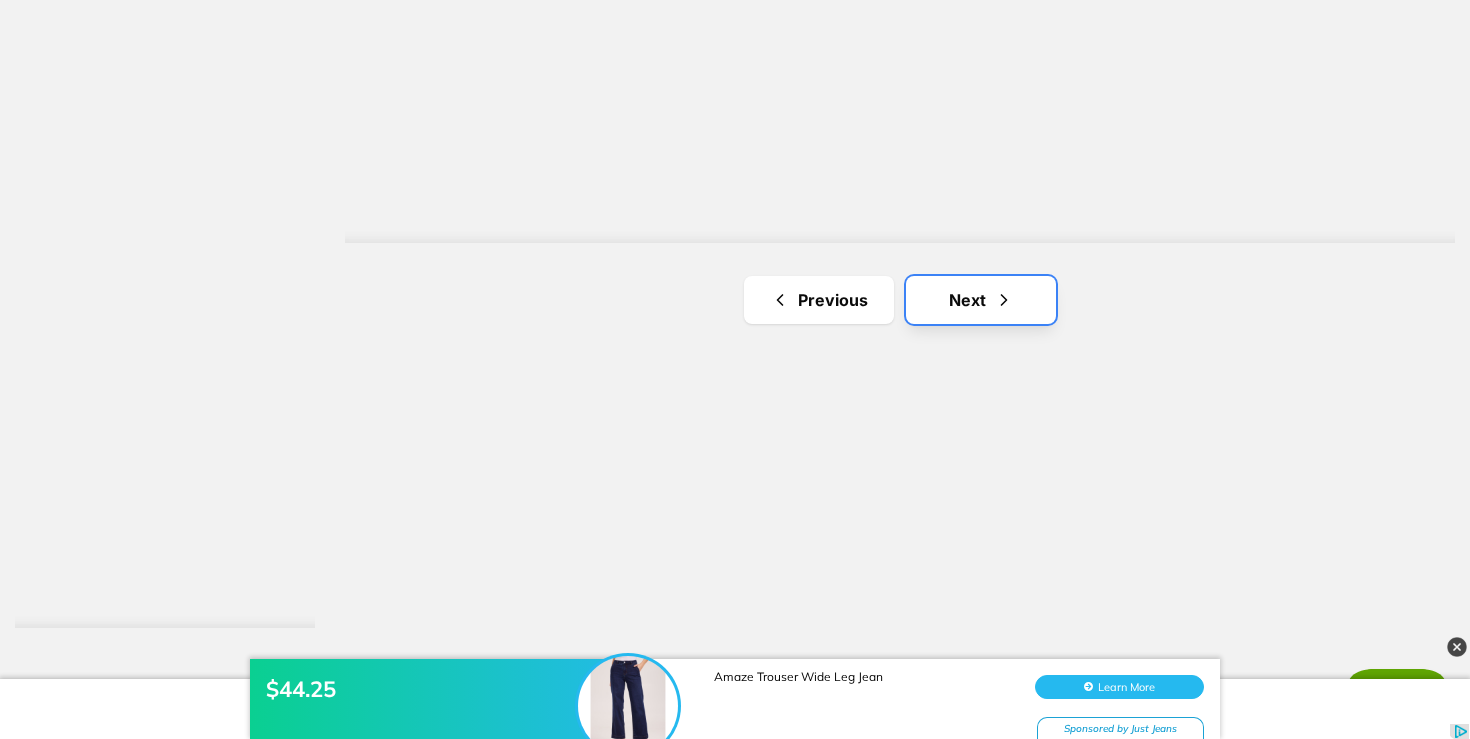 click on "Next" at bounding box center (981, 300) 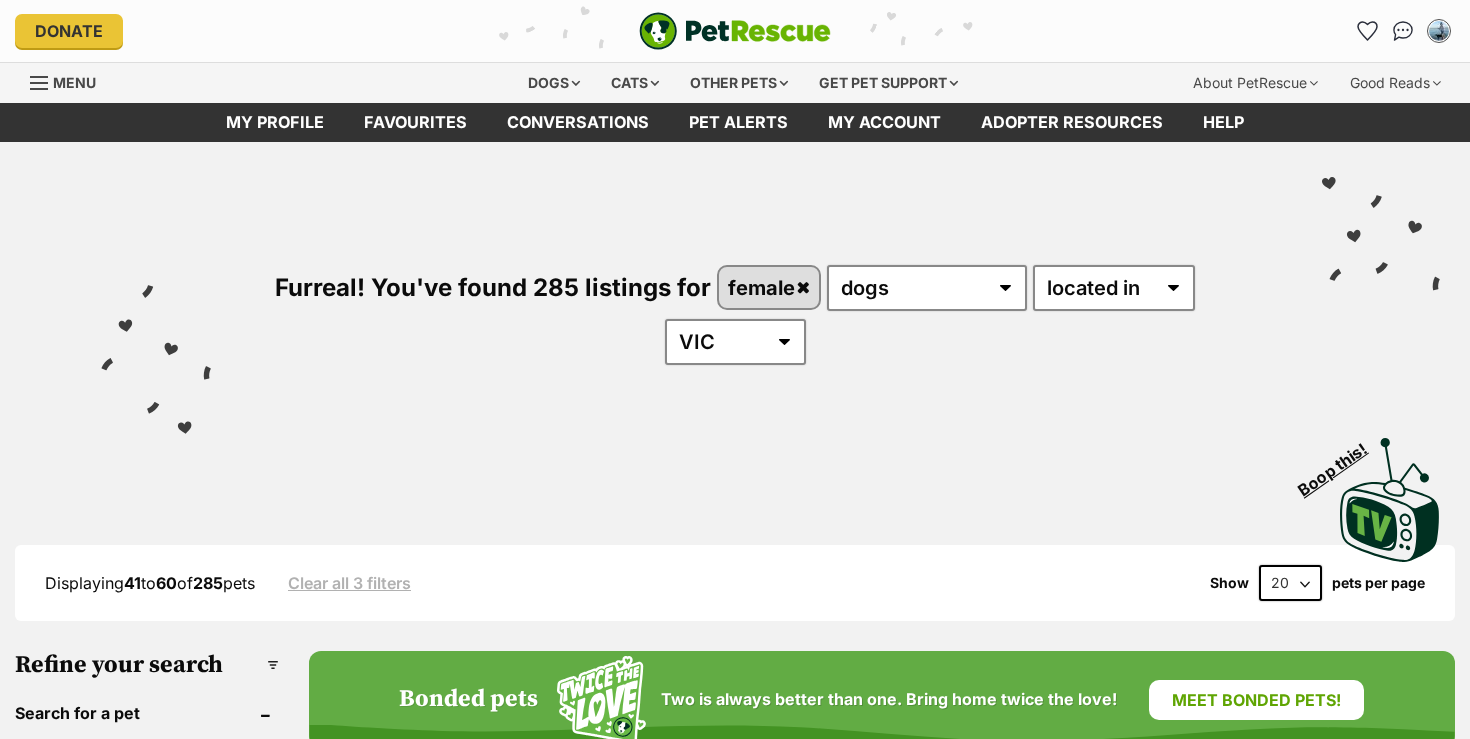 scroll, scrollTop: 0, scrollLeft: 0, axis: both 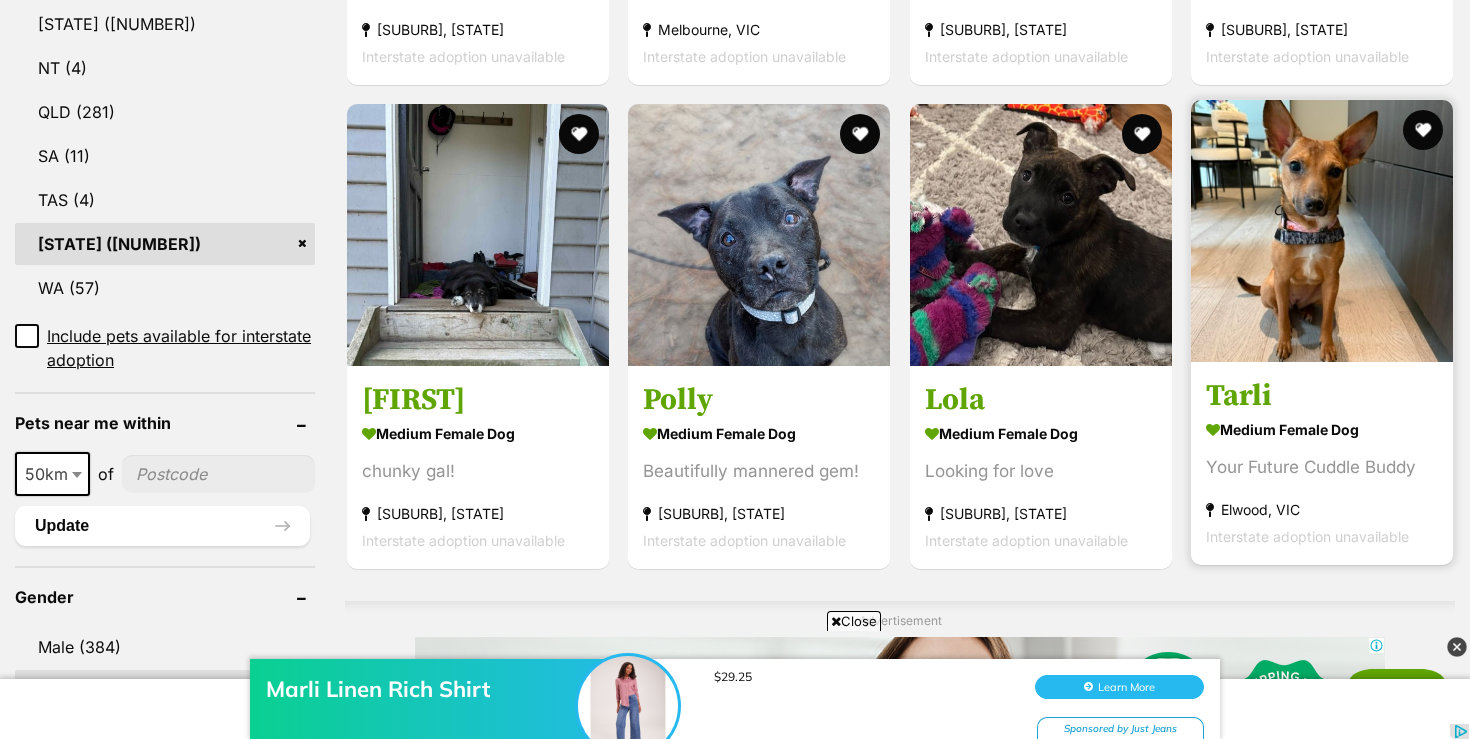 click at bounding box center [1322, 231] 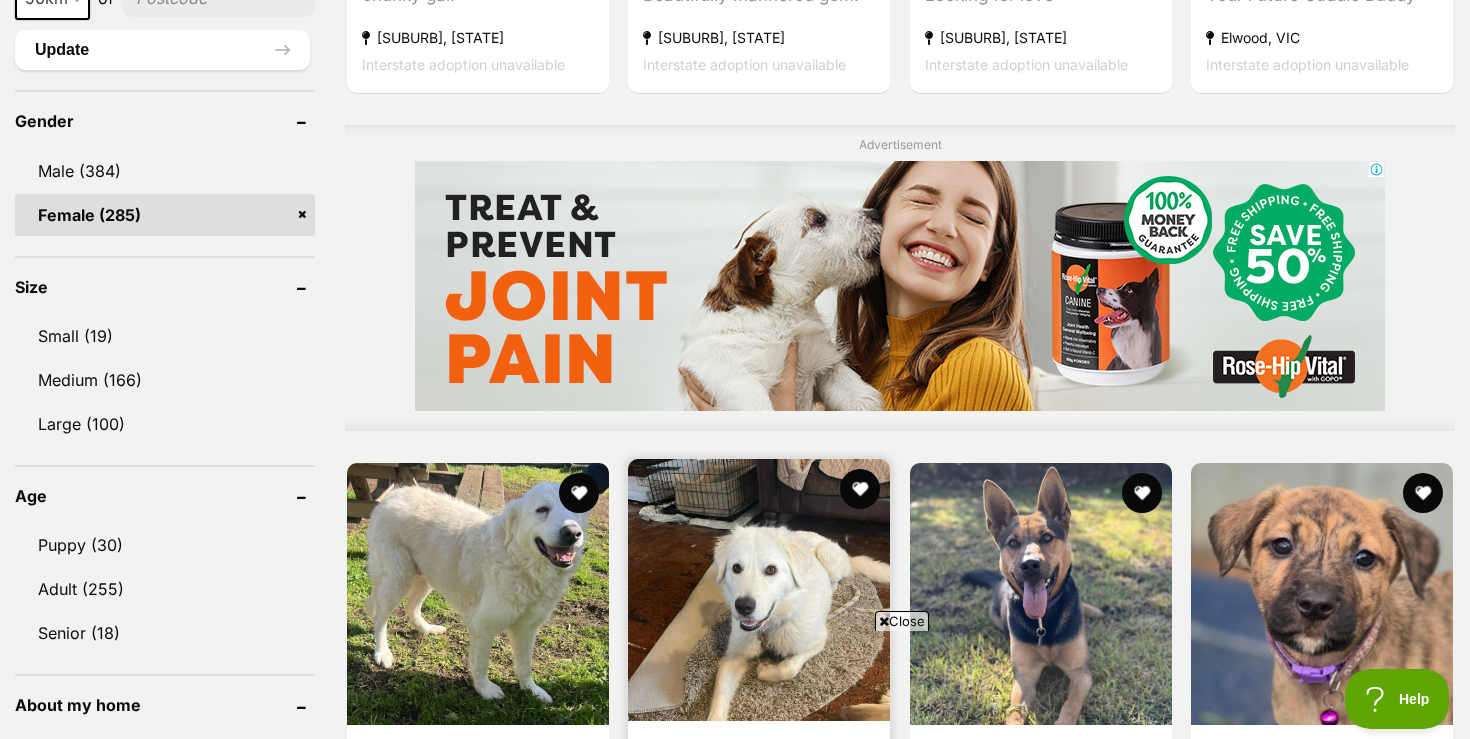 scroll, scrollTop: 1640, scrollLeft: 0, axis: vertical 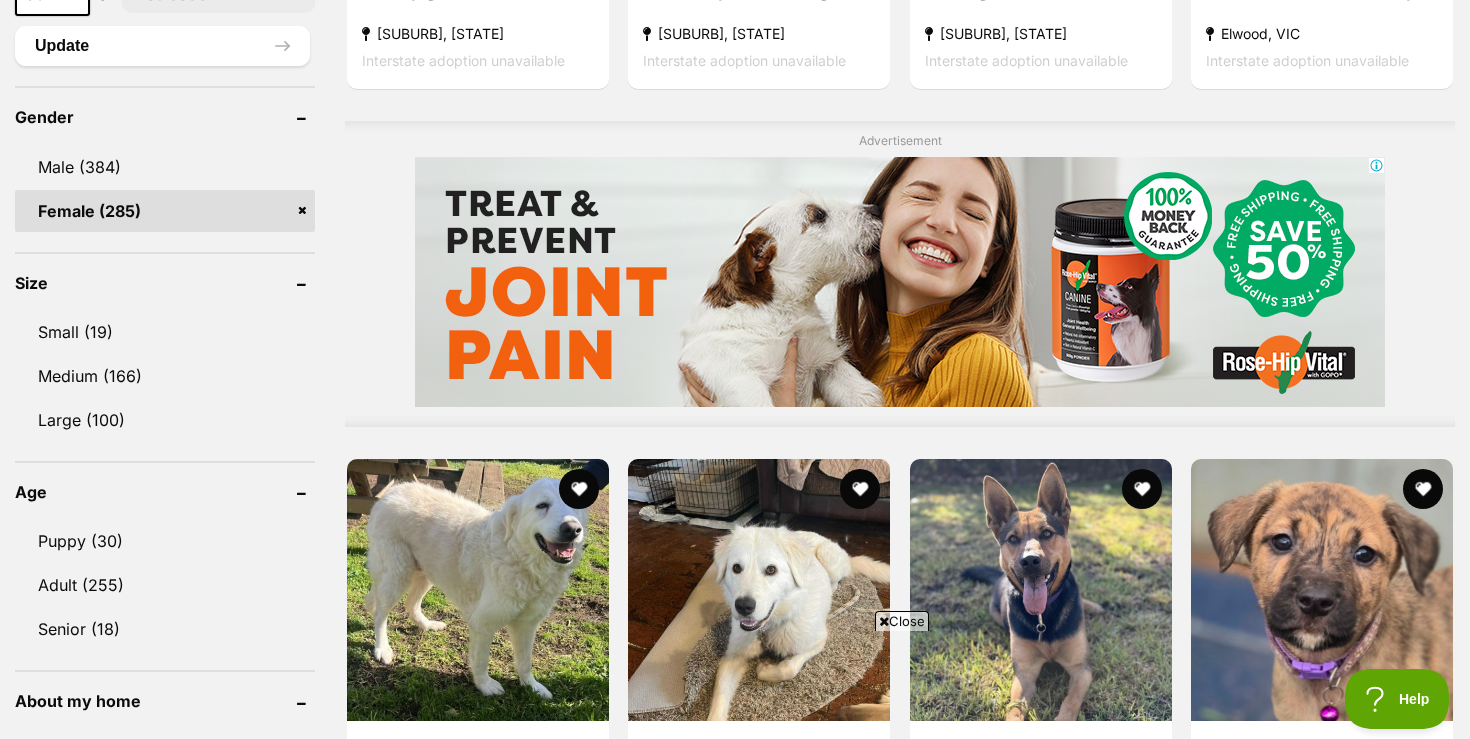 click on "Close" at bounding box center (902, 621) 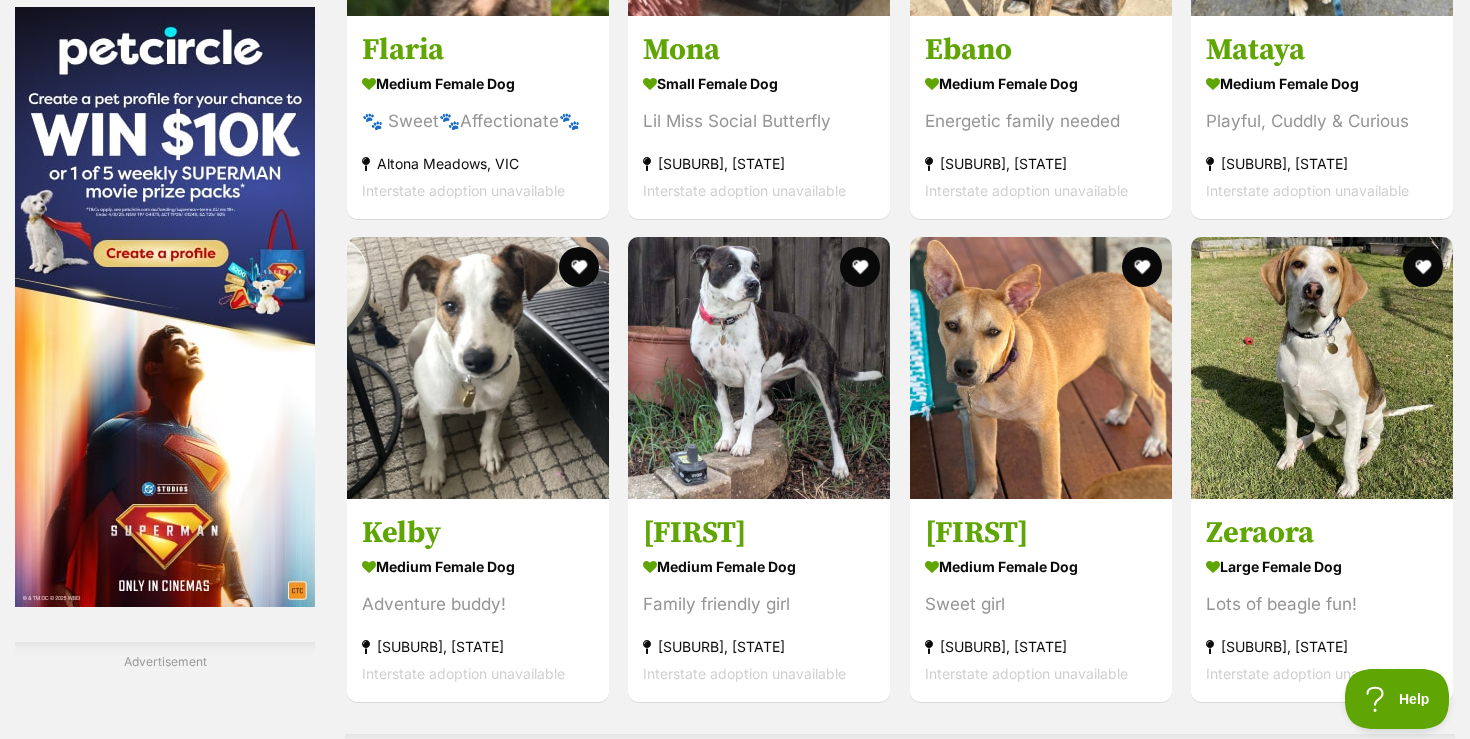 scroll, scrollTop: 3040, scrollLeft: 0, axis: vertical 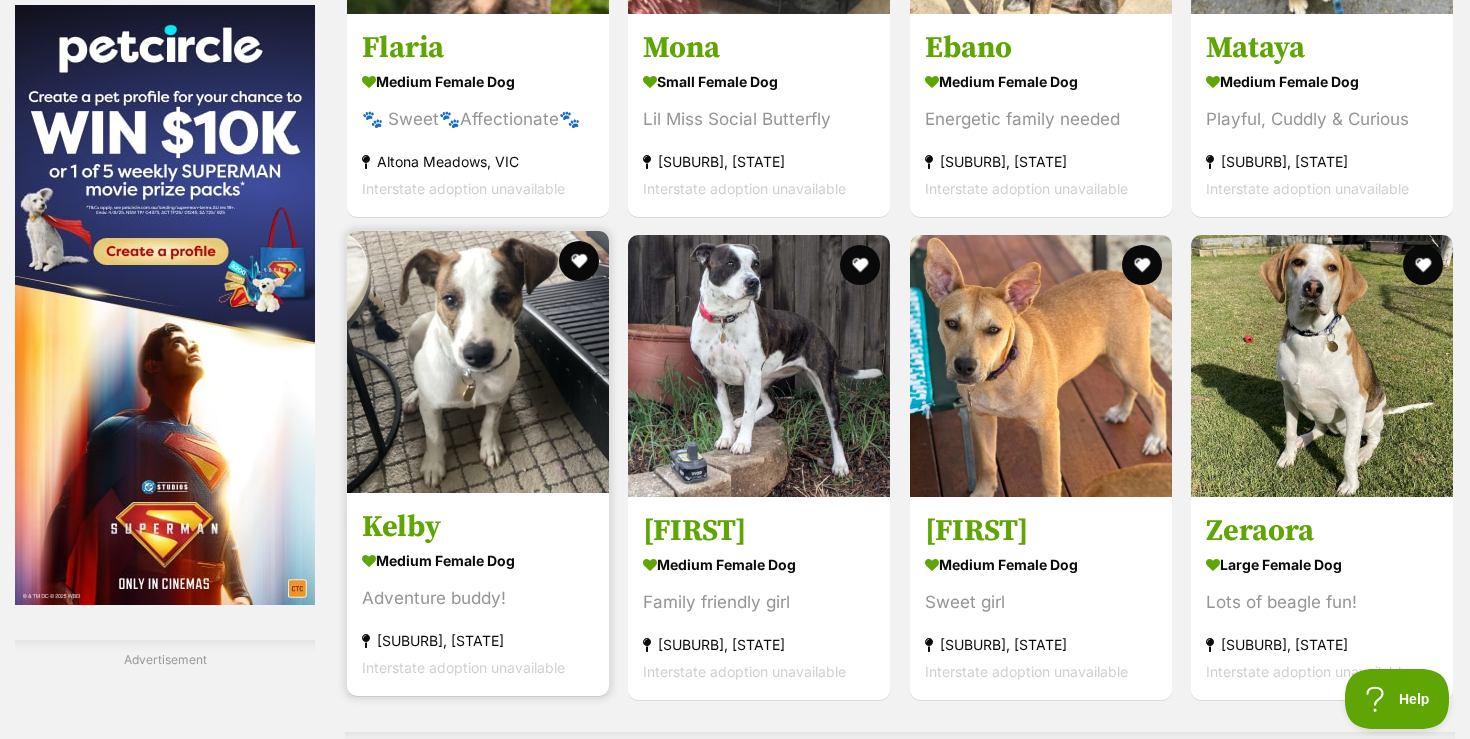 click at bounding box center (478, 362) 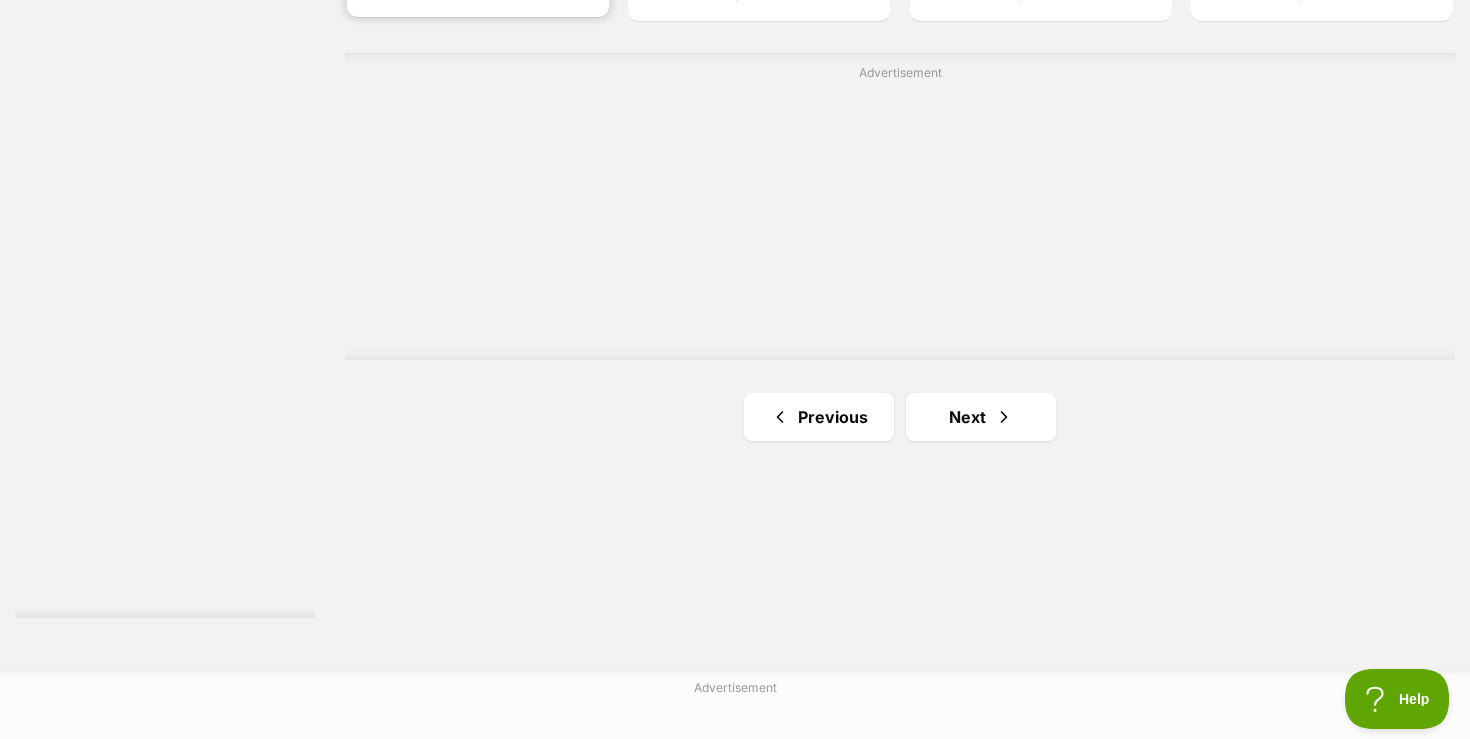 scroll, scrollTop: 3720, scrollLeft: 0, axis: vertical 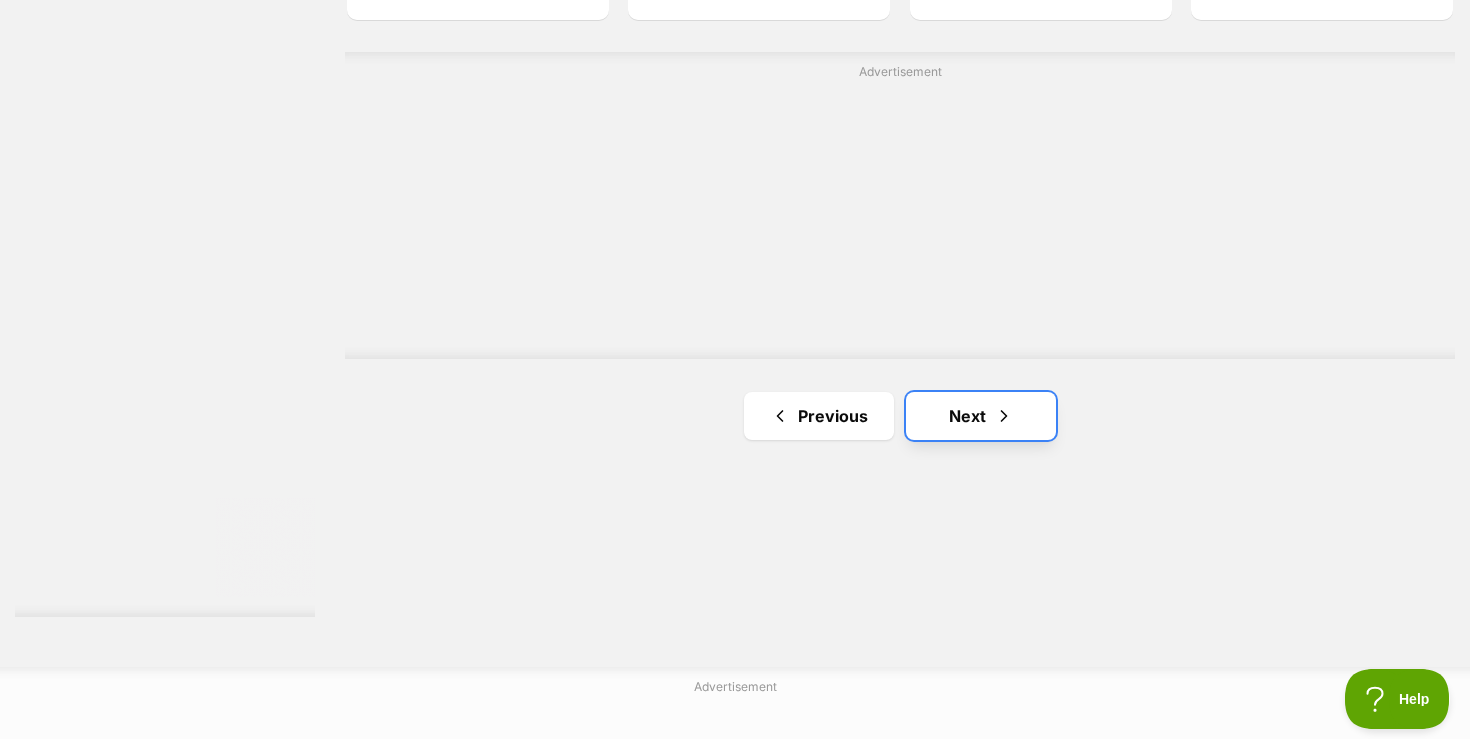 click on "Next" at bounding box center (981, 416) 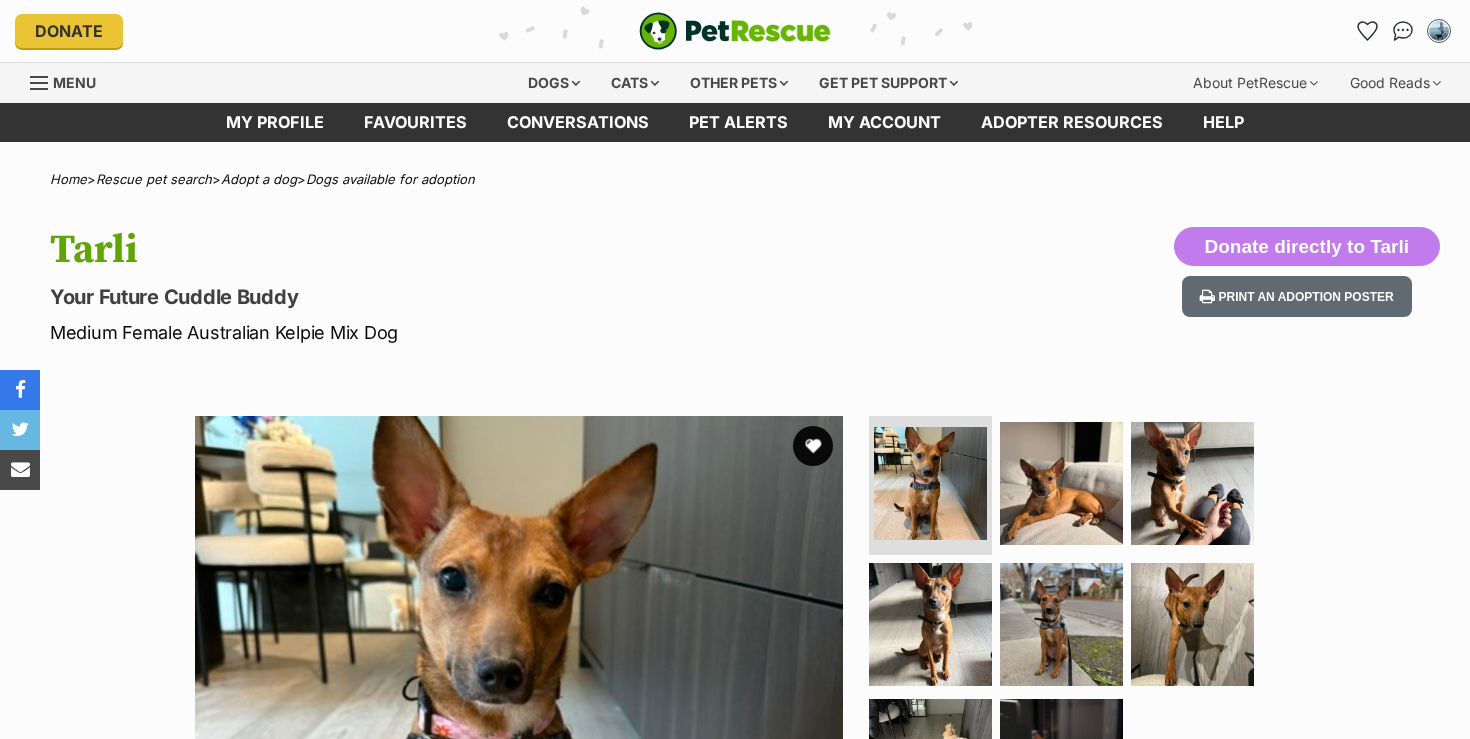 scroll, scrollTop: 0, scrollLeft: 0, axis: both 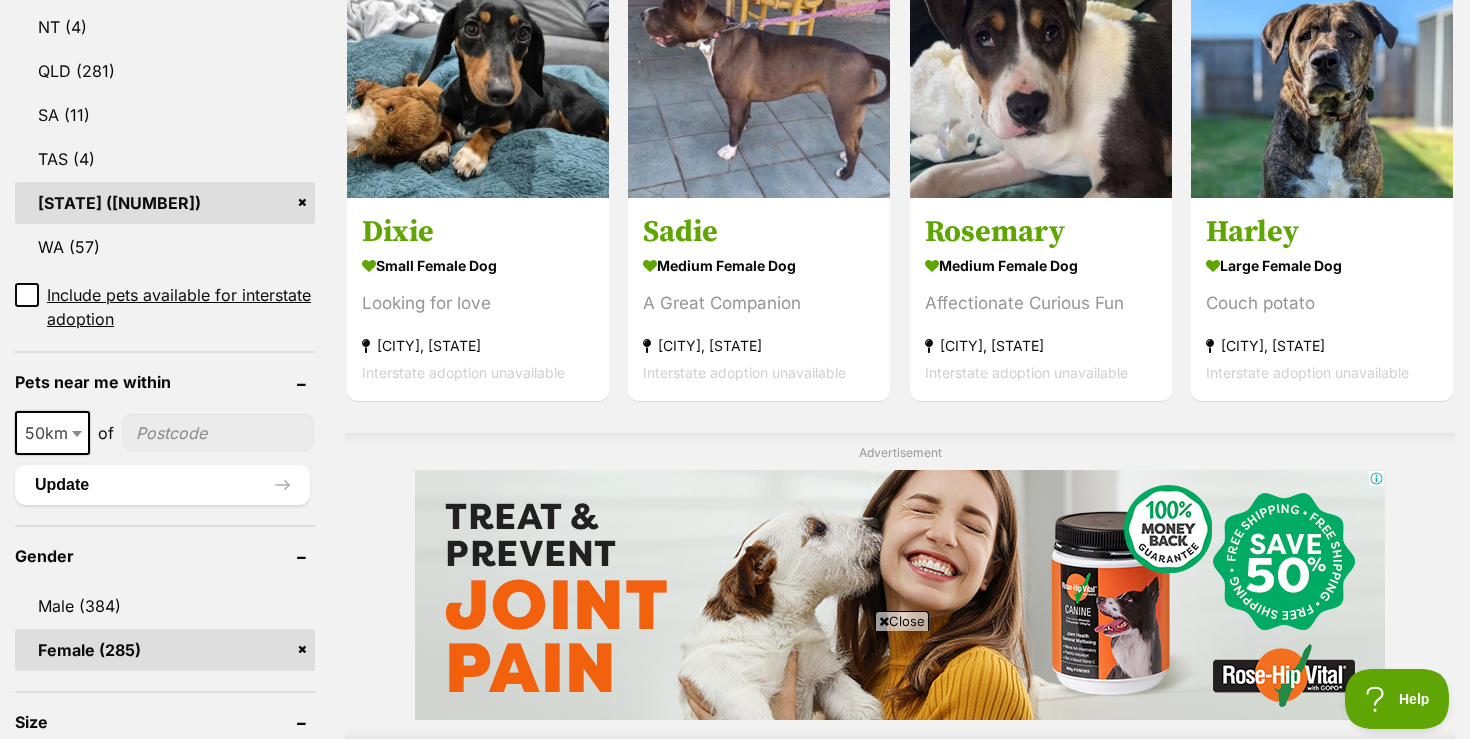 click on "Close" at bounding box center (902, 621) 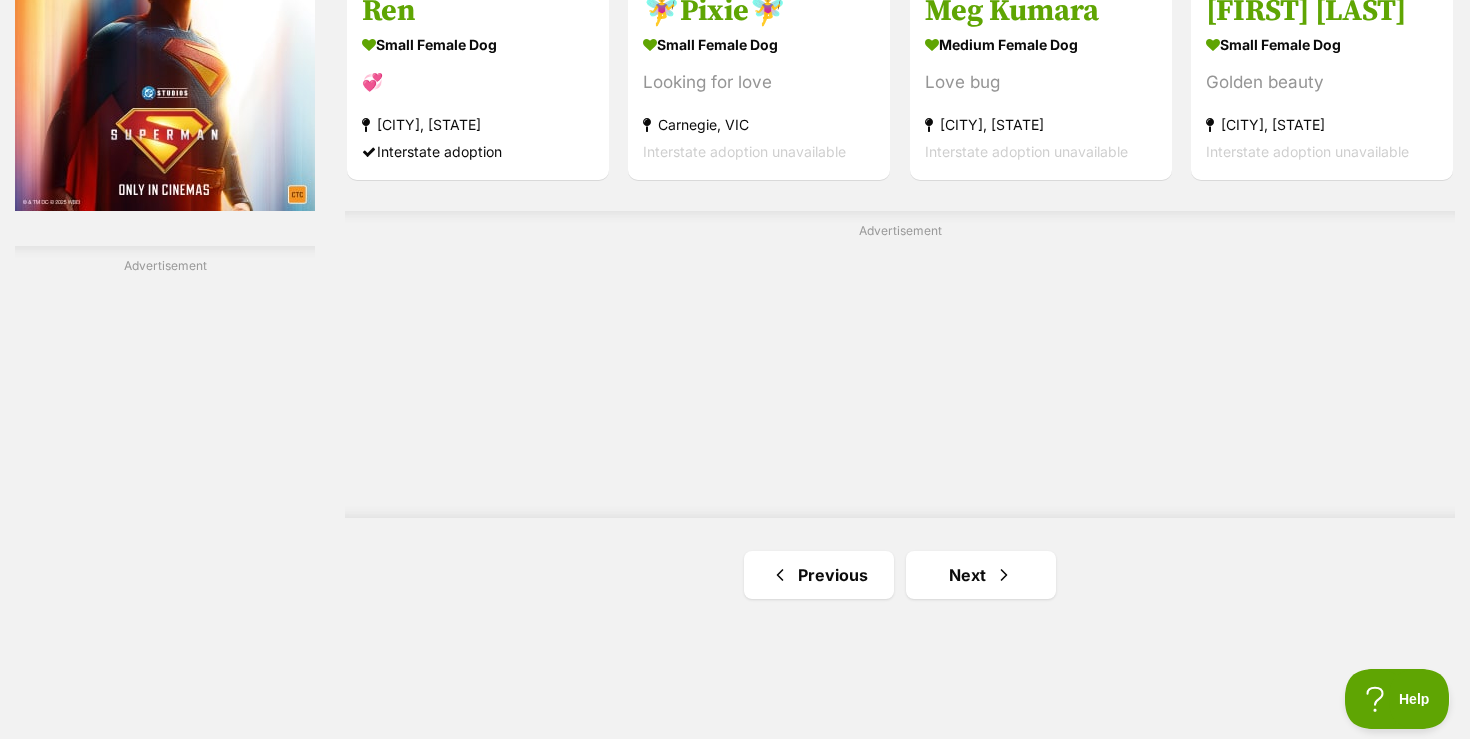 scroll, scrollTop: 3521, scrollLeft: 0, axis: vertical 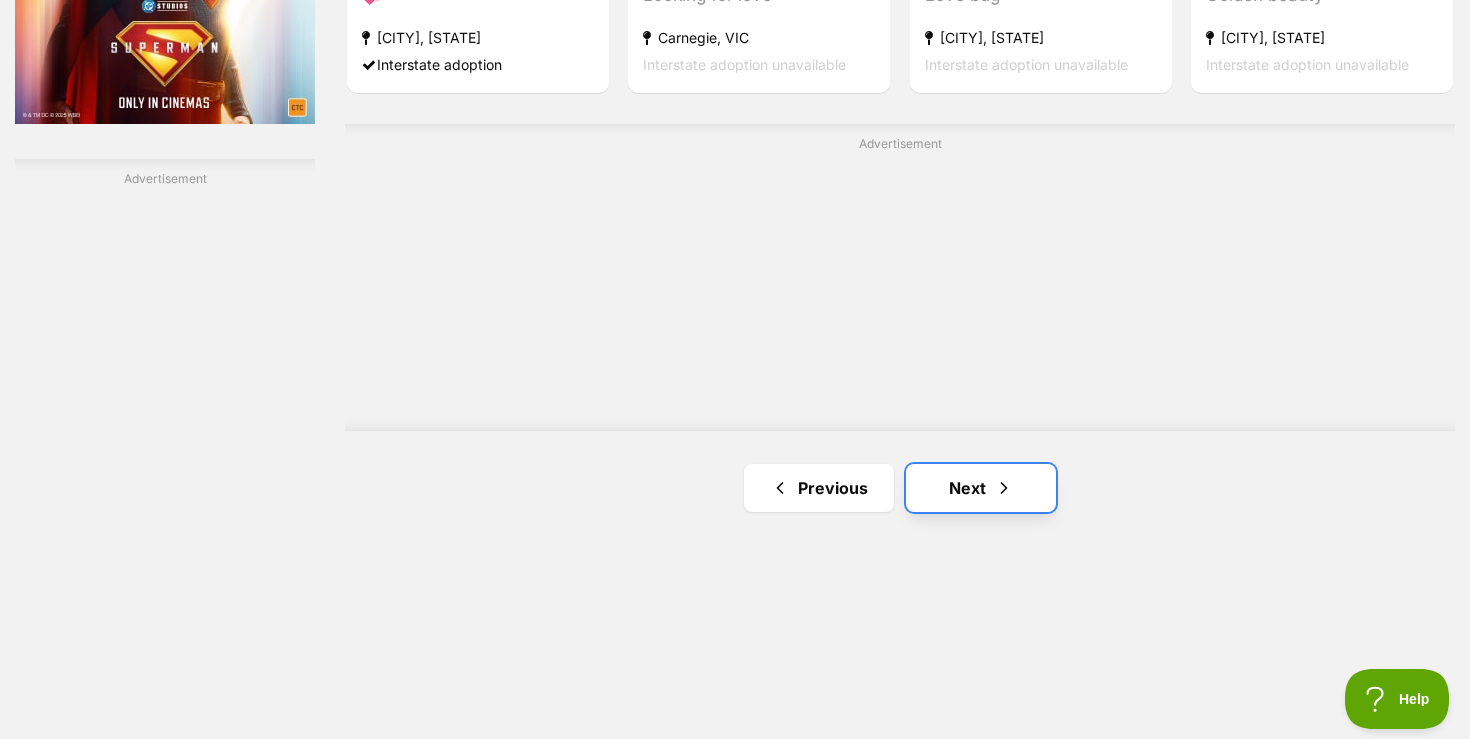 click on "Next" at bounding box center (981, 488) 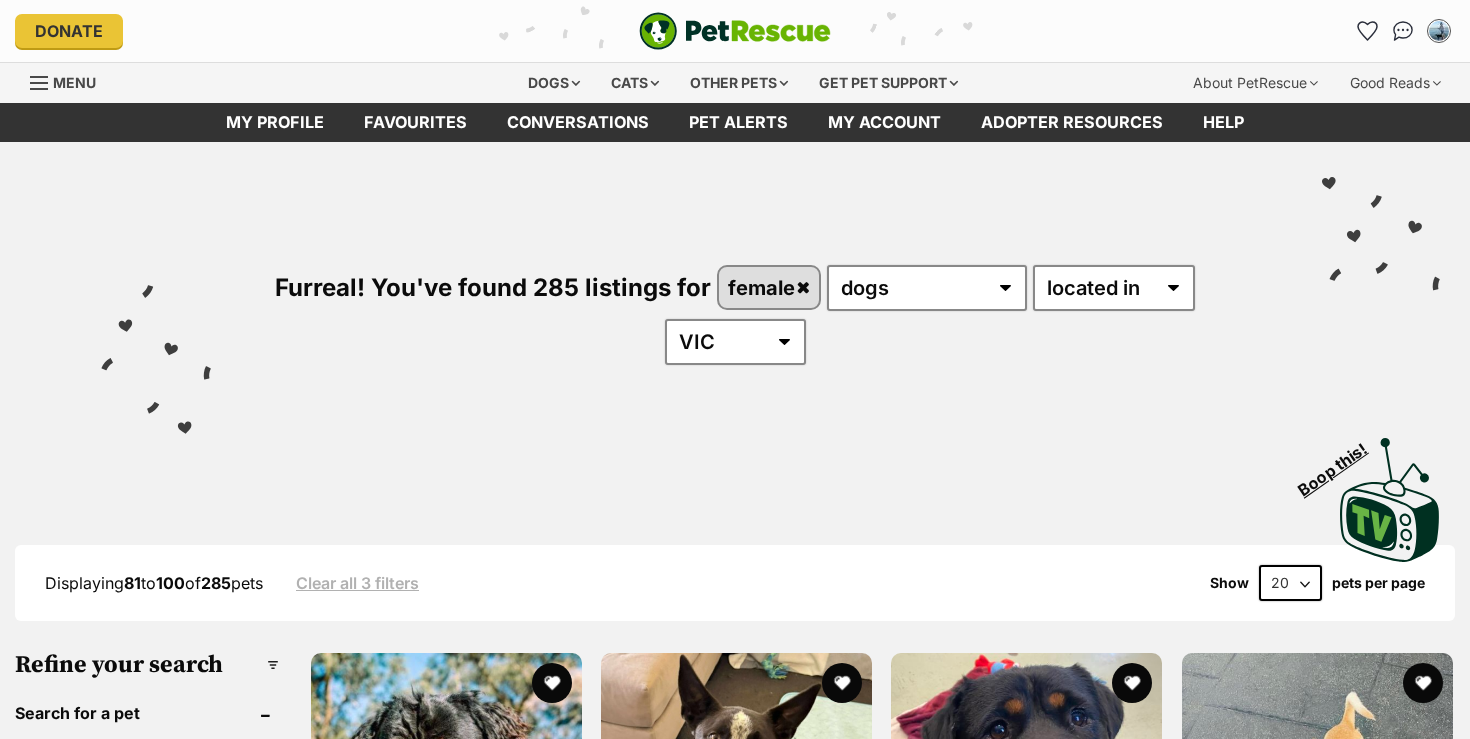 scroll, scrollTop: 0, scrollLeft: 0, axis: both 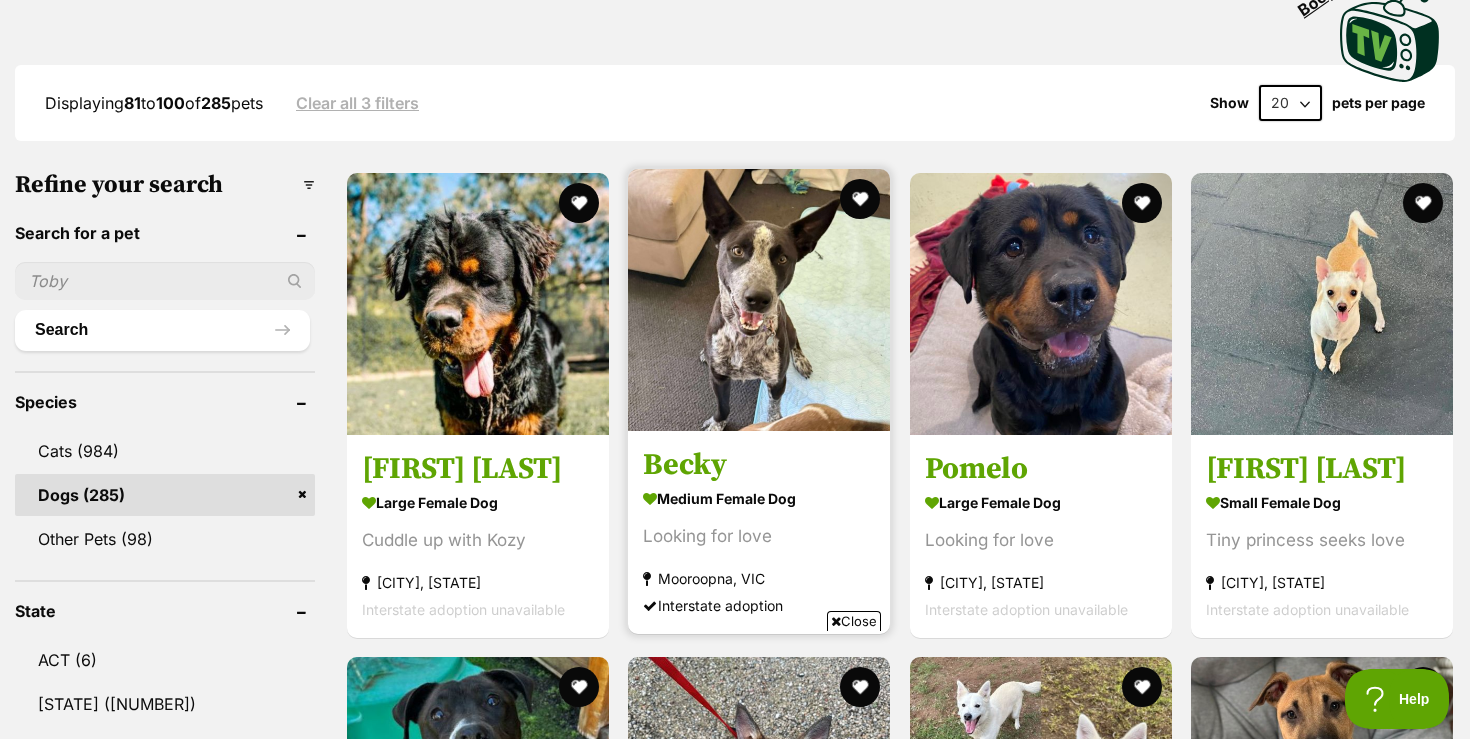 click at bounding box center [759, 300] 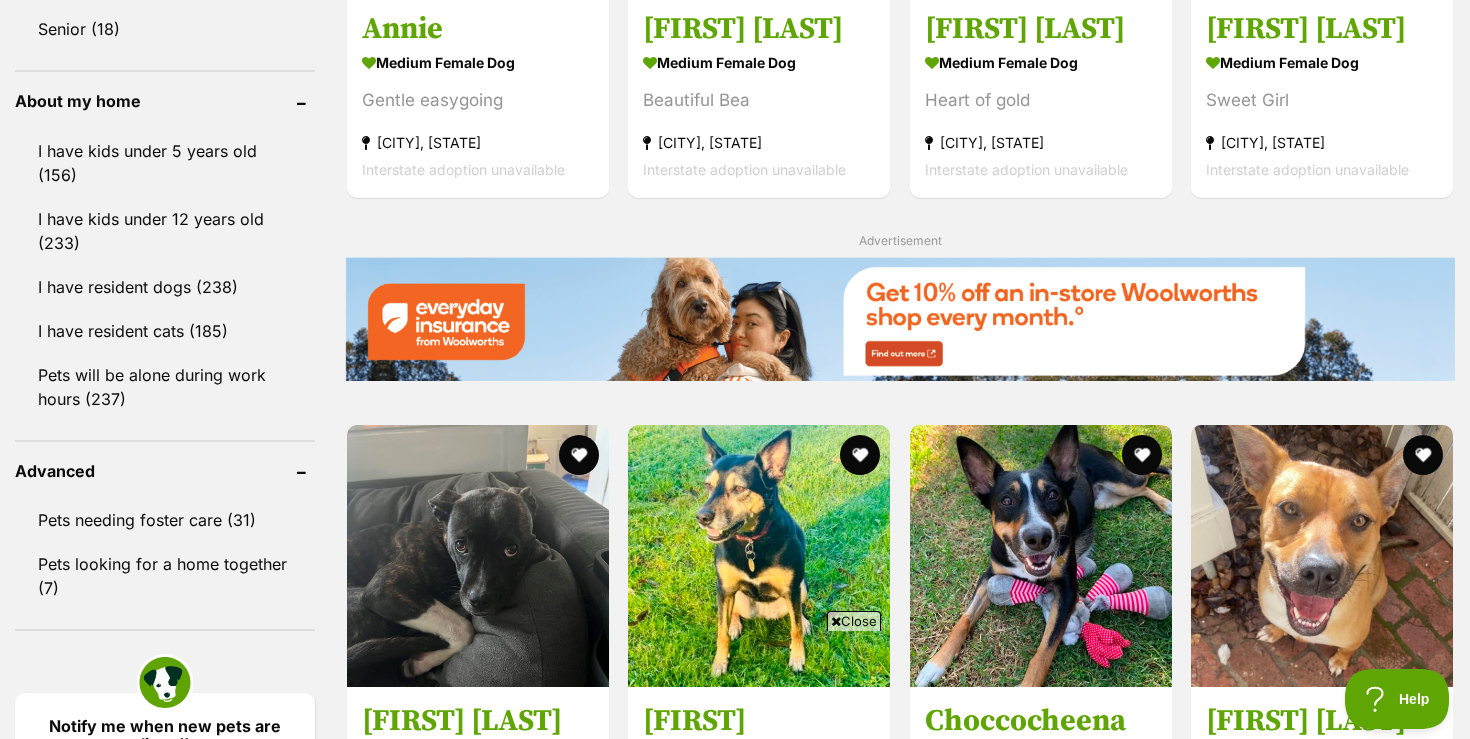 scroll, scrollTop: 2280, scrollLeft: 0, axis: vertical 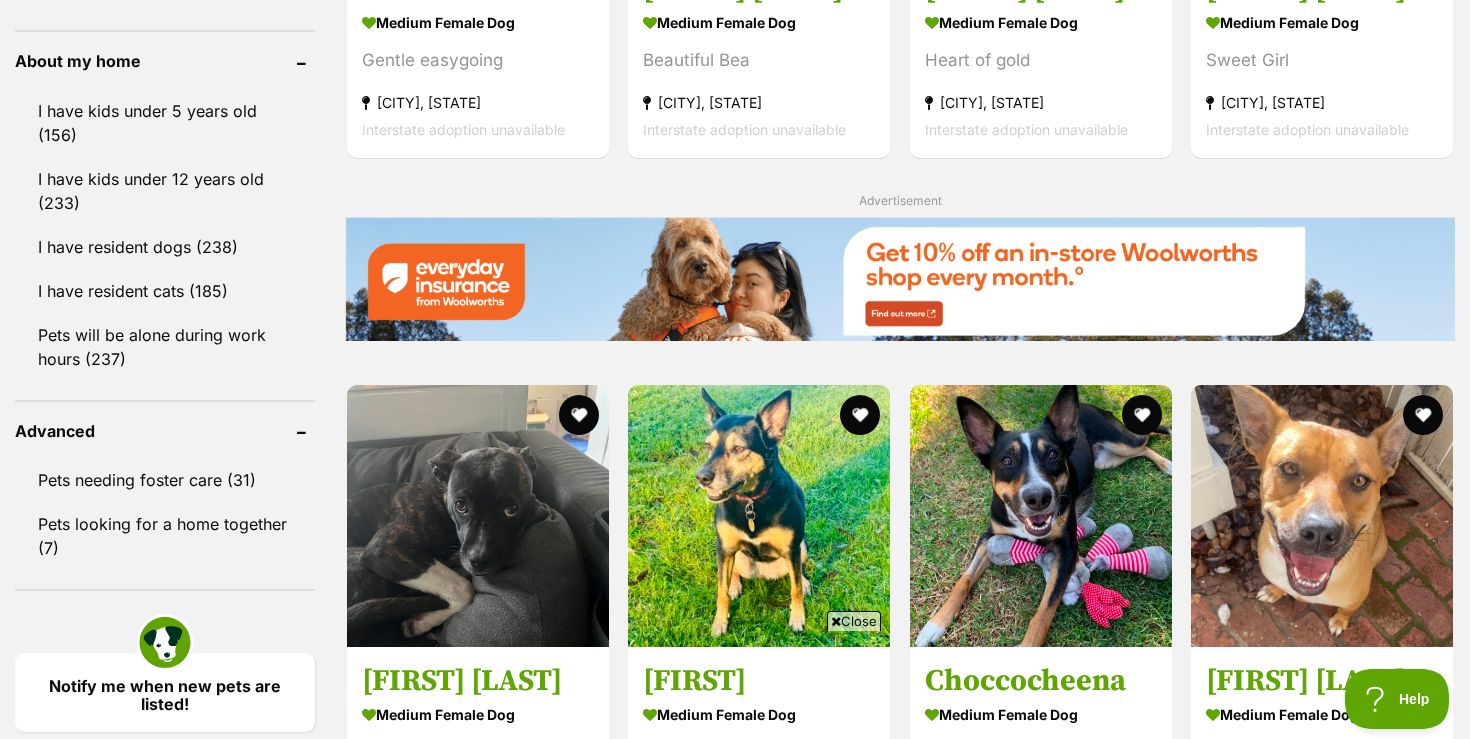click on "Close" at bounding box center [854, 621] 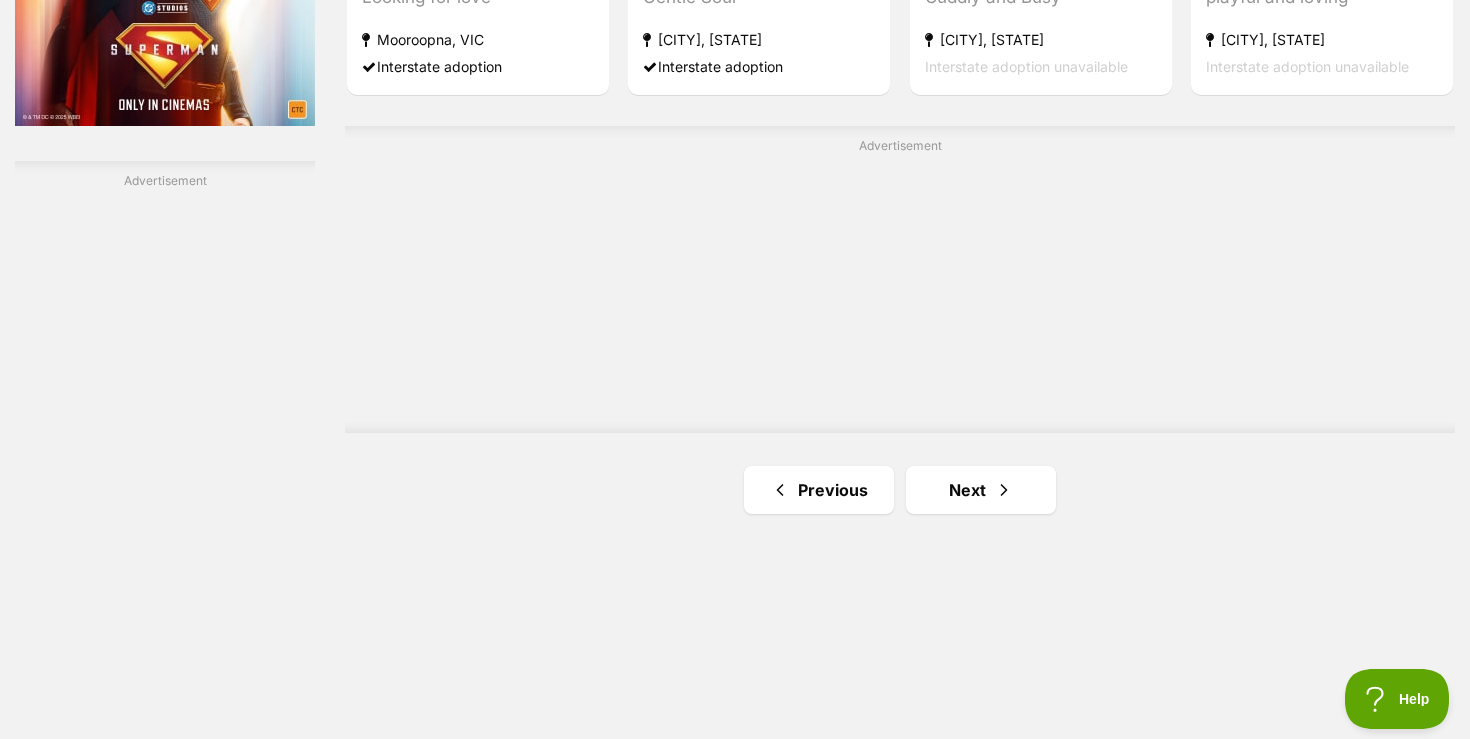 scroll, scrollTop: 3520, scrollLeft: 0, axis: vertical 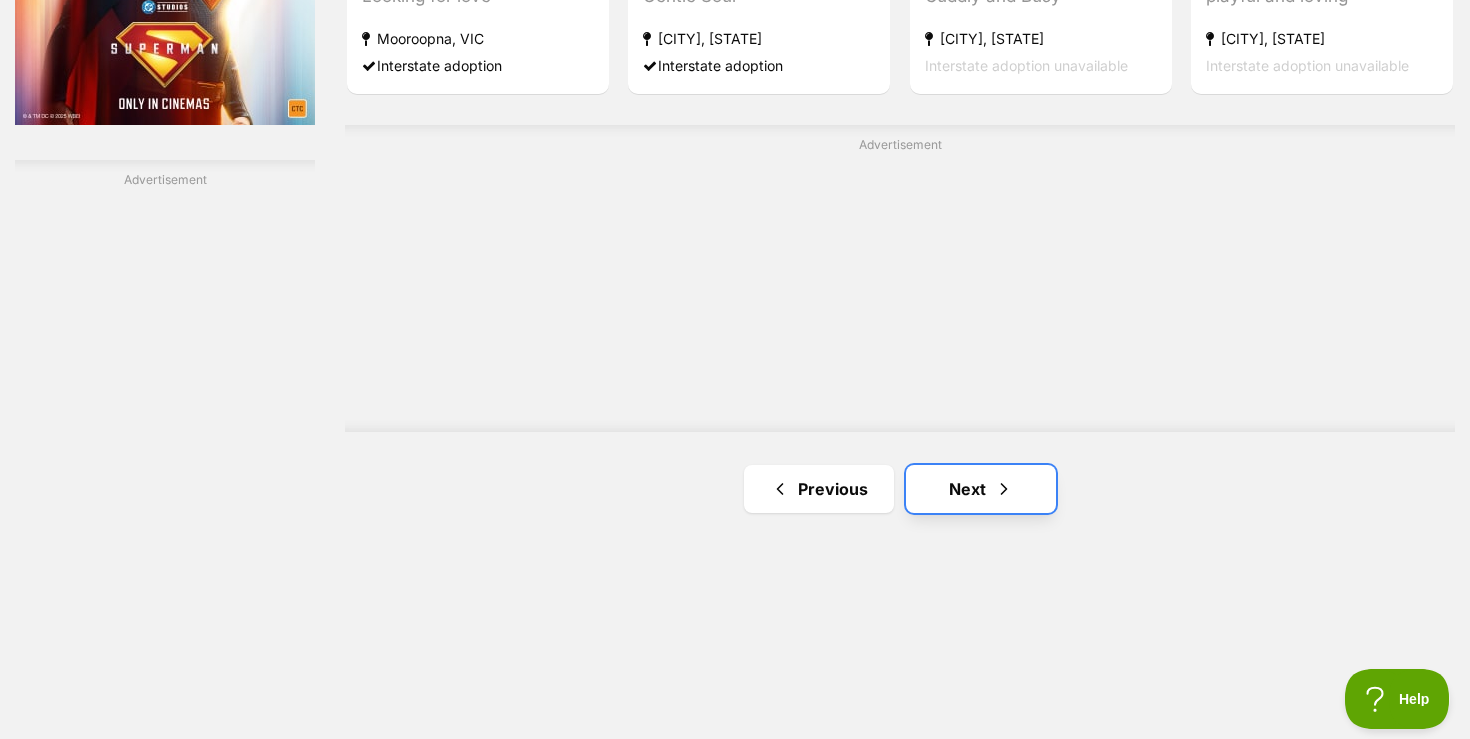 click on "Next" at bounding box center [981, 489] 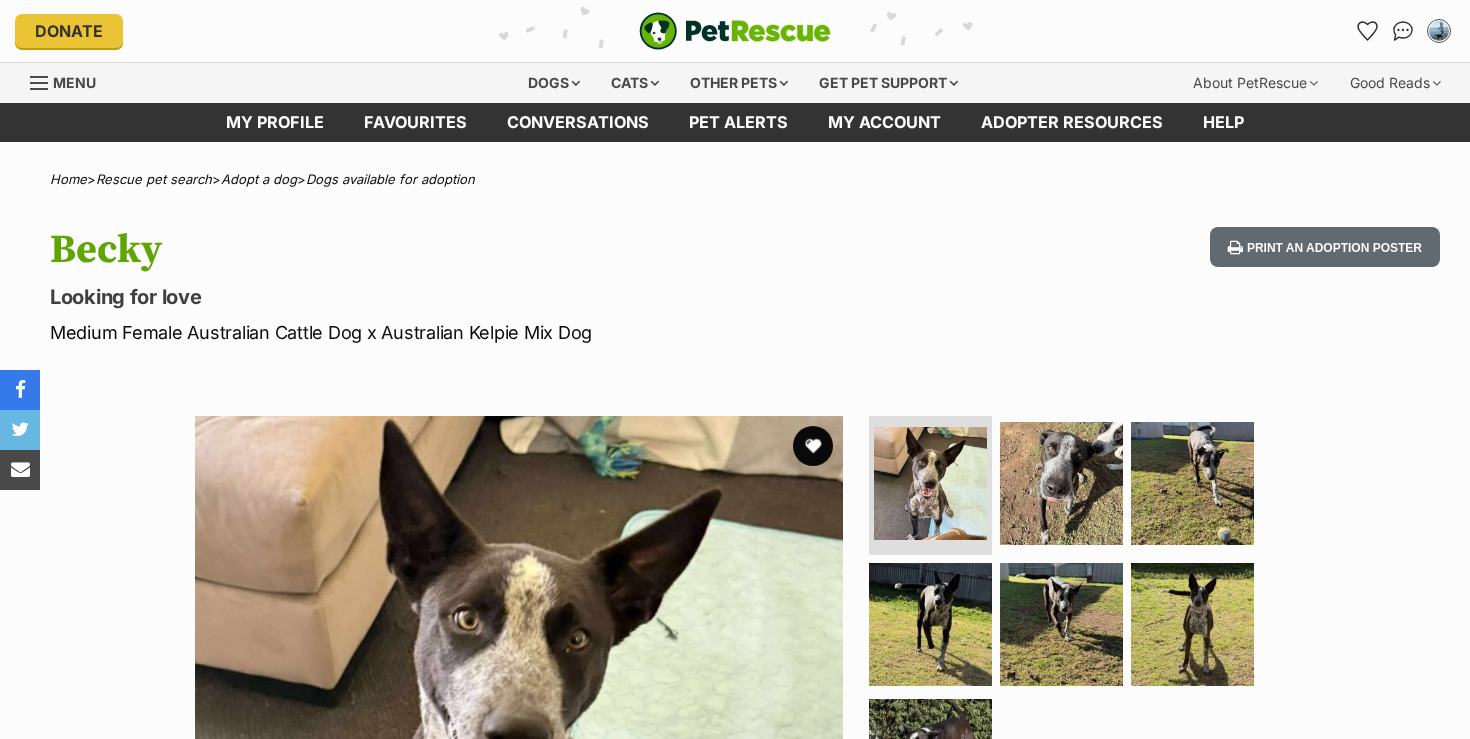 scroll, scrollTop: 0, scrollLeft: 0, axis: both 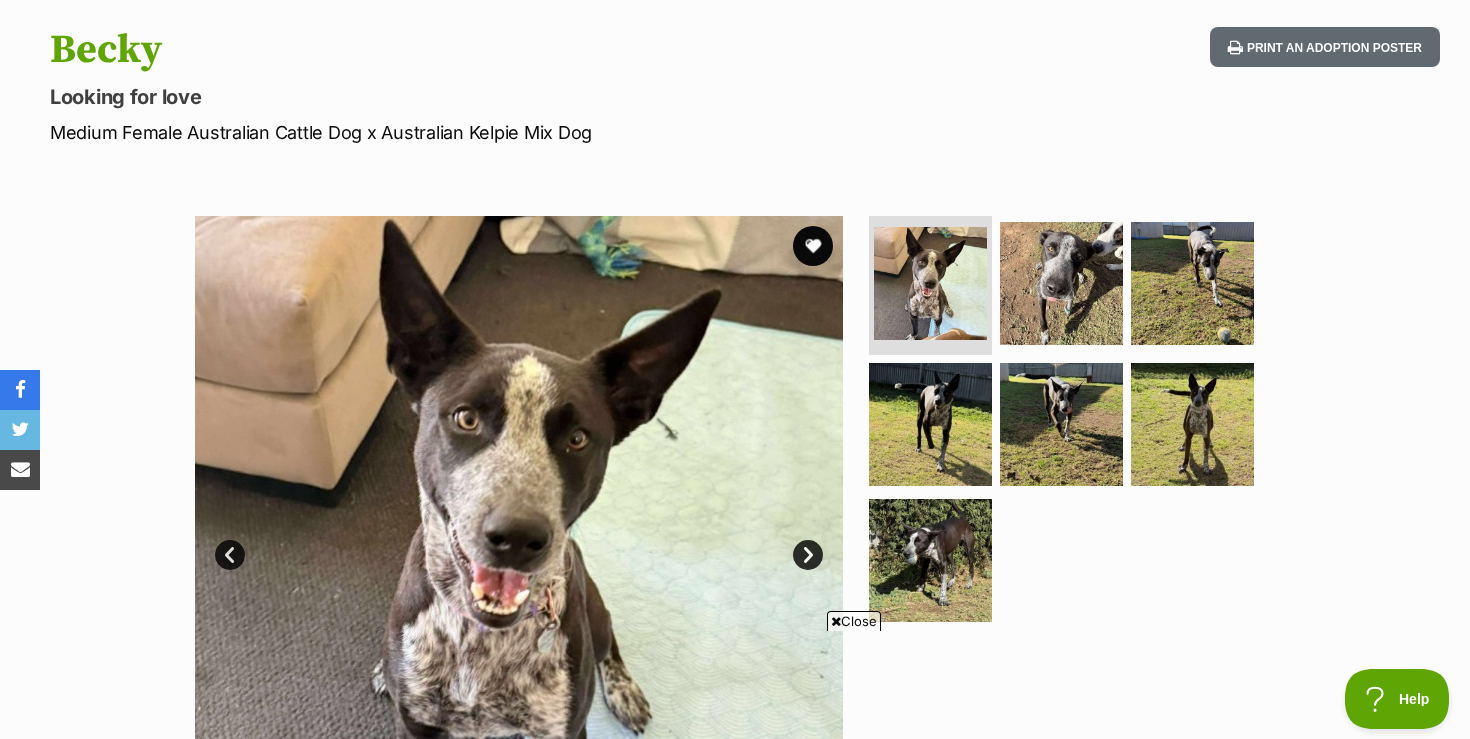 click on "Close" at bounding box center (854, 621) 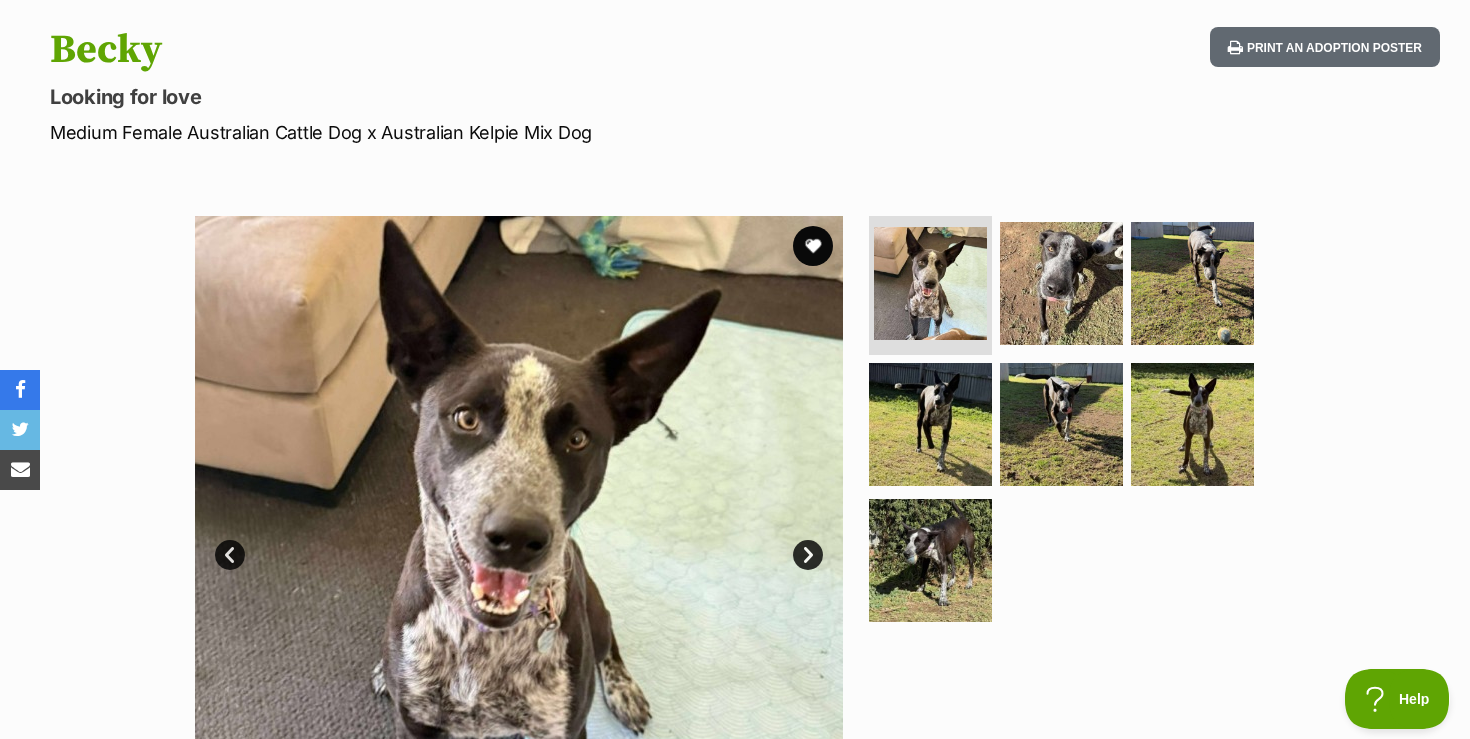 scroll, scrollTop: 0, scrollLeft: 0, axis: both 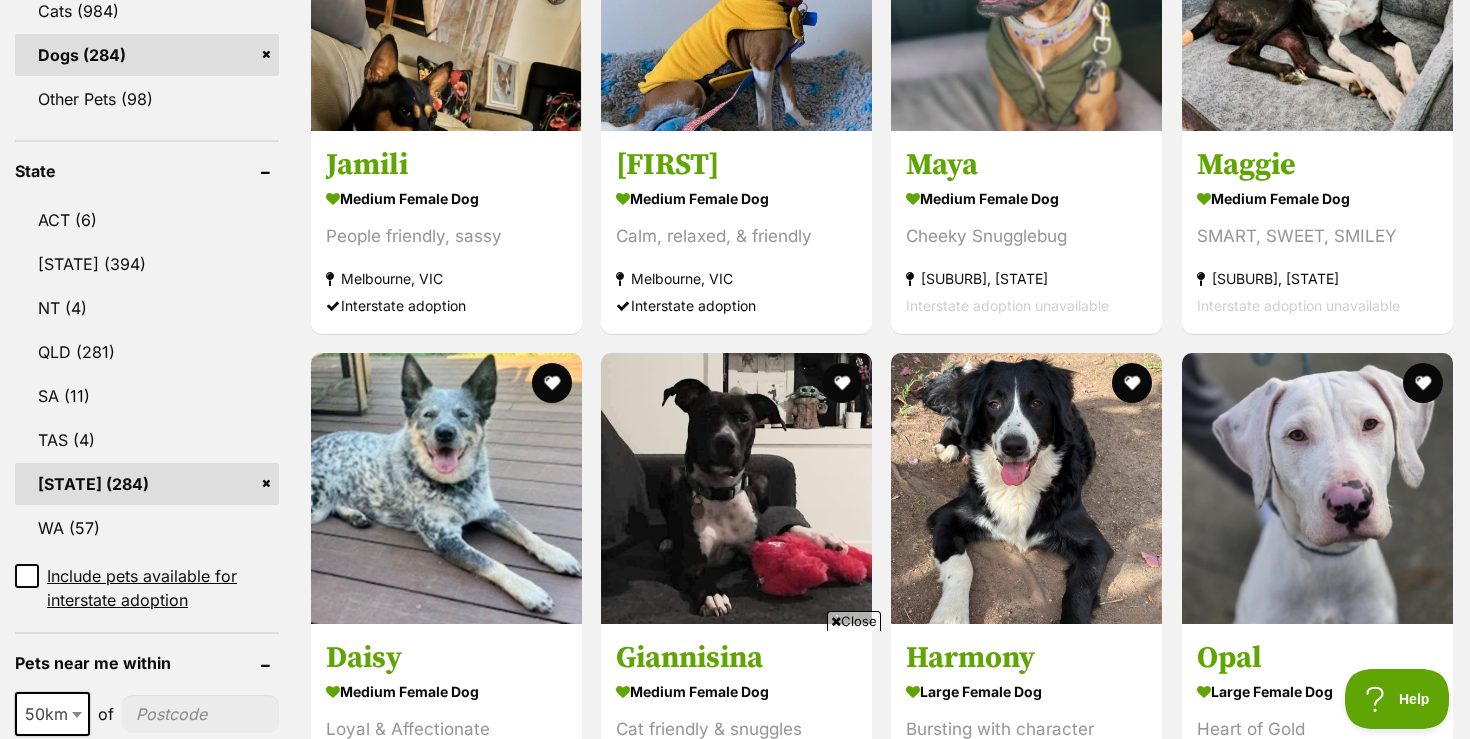 click on "Close" at bounding box center (854, 621) 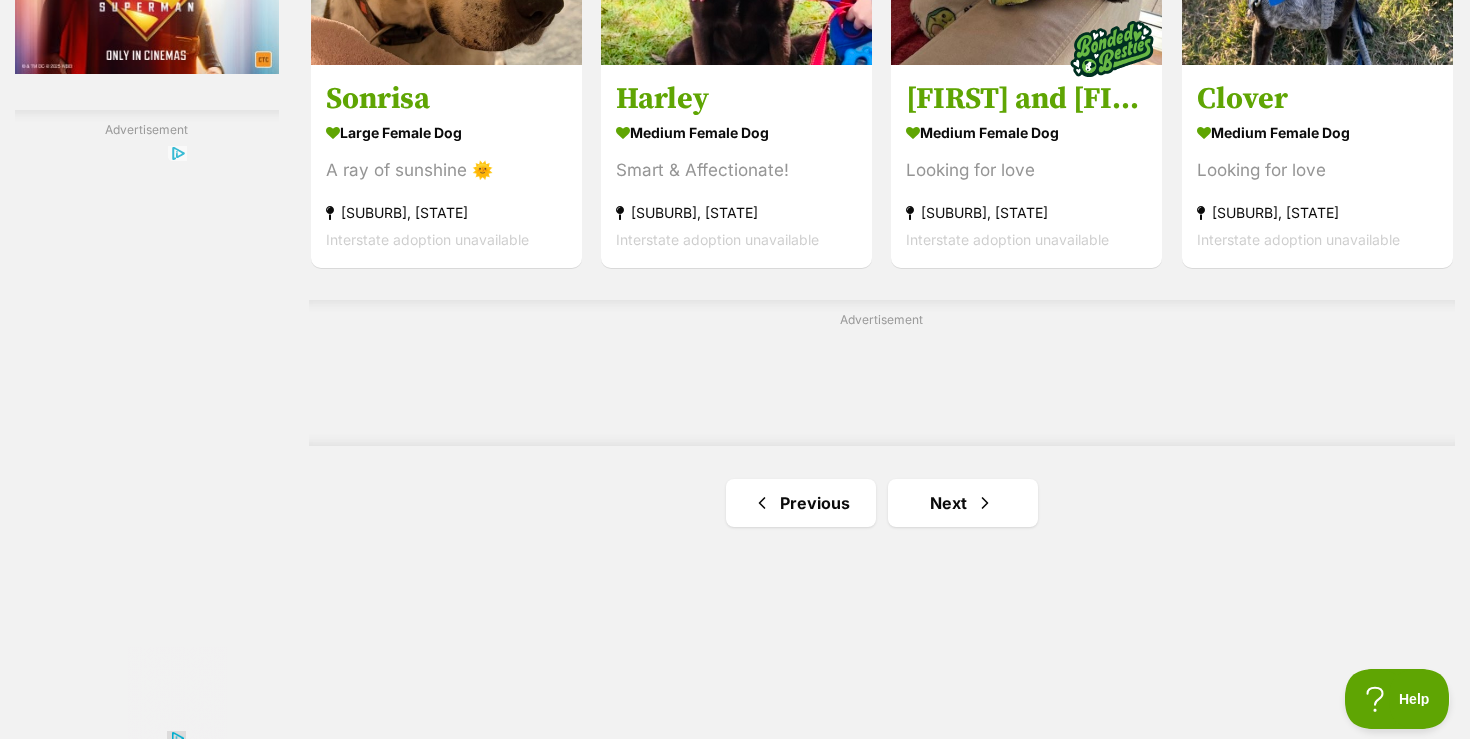 scroll, scrollTop: 3560, scrollLeft: 0, axis: vertical 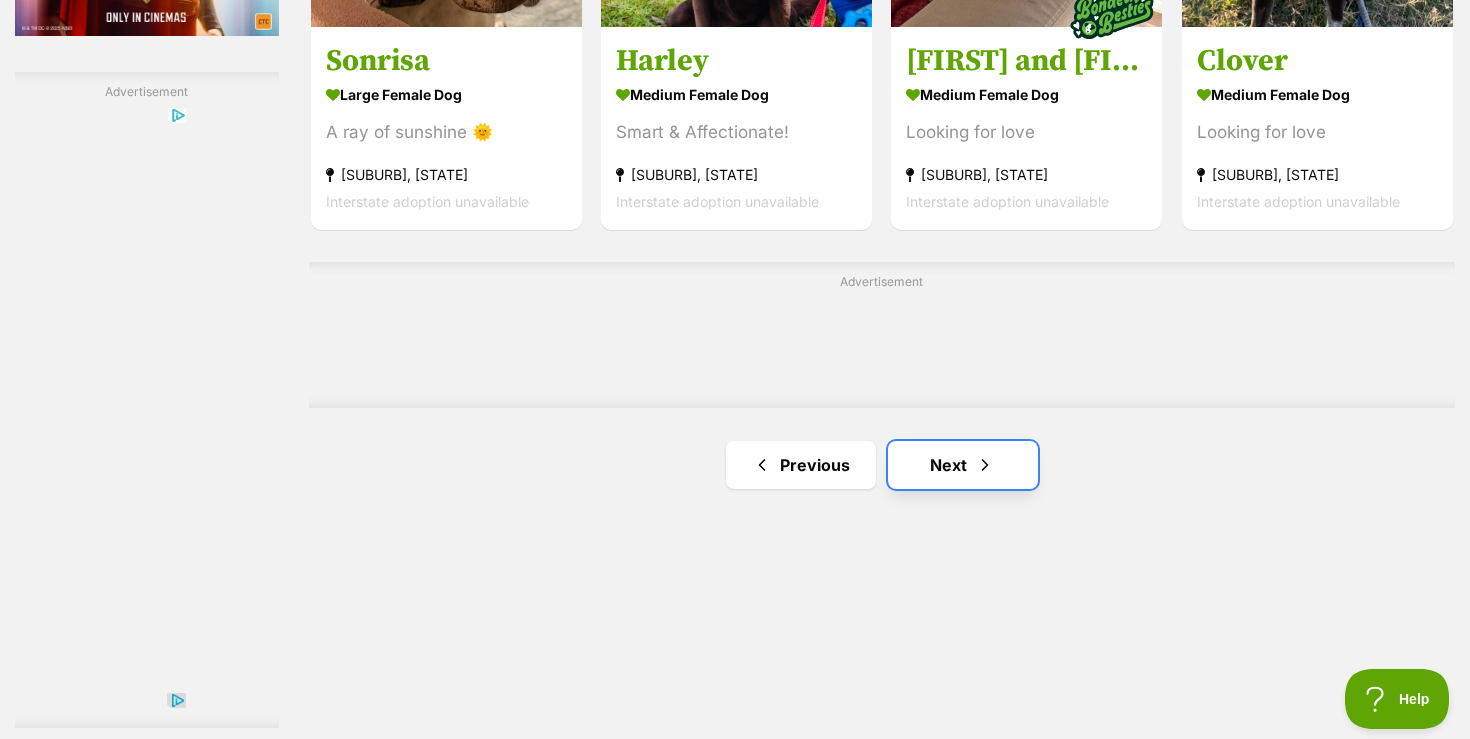 click on "Next" at bounding box center [963, 465] 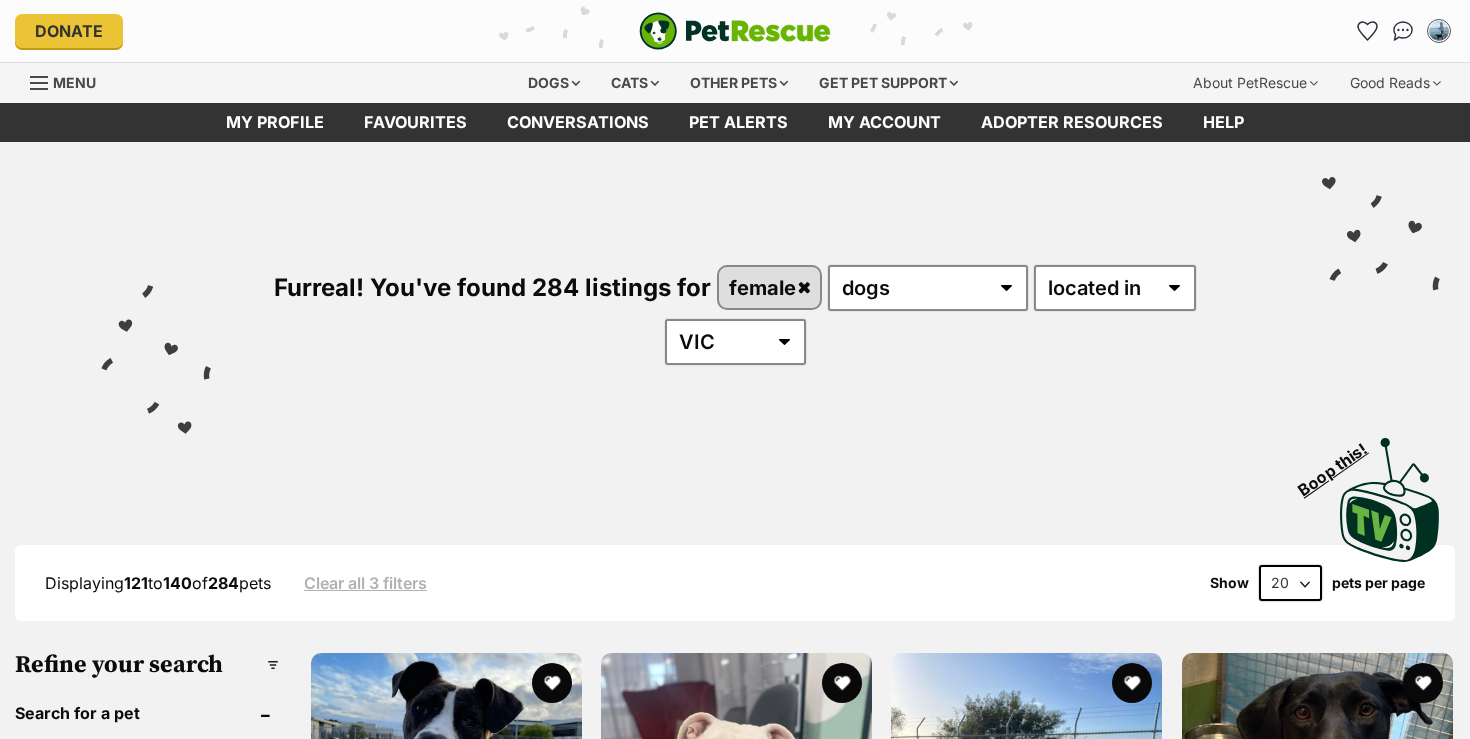 scroll, scrollTop: 0, scrollLeft: 0, axis: both 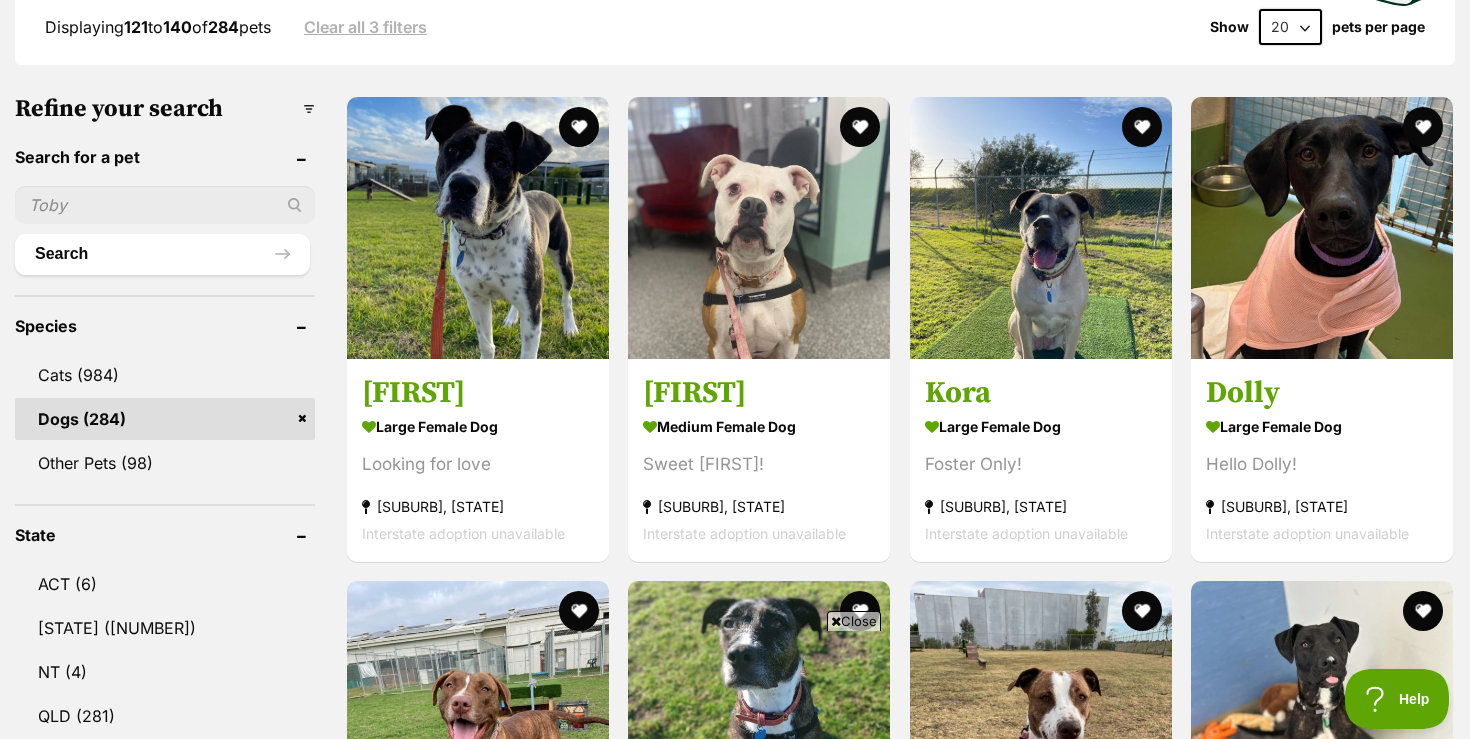 click on "Close" at bounding box center [854, 621] 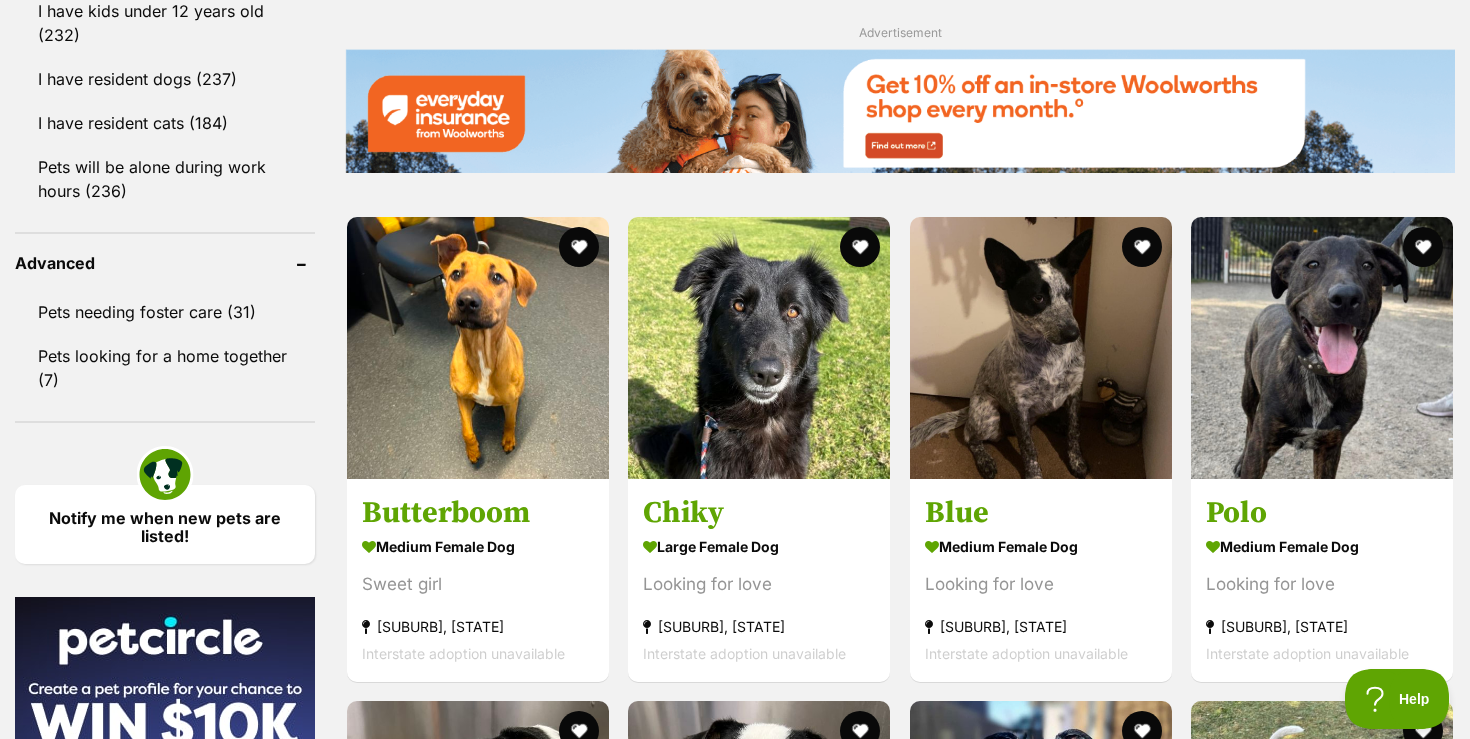scroll, scrollTop: 2476, scrollLeft: 0, axis: vertical 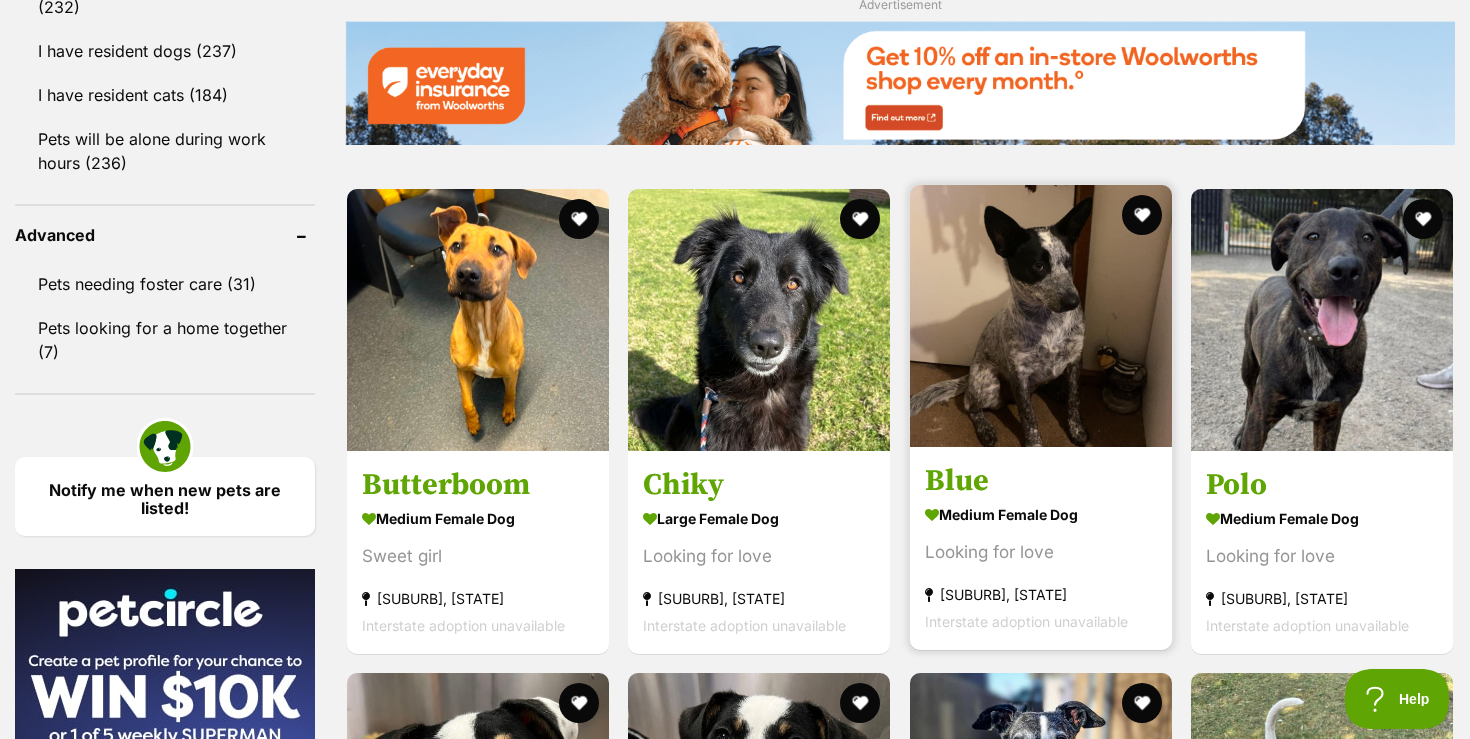 click at bounding box center [1041, 316] 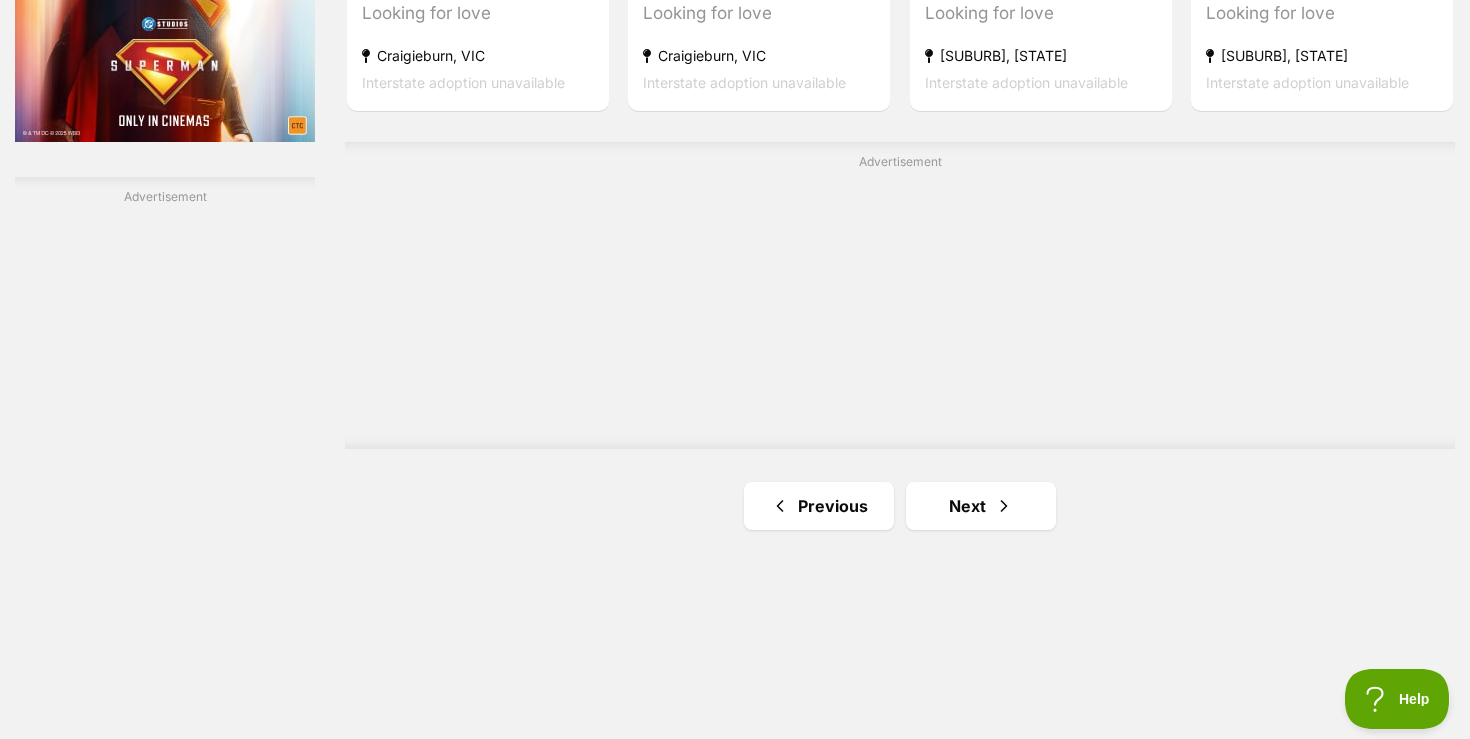 scroll, scrollTop: 3516, scrollLeft: 0, axis: vertical 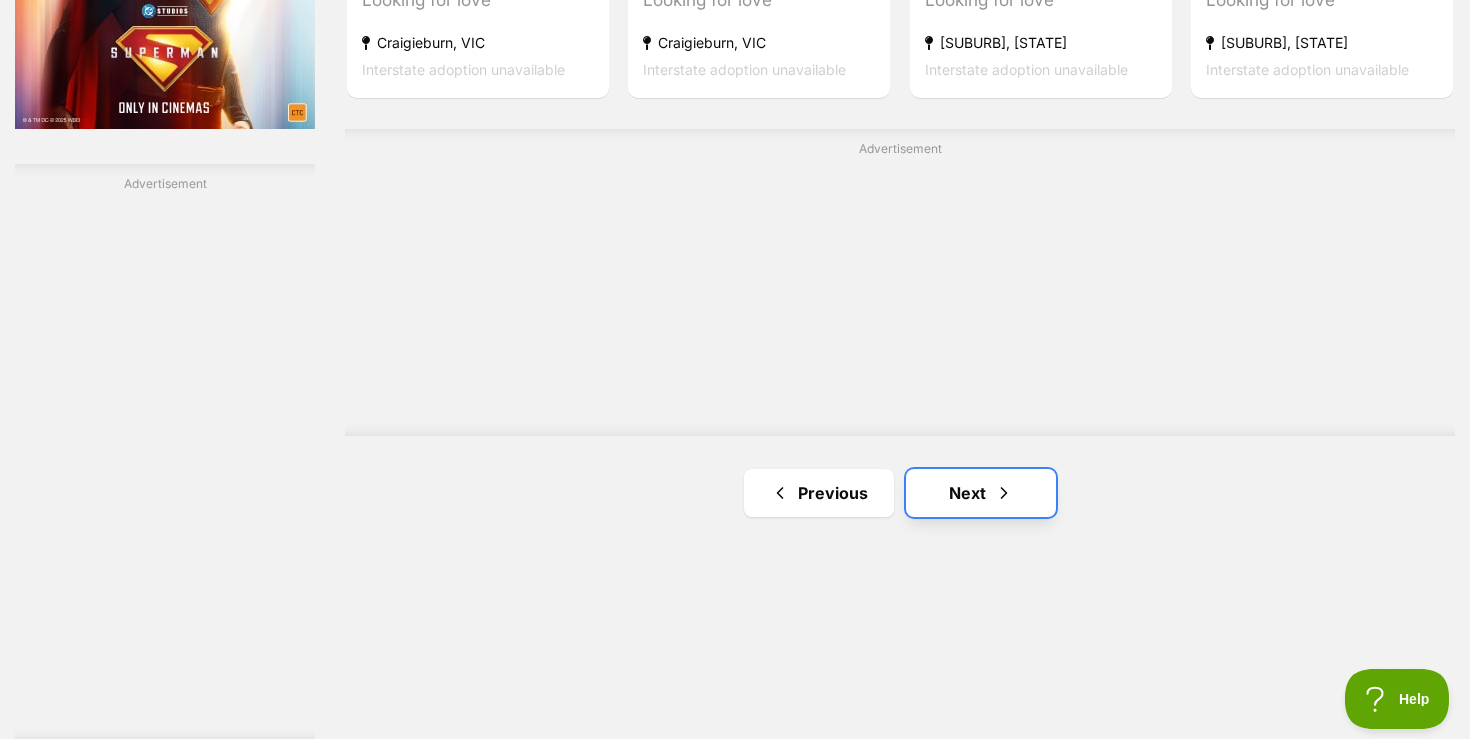click on "Next" at bounding box center [981, 493] 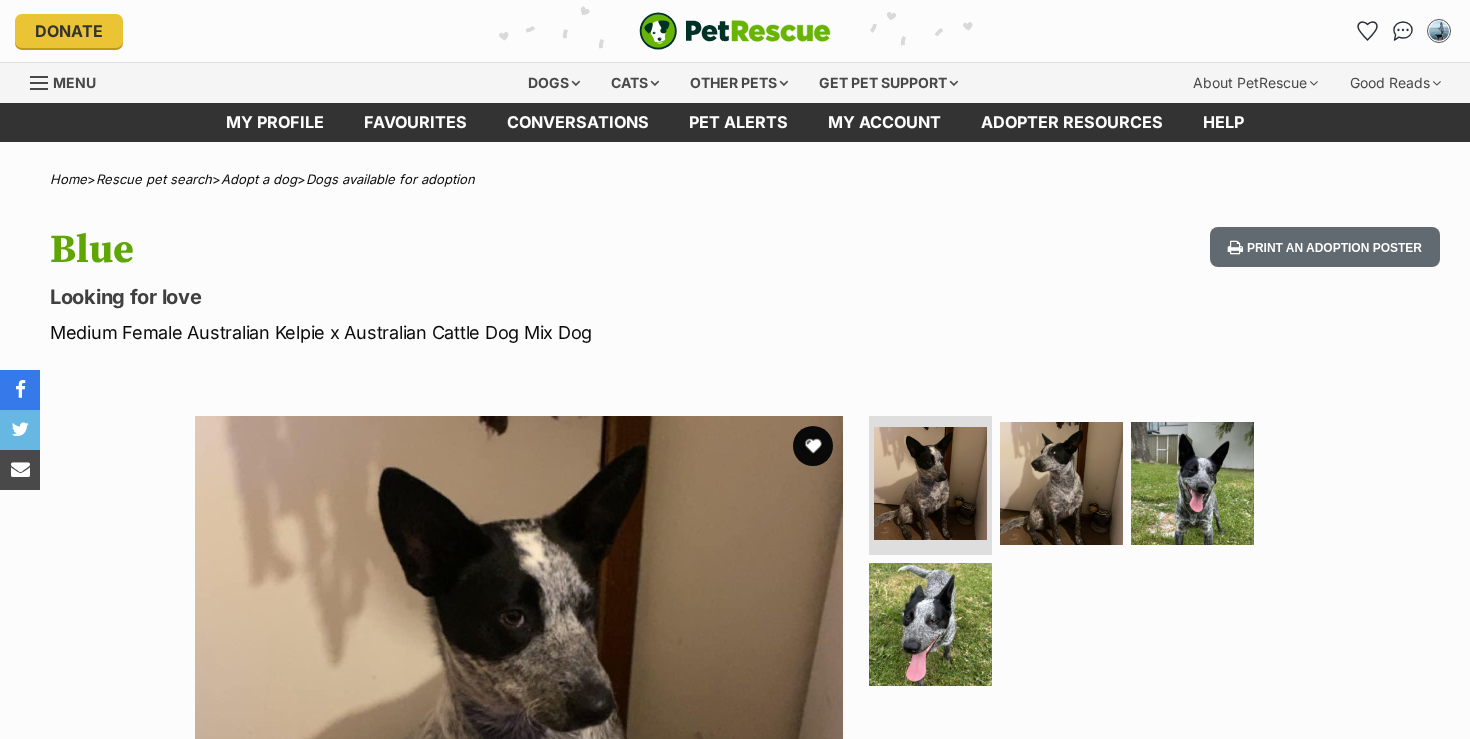 scroll, scrollTop: 0, scrollLeft: 0, axis: both 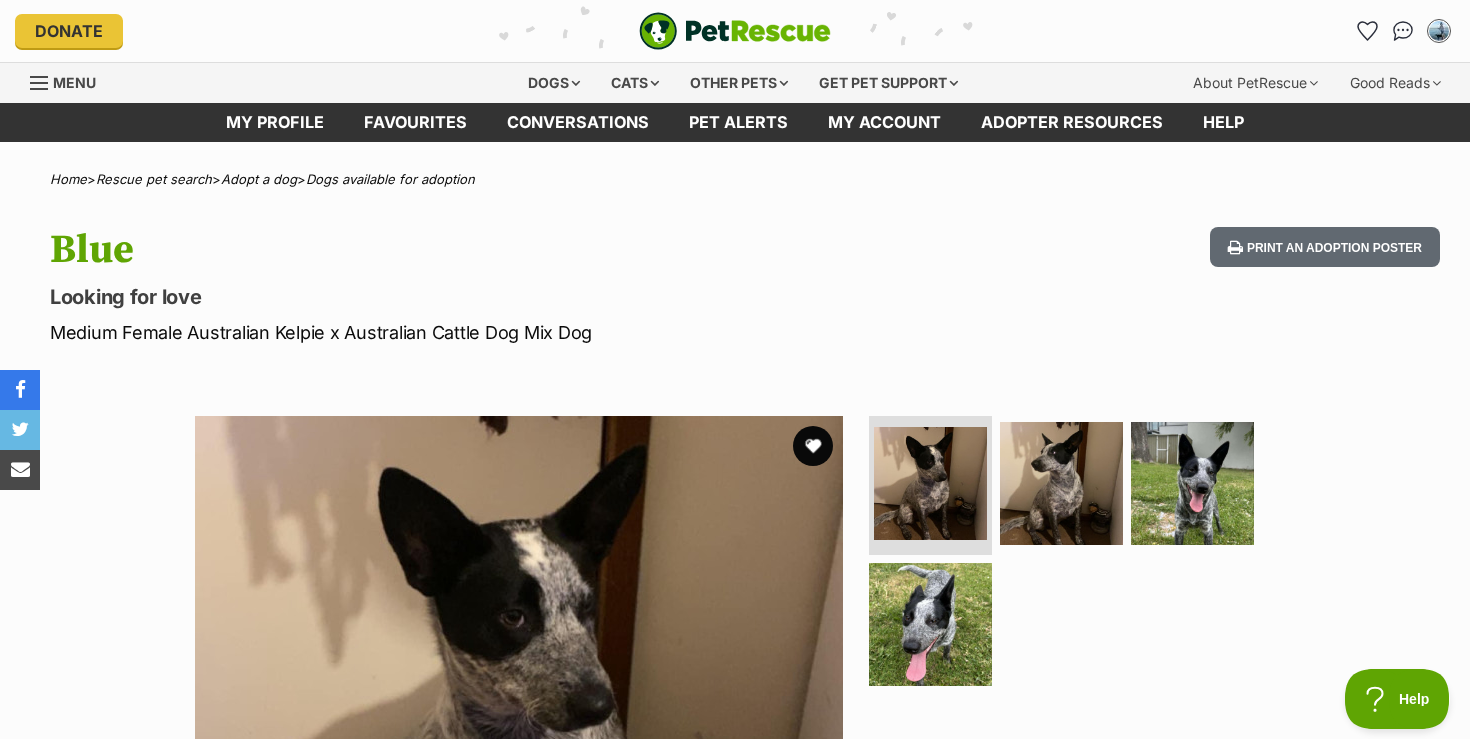 click on "Medium Female Australian Kelpie x Australian Cattle Dog Mix Dog" at bounding box center (473, 332) 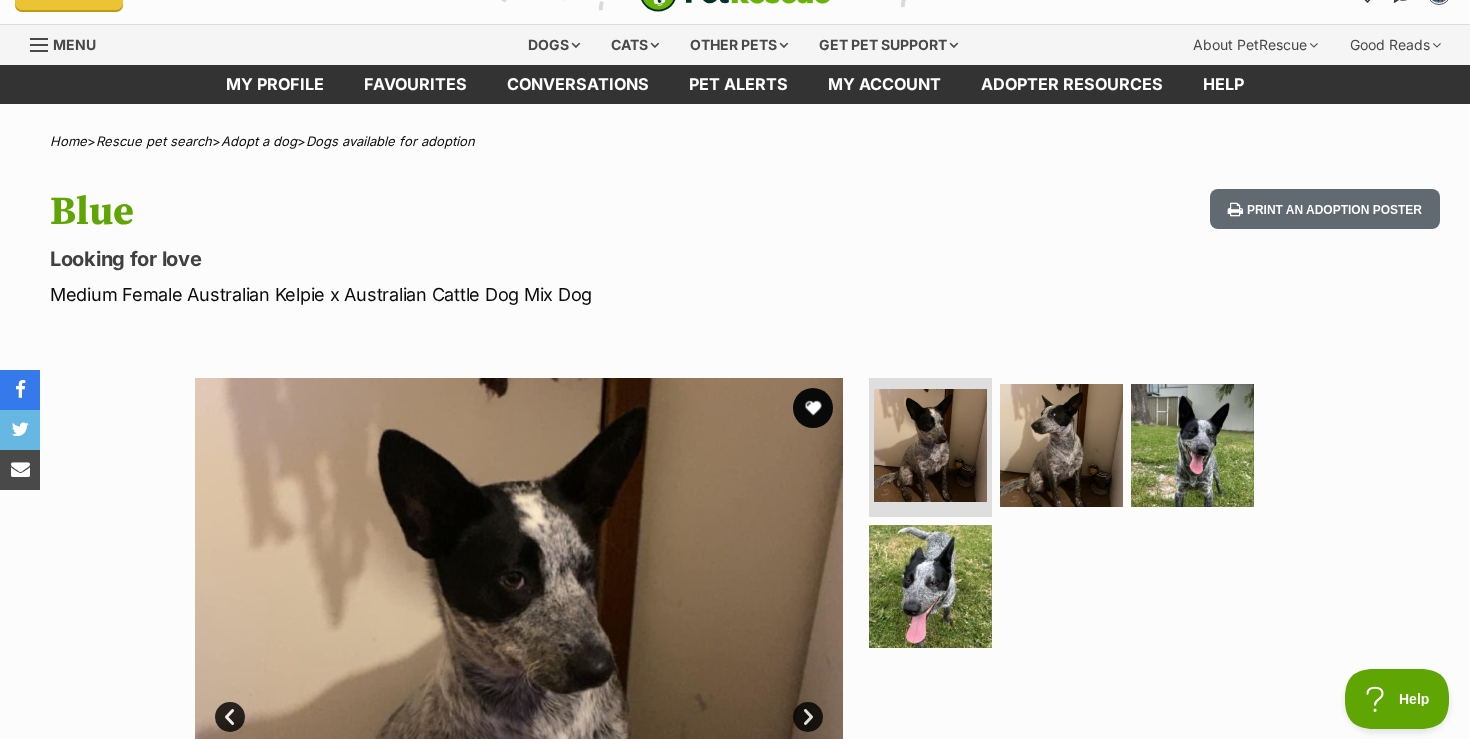 scroll, scrollTop: 0, scrollLeft: 0, axis: both 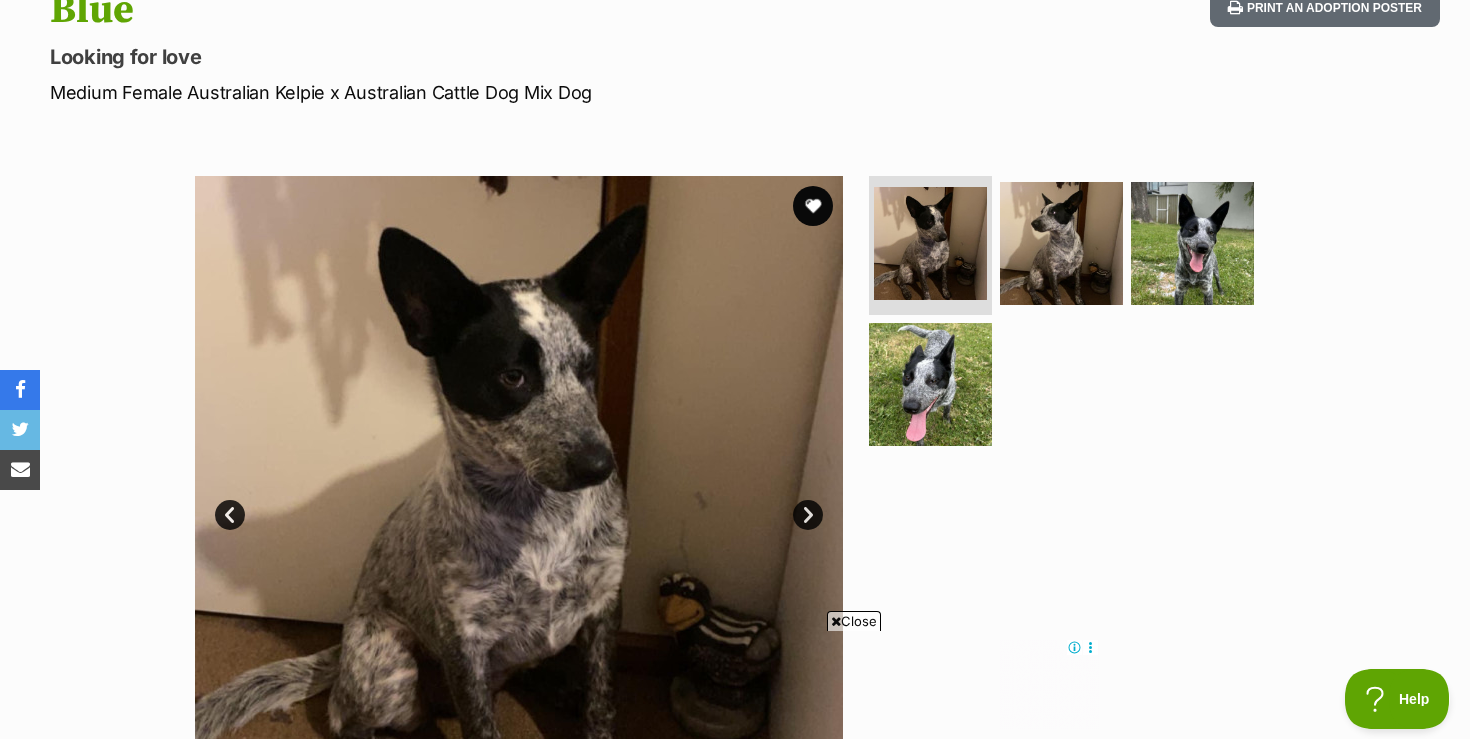 click on "Close" at bounding box center (854, 621) 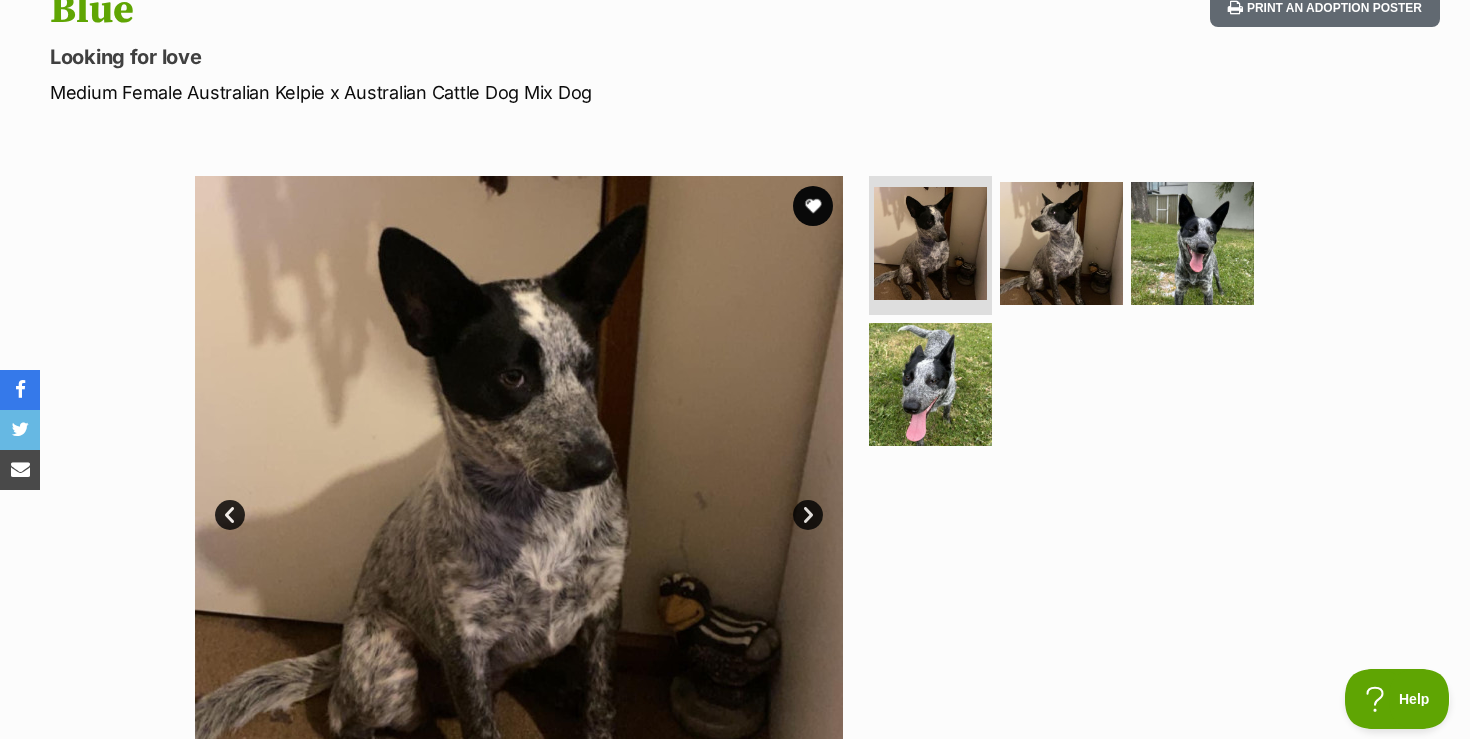 click on "Next" at bounding box center (808, 515) 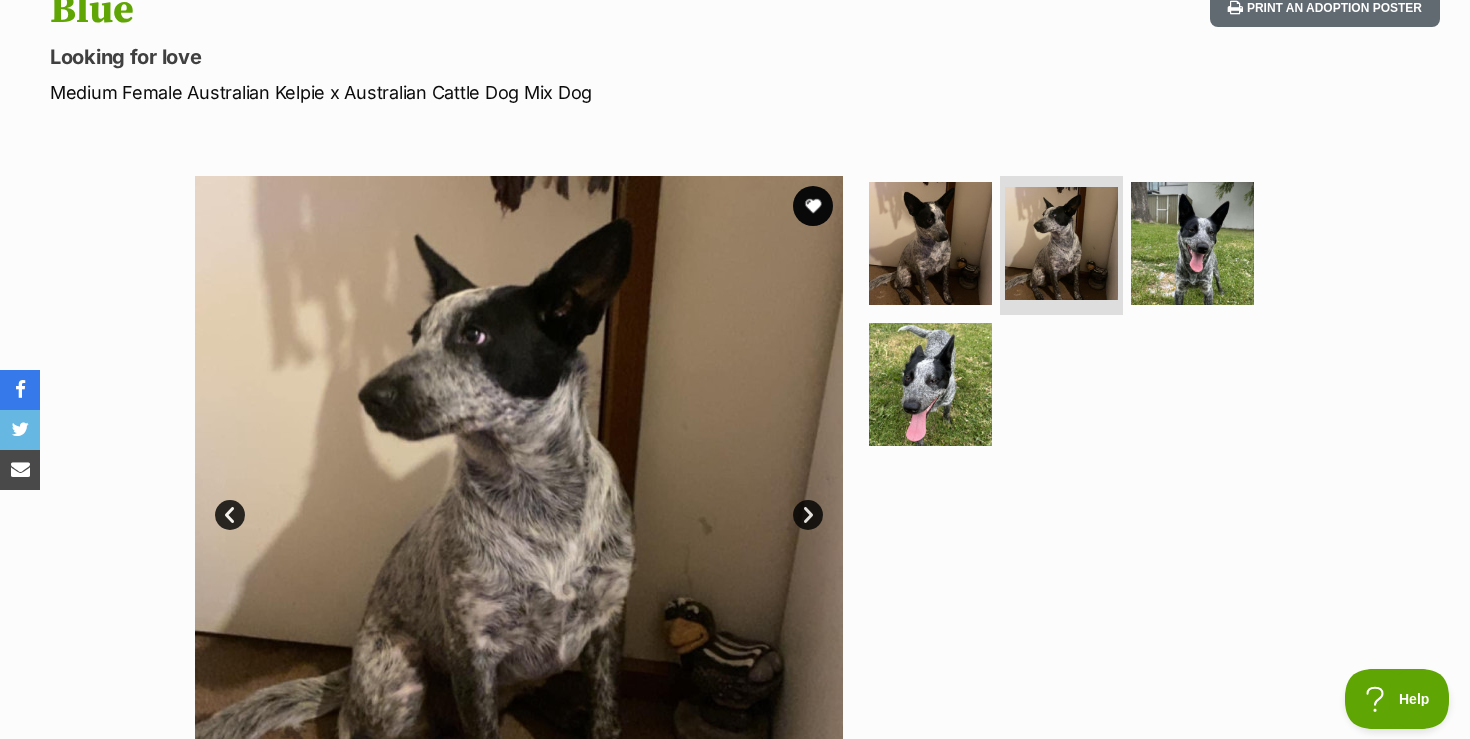 click on "Next" at bounding box center [808, 515] 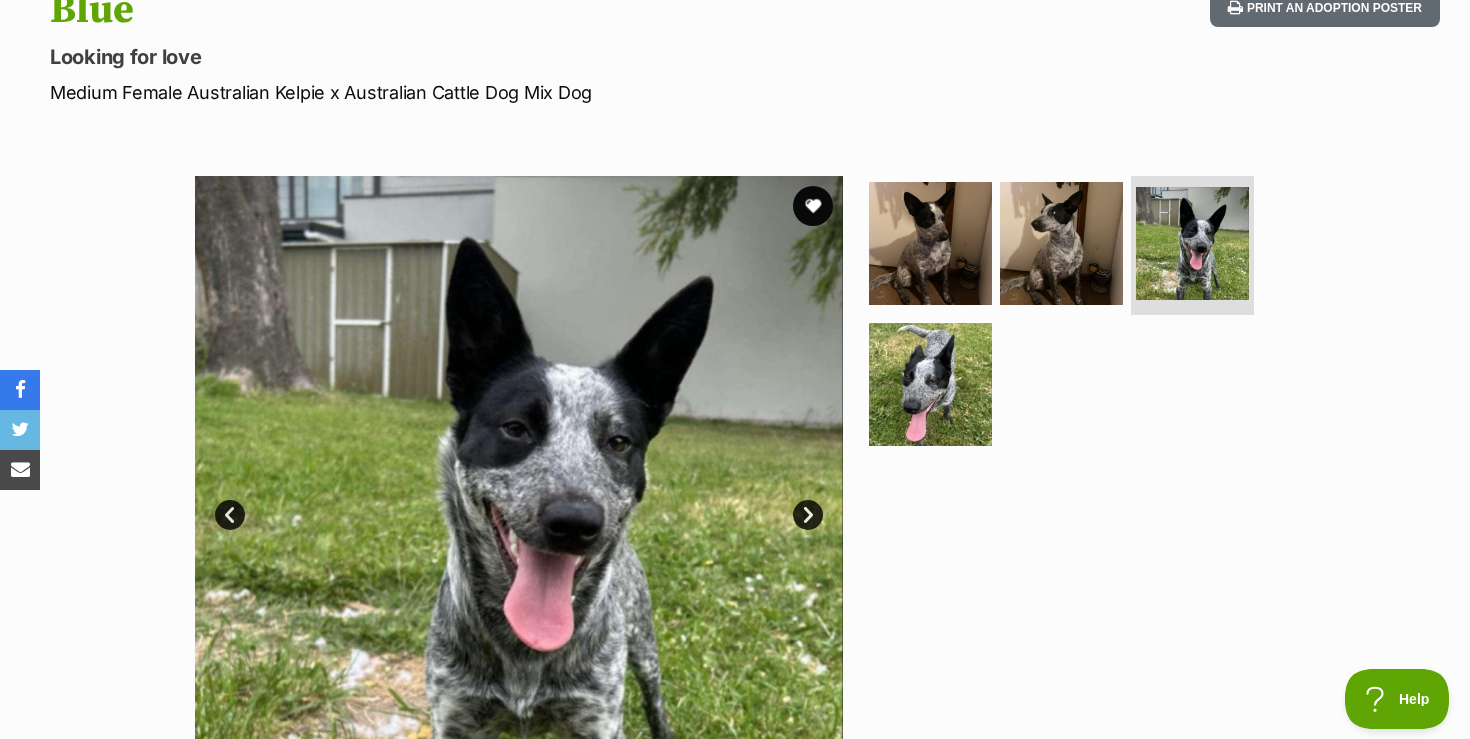 click on "Next" at bounding box center (808, 515) 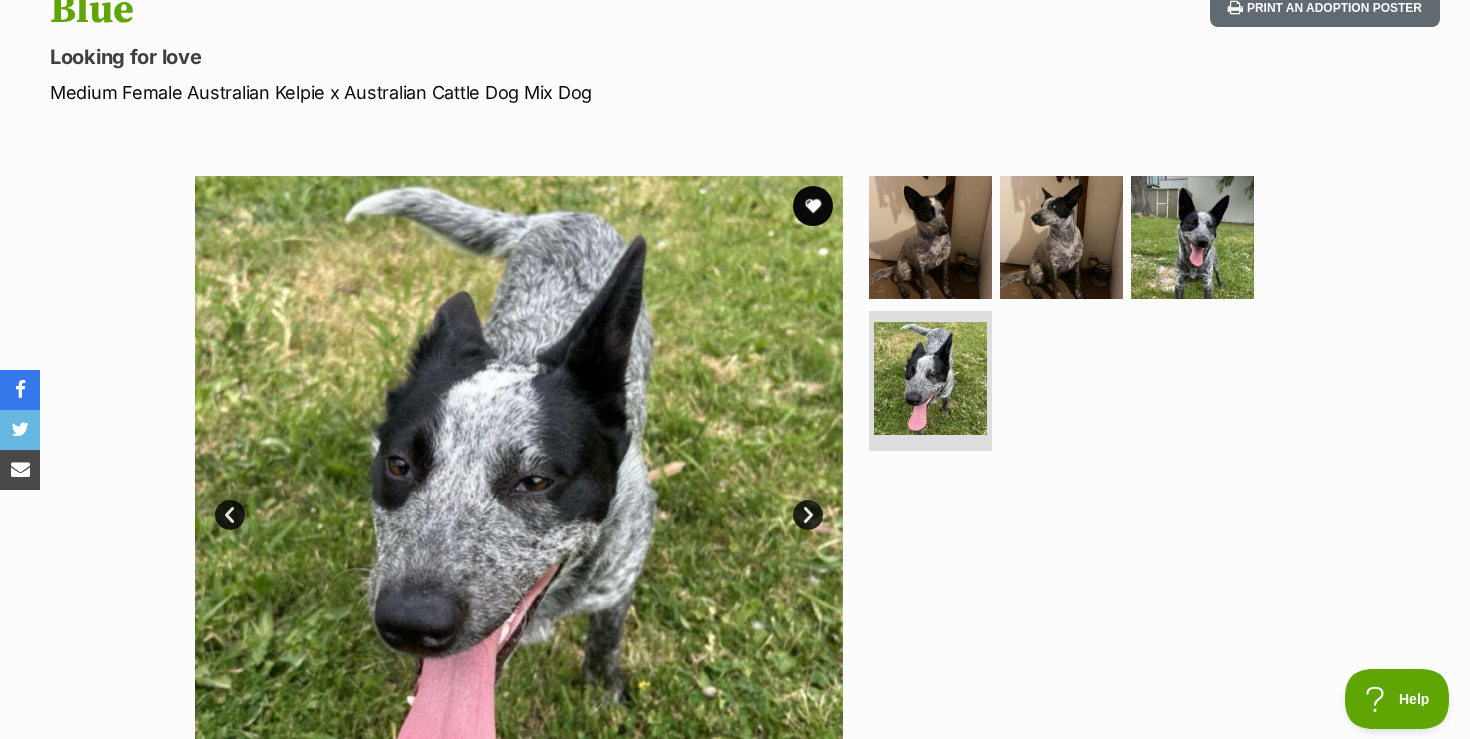 click on "Next" at bounding box center [808, 515] 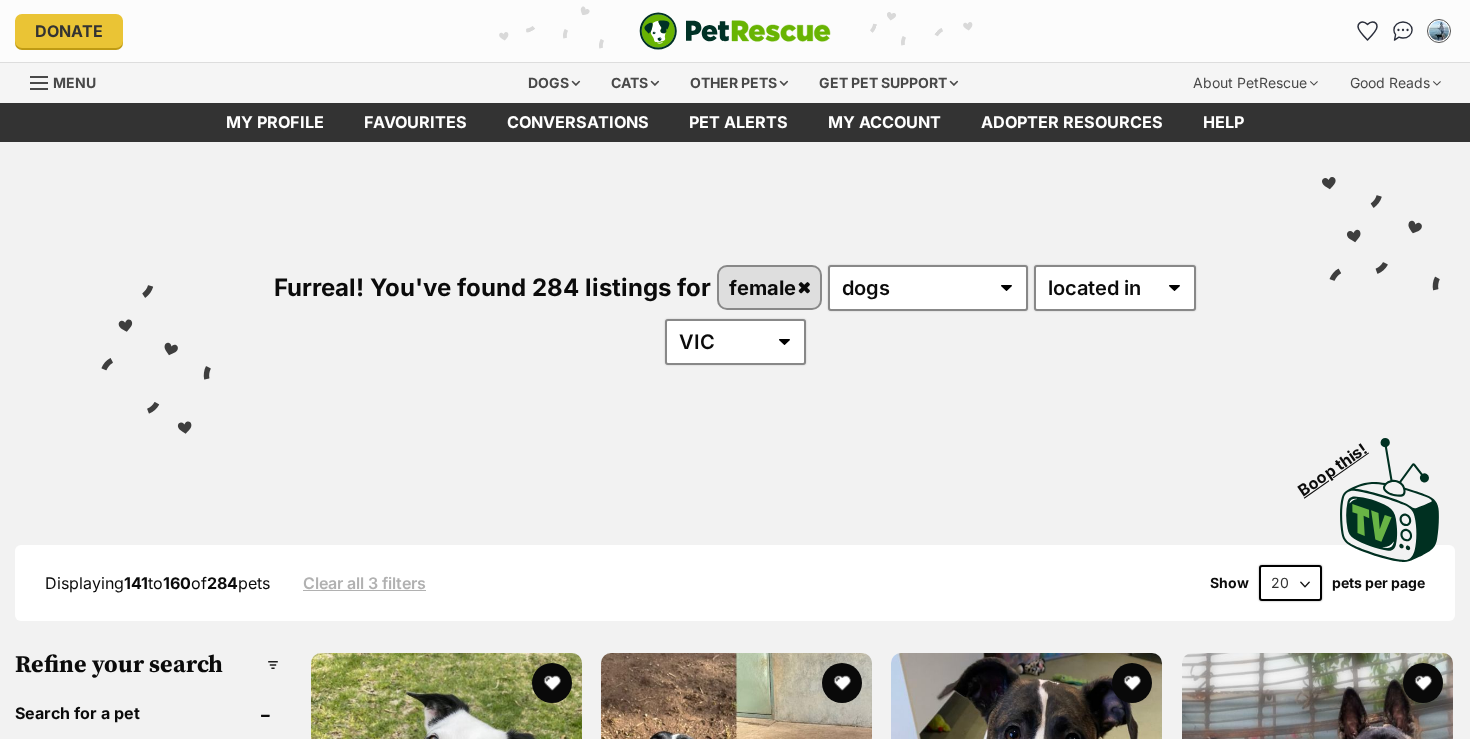 scroll, scrollTop: 0, scrollLeft: 0, axis: both 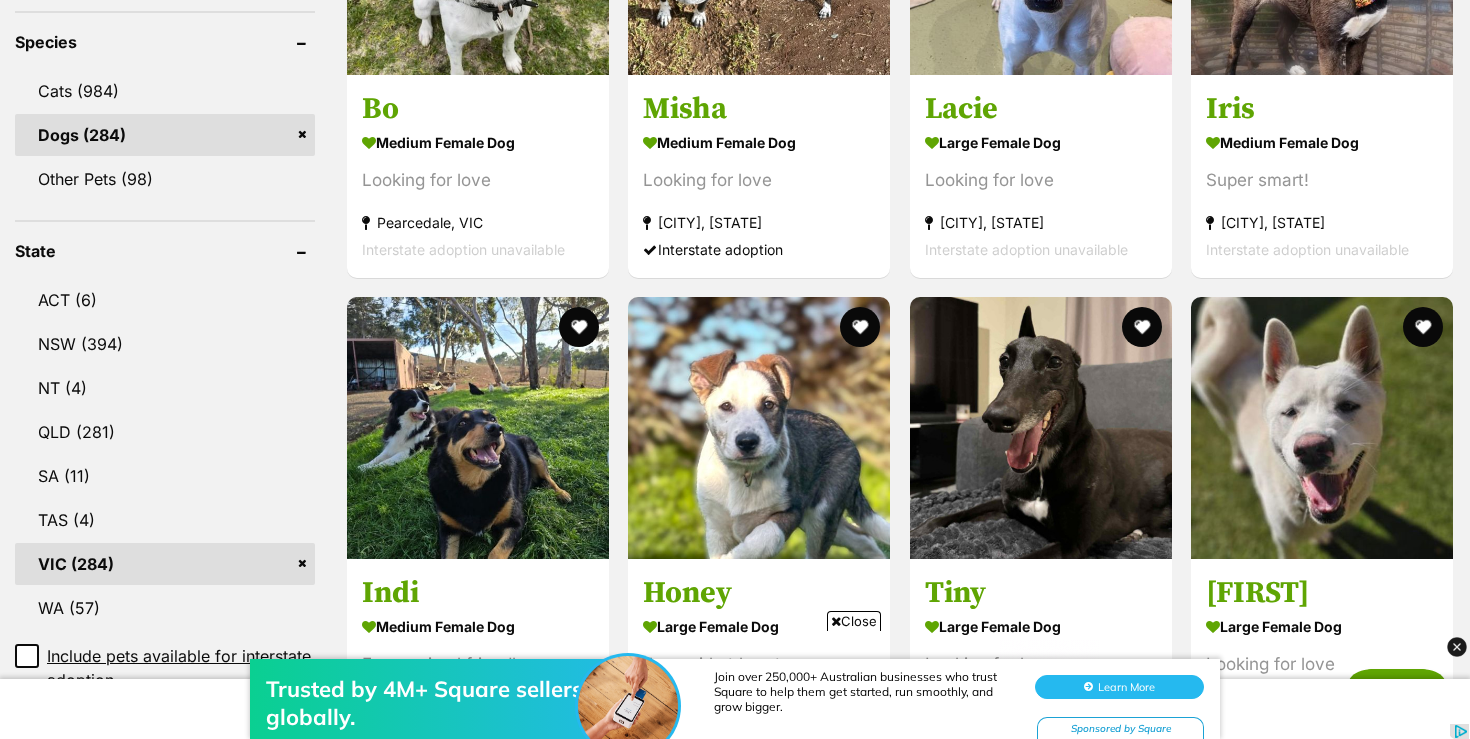 click on "Trusted by 4M+ Square sellers globally.
Join over 250,000+ Australian businesses who trust Square to help them get started, run smoothly, and grow bigger.
Learn More
Sponsored by Square" at bounding box center (735, 679) 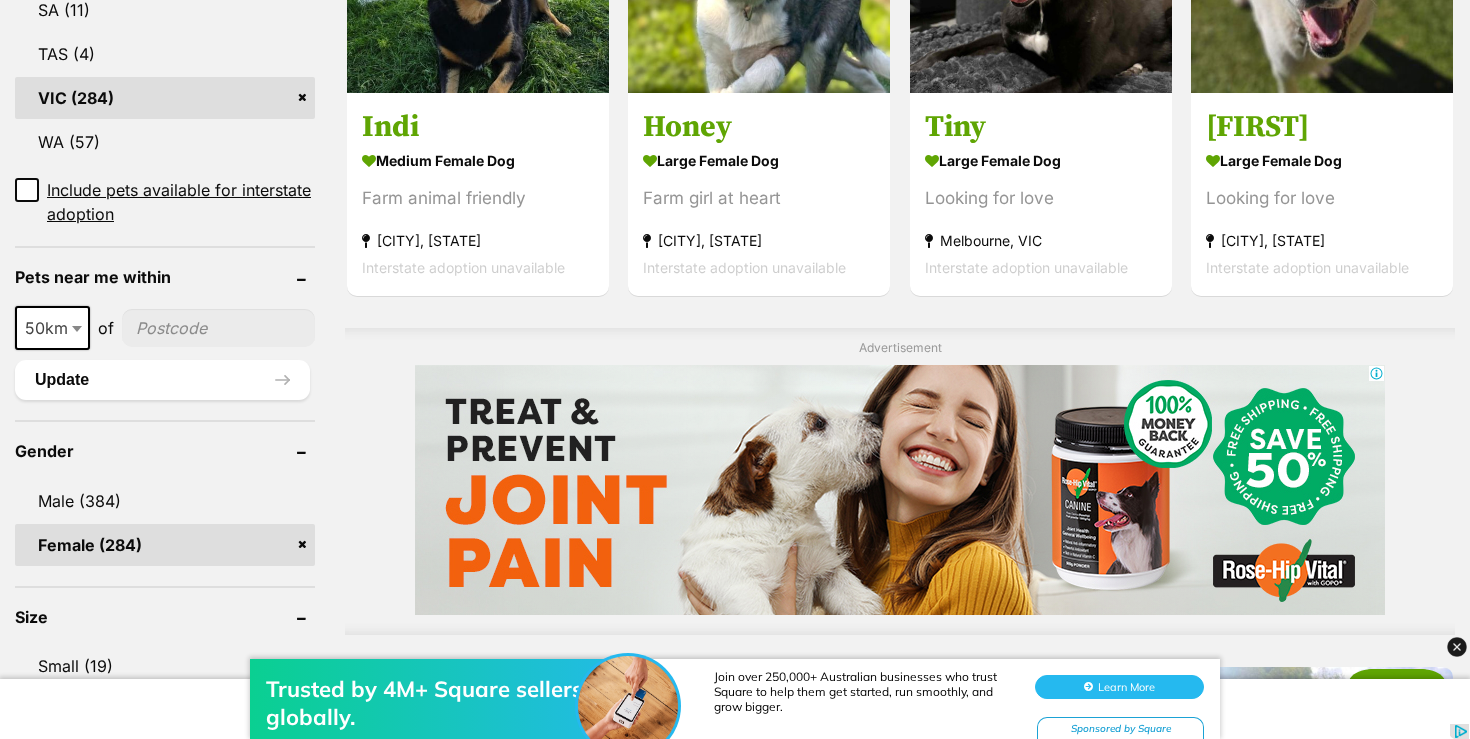 scroll, scrollTop: 1320, scrollLeft: 0, axis: vertical 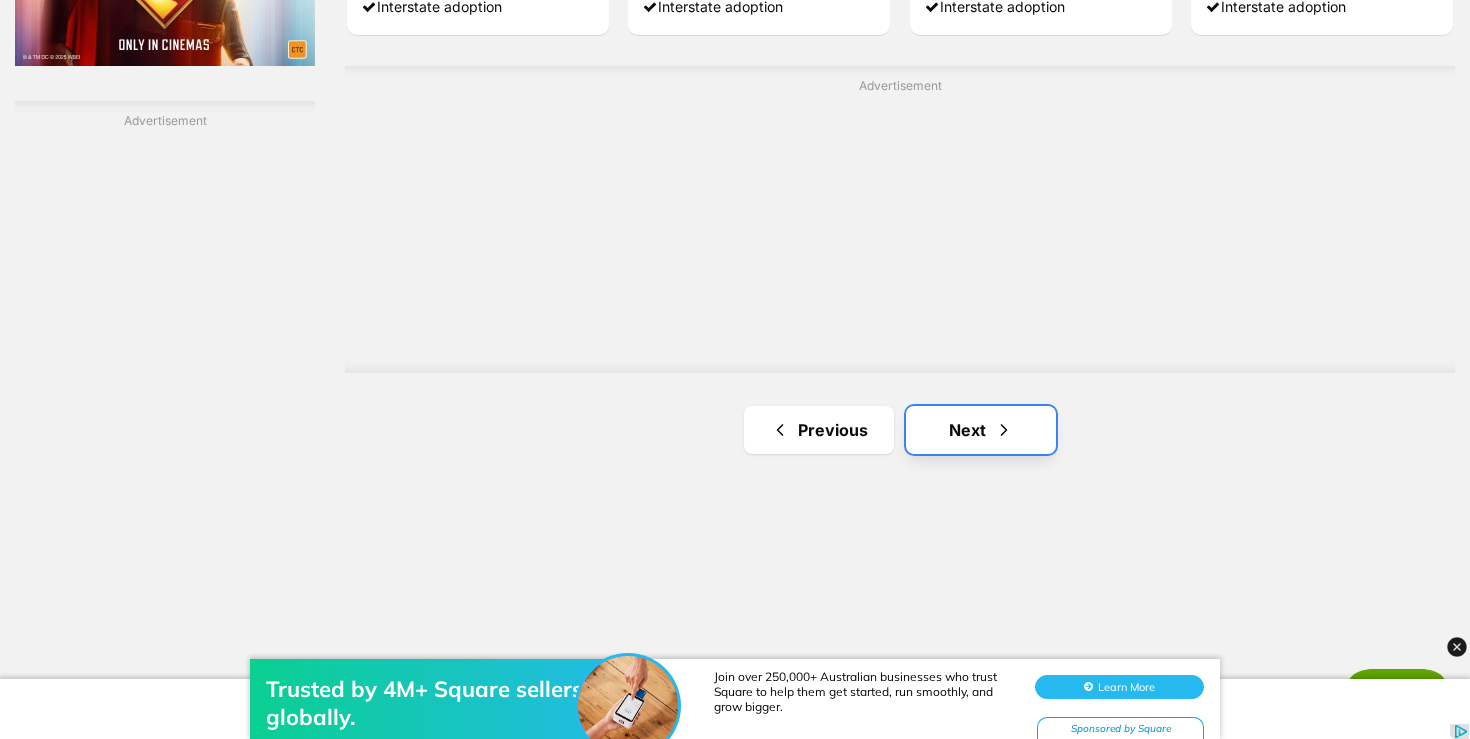 click on "Next" at bounding box center [981, 430] 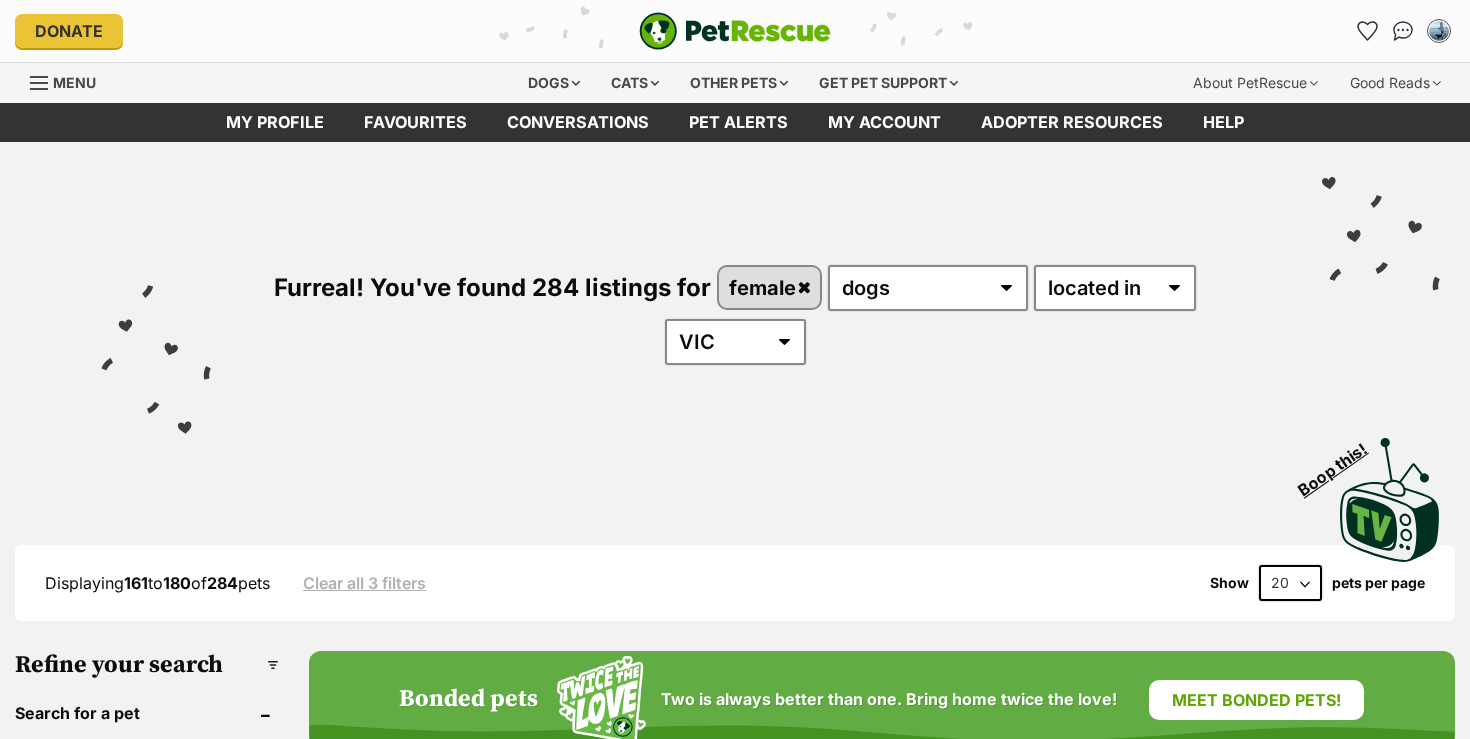 scroll, scrollTop: 0, scrollLeft: 0, axis: both 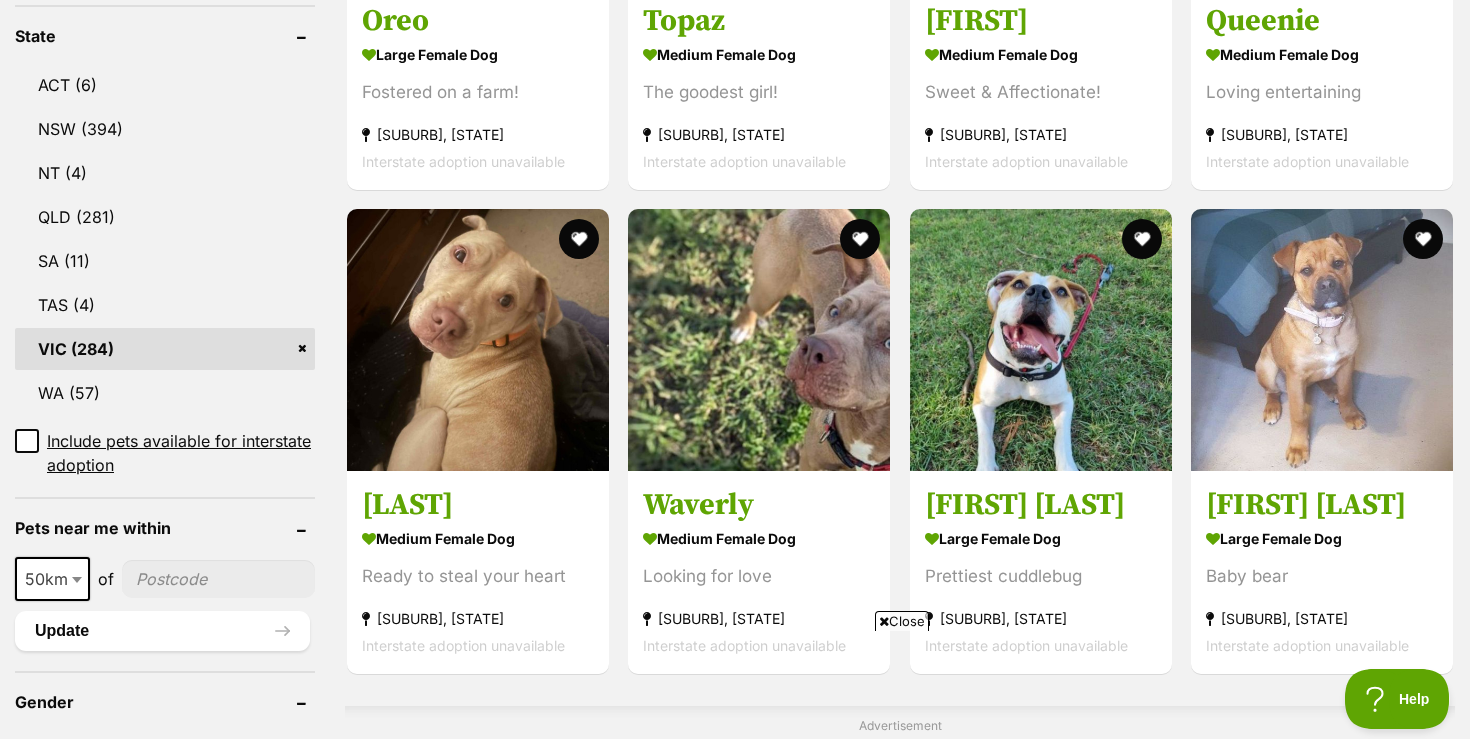click on "Close" at bounding box center [902, 621] 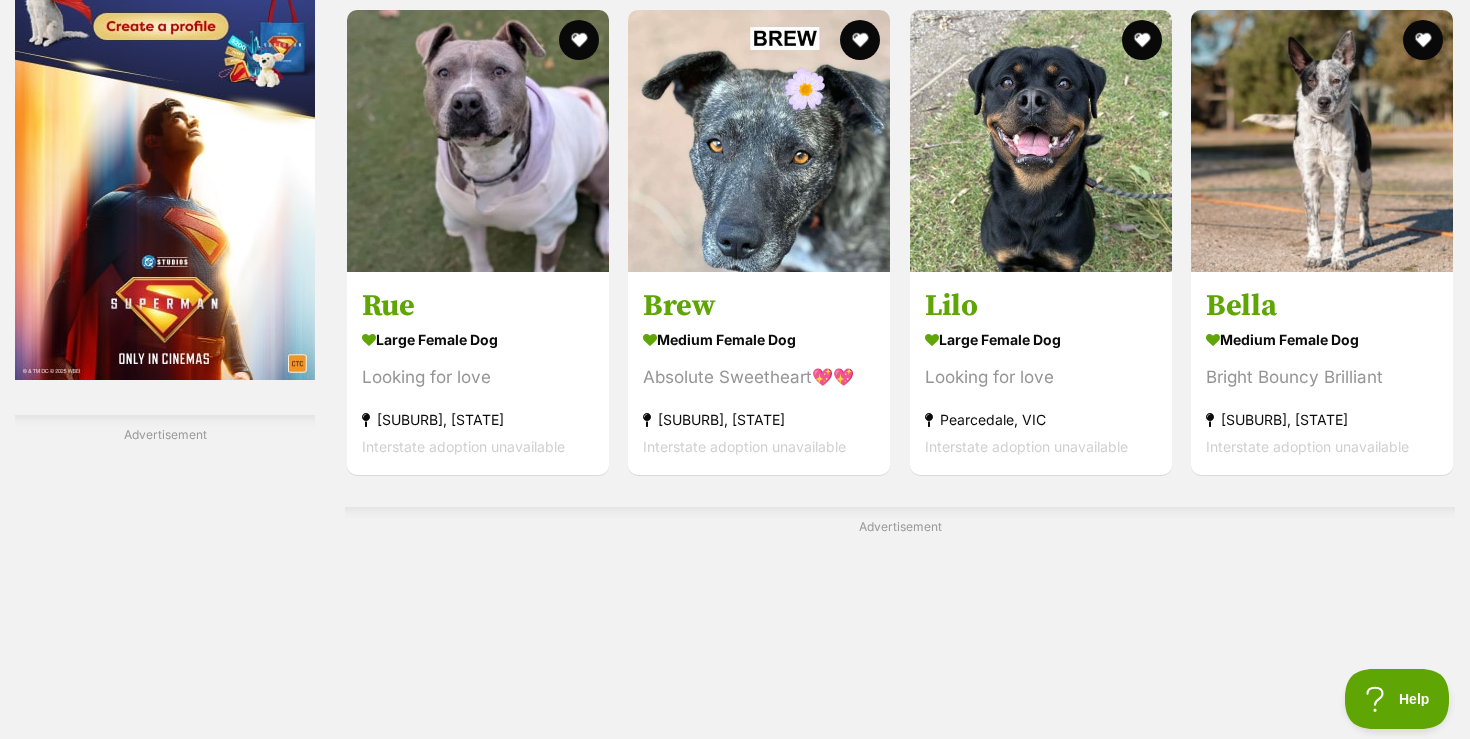 scroll, scrollTop: 3295, scrollLeft: 0, axis: vertical 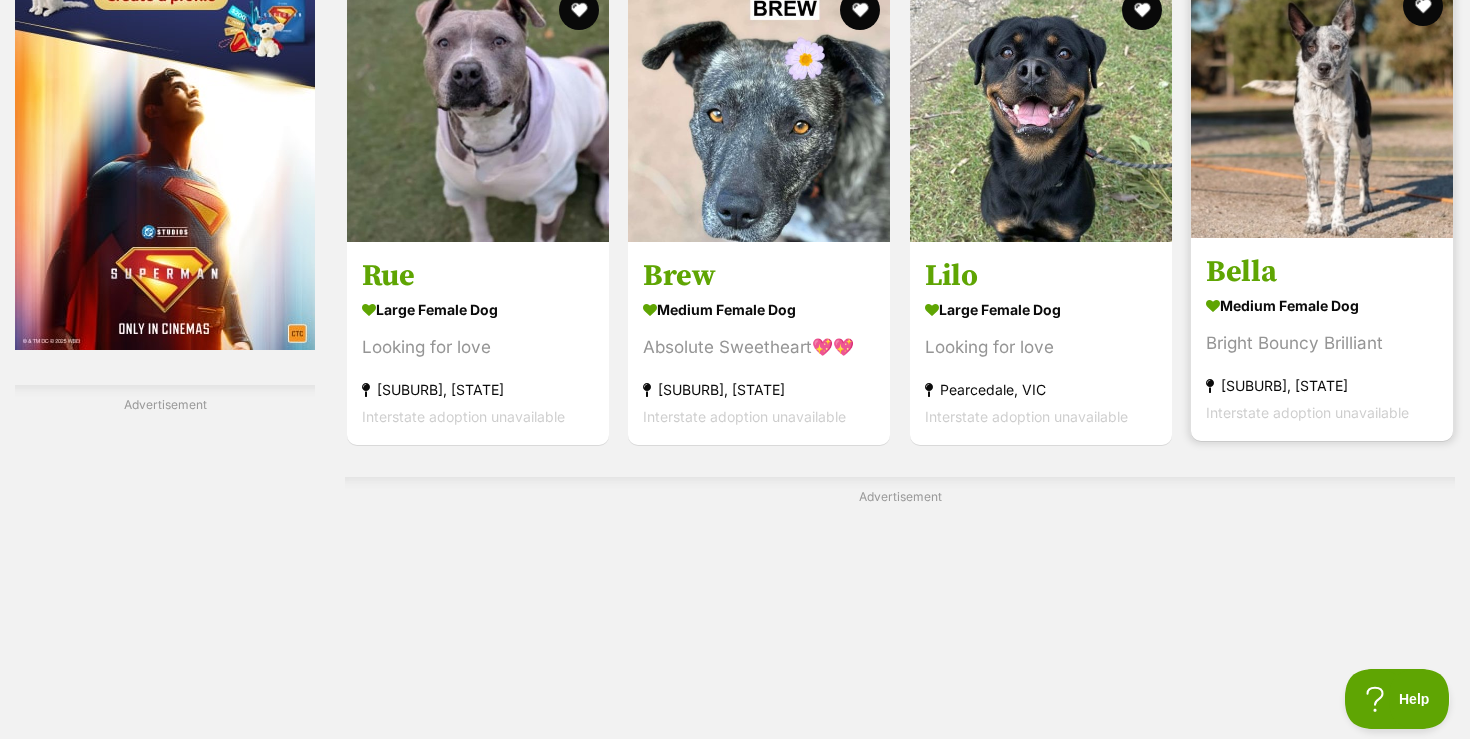 click at bounding box center [1322, 107] 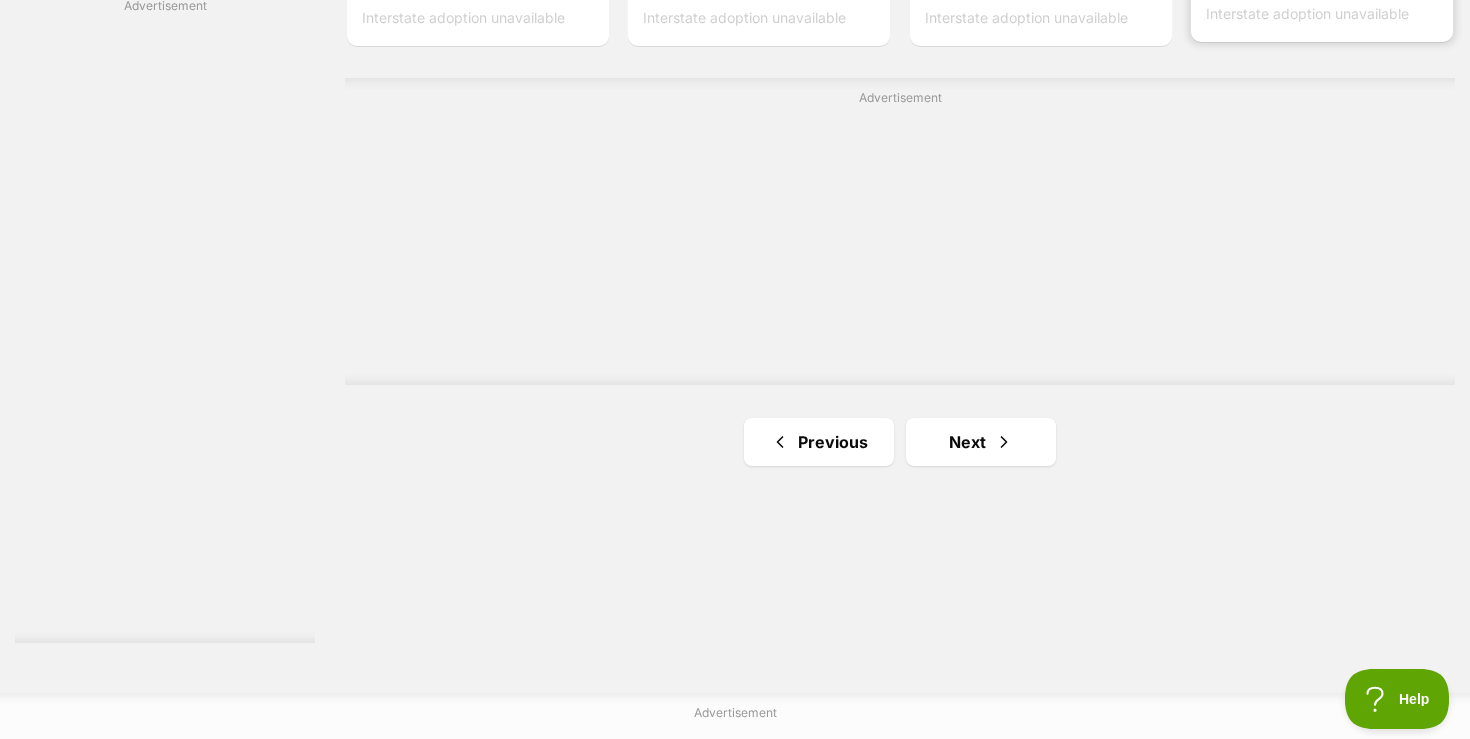 scroll, scrollTop: 3695, scrollLeft: 0, axis: vertical 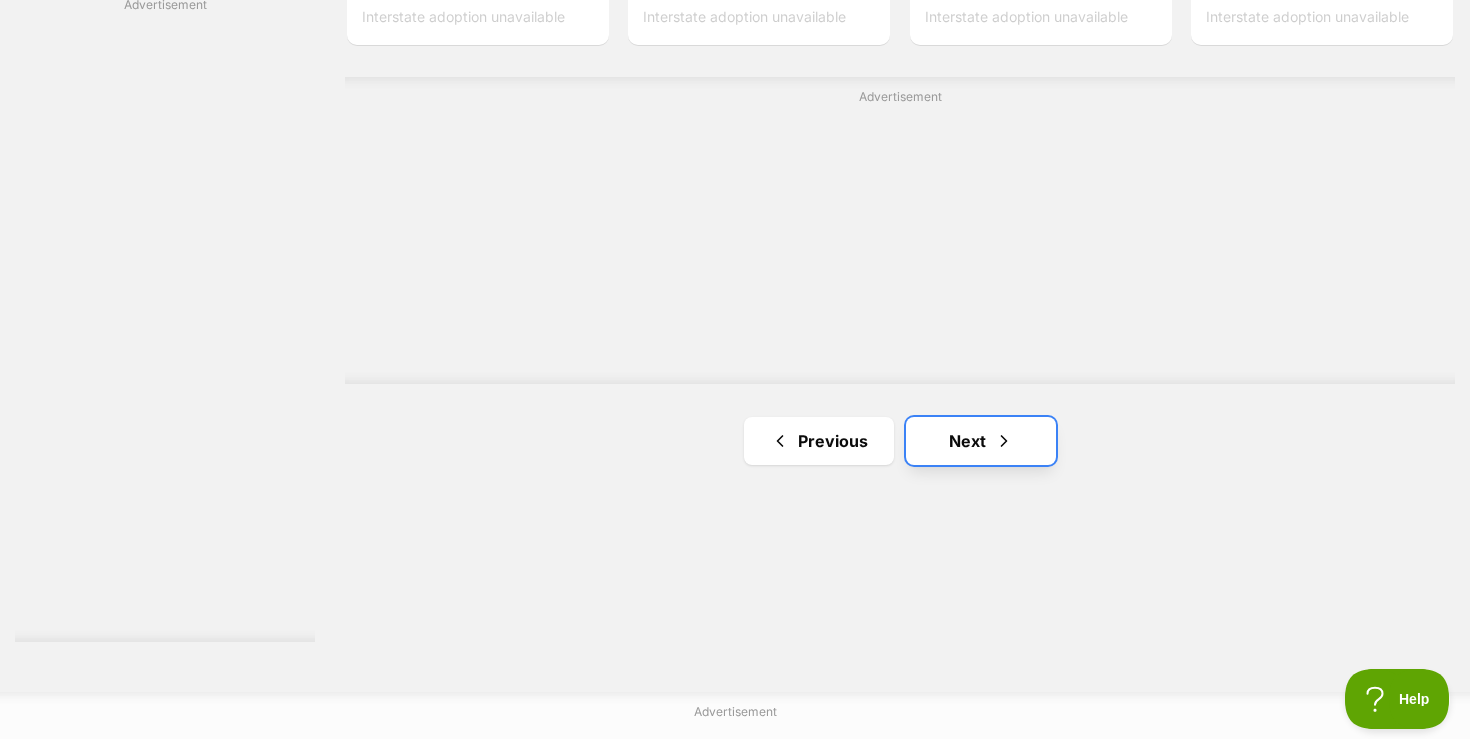 click on "Next" at bounding box center [981, 441] 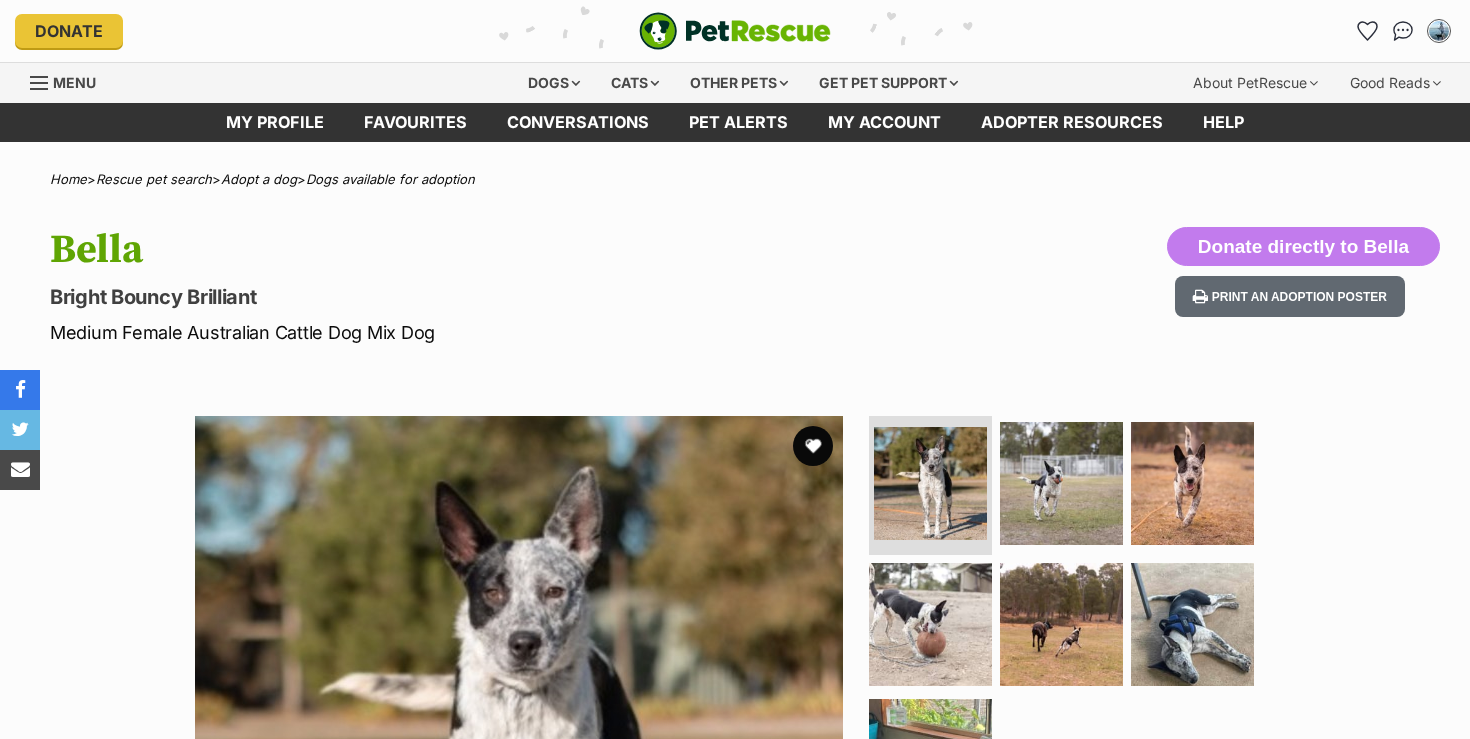 scroll, scrollTop: 0, scrollLeft: 0, axis: both 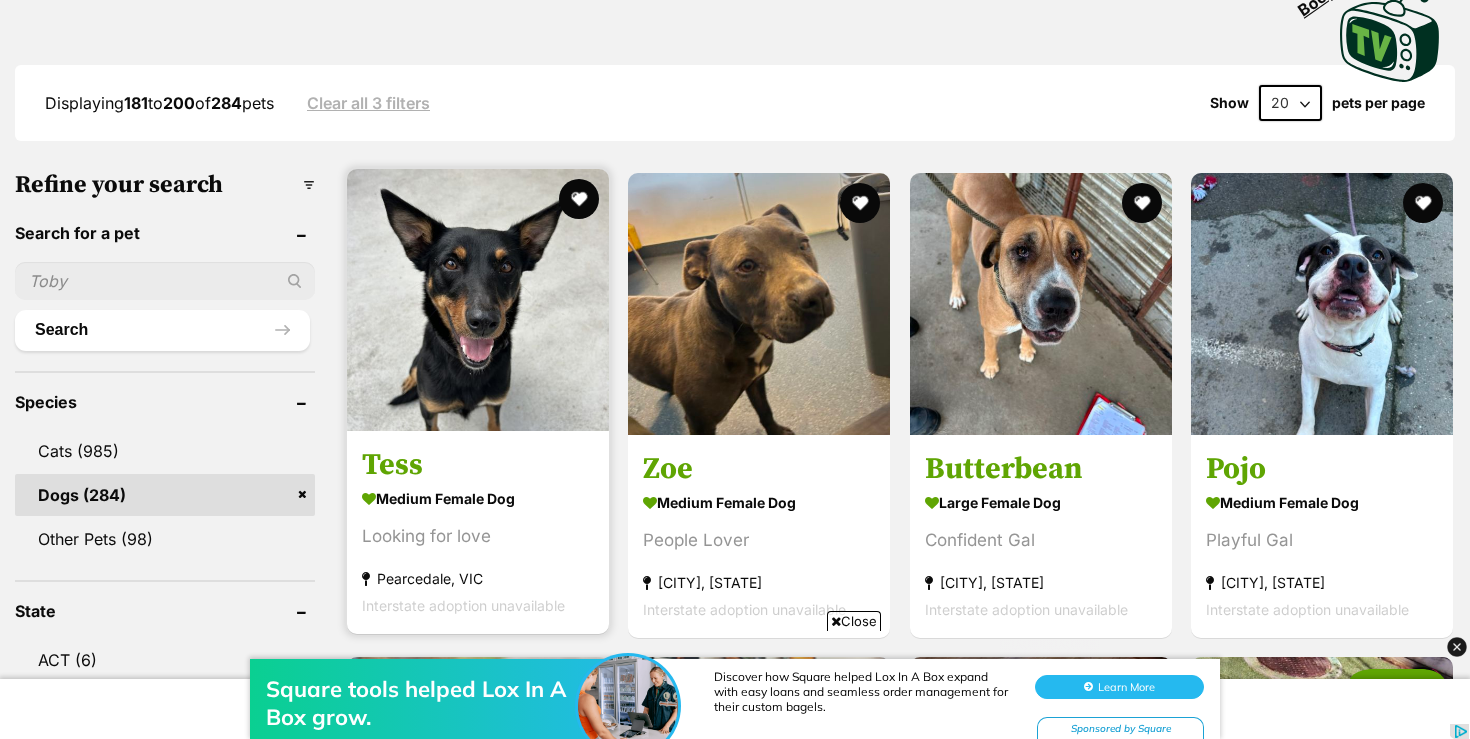 click at bounding box center [478, 300] 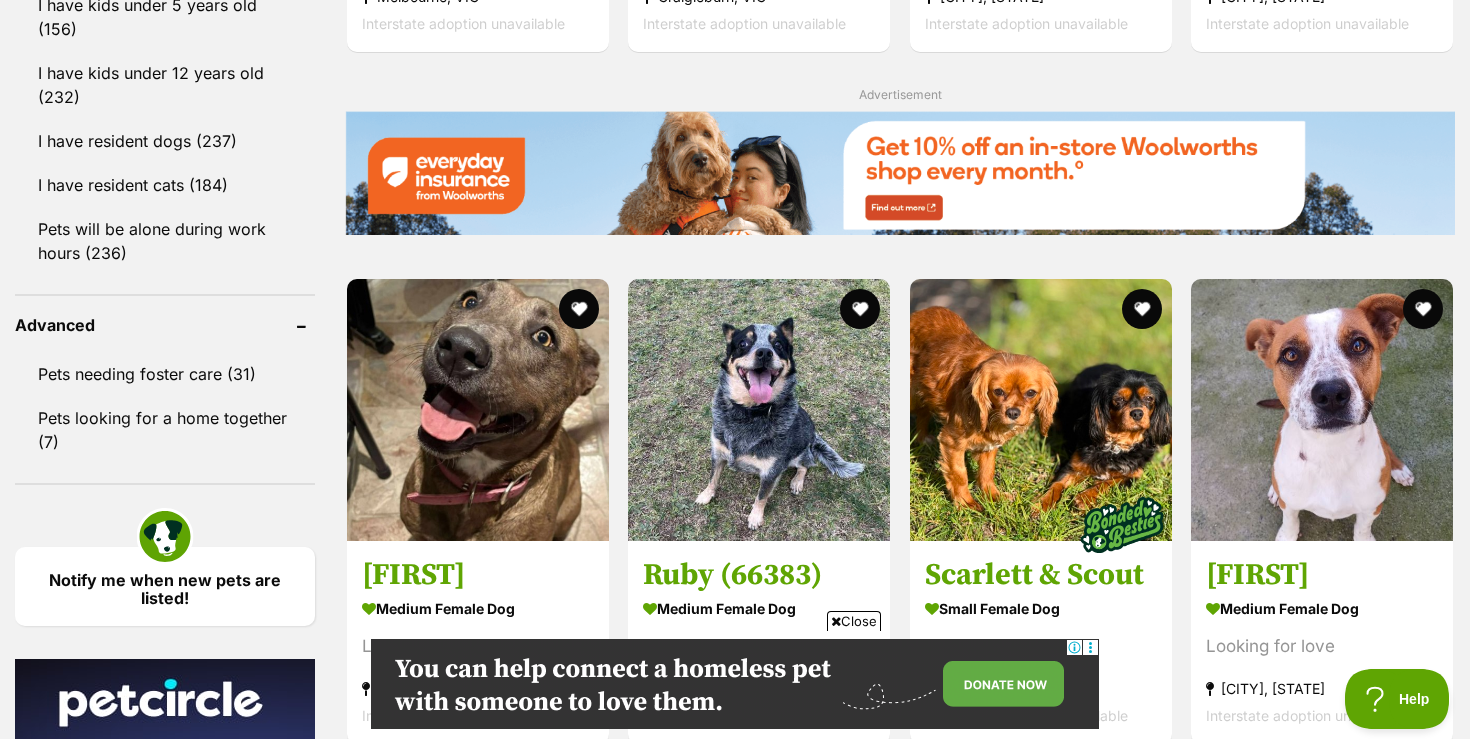 scroll, scrollTop: 2400, scrollLeft: 0, axis: vertical 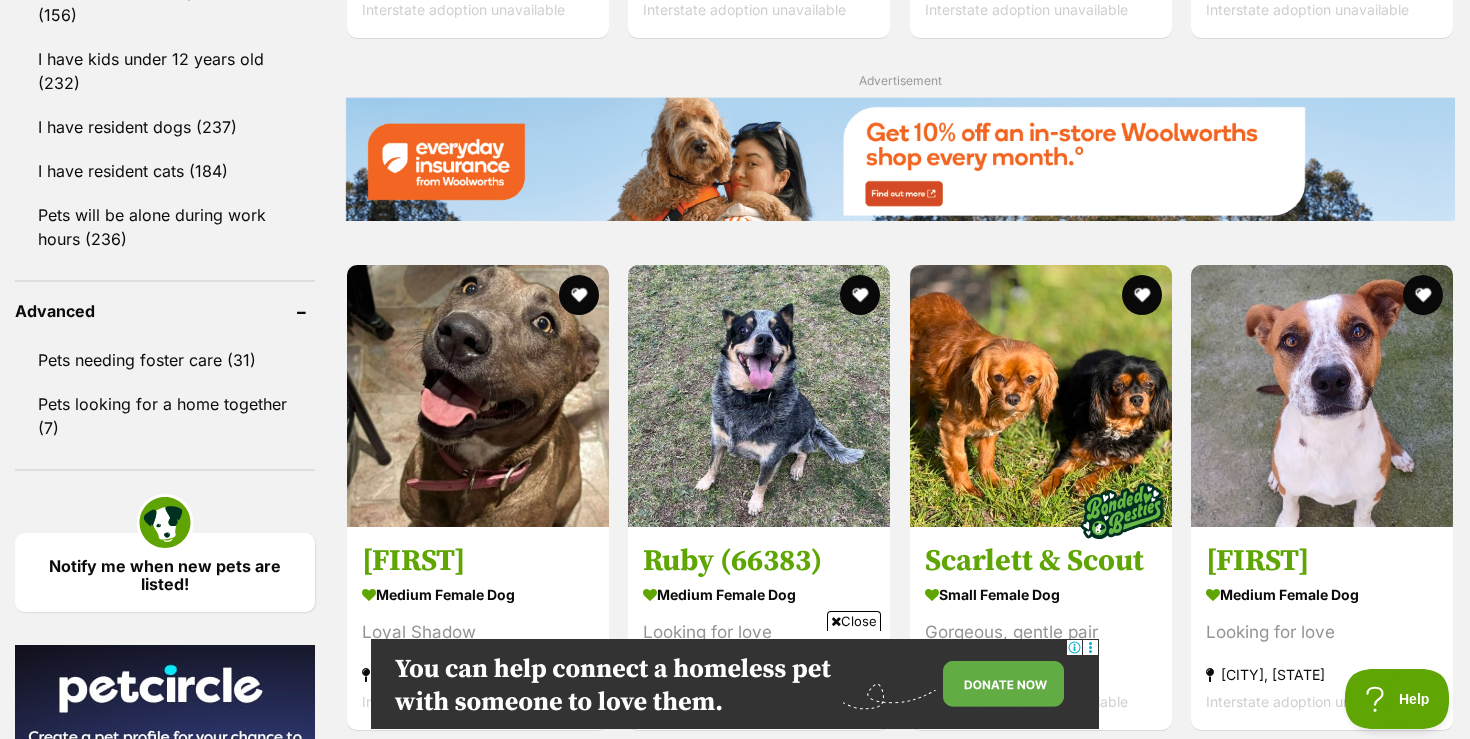 click on "Close" at bounding box center (854, 621) 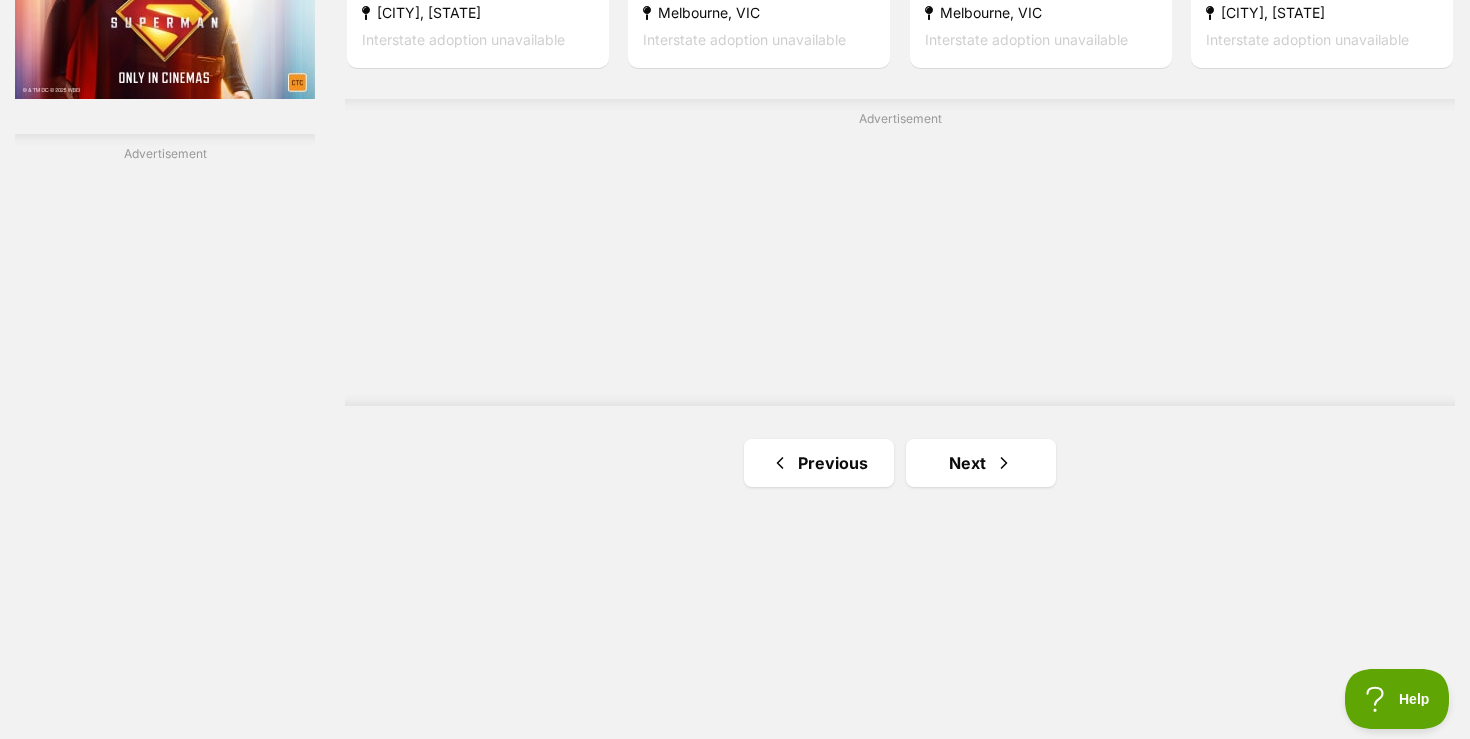 scroll, scrollTop: 3560, scrollLeft: 0, axis: vertical 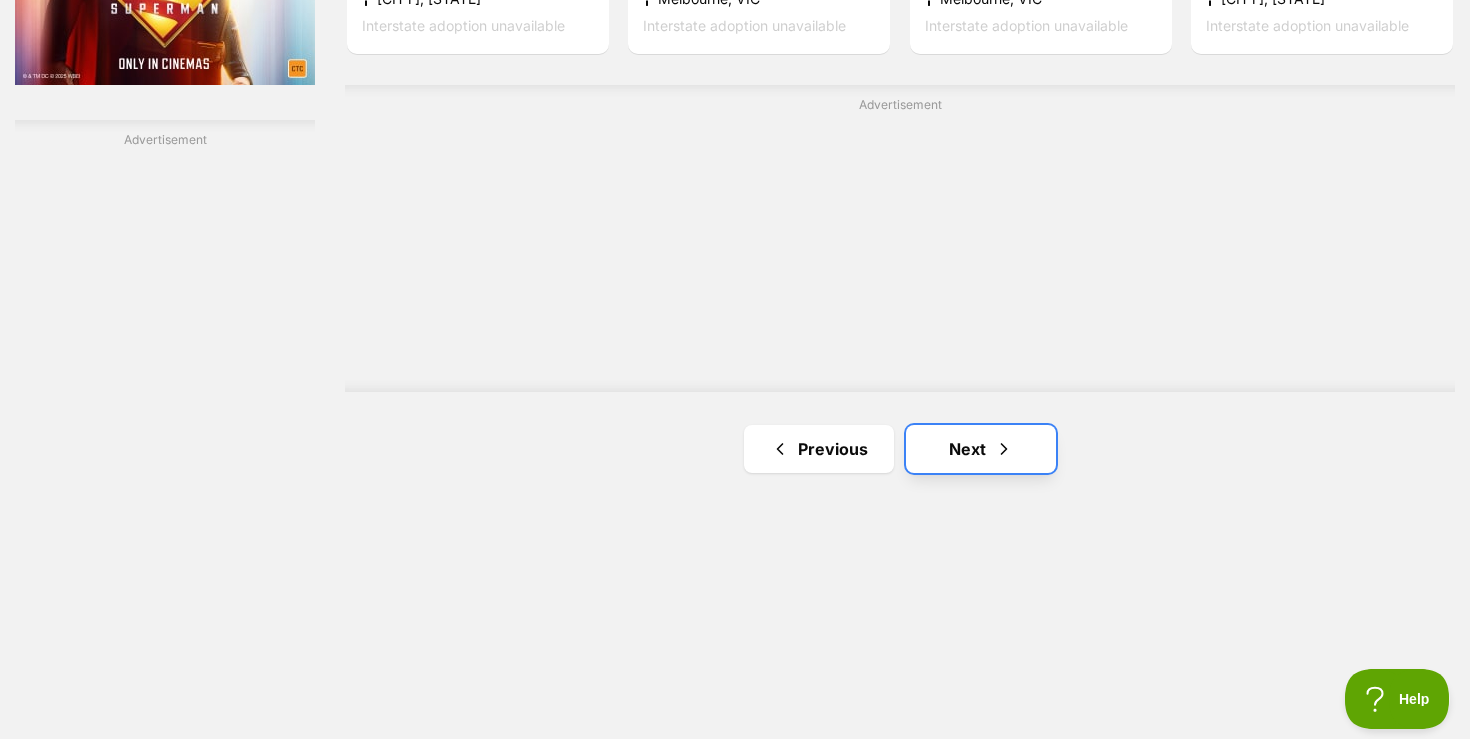 click on "Next" at bounding box center [981, 449] 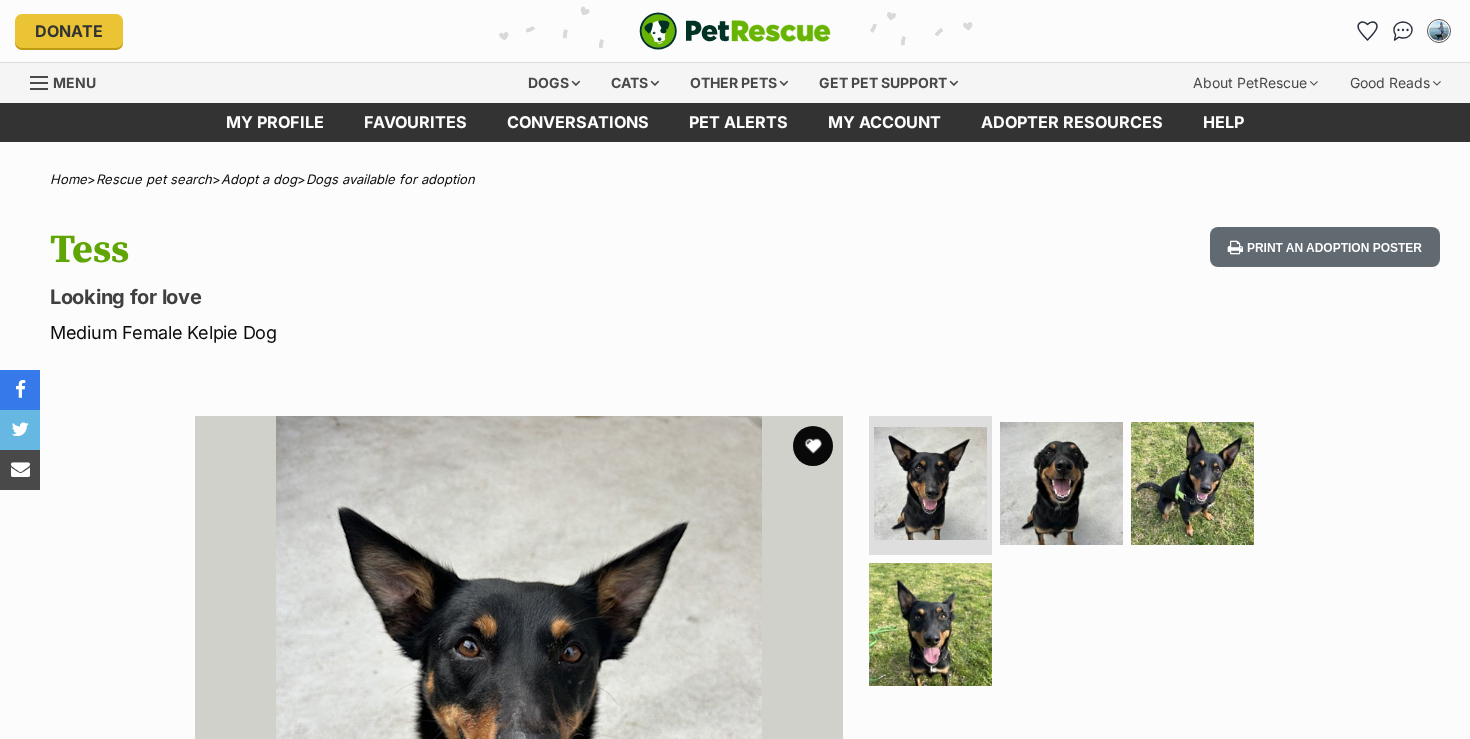 scroll, scrollTop: 0, scrollLeft: 0, axis: both 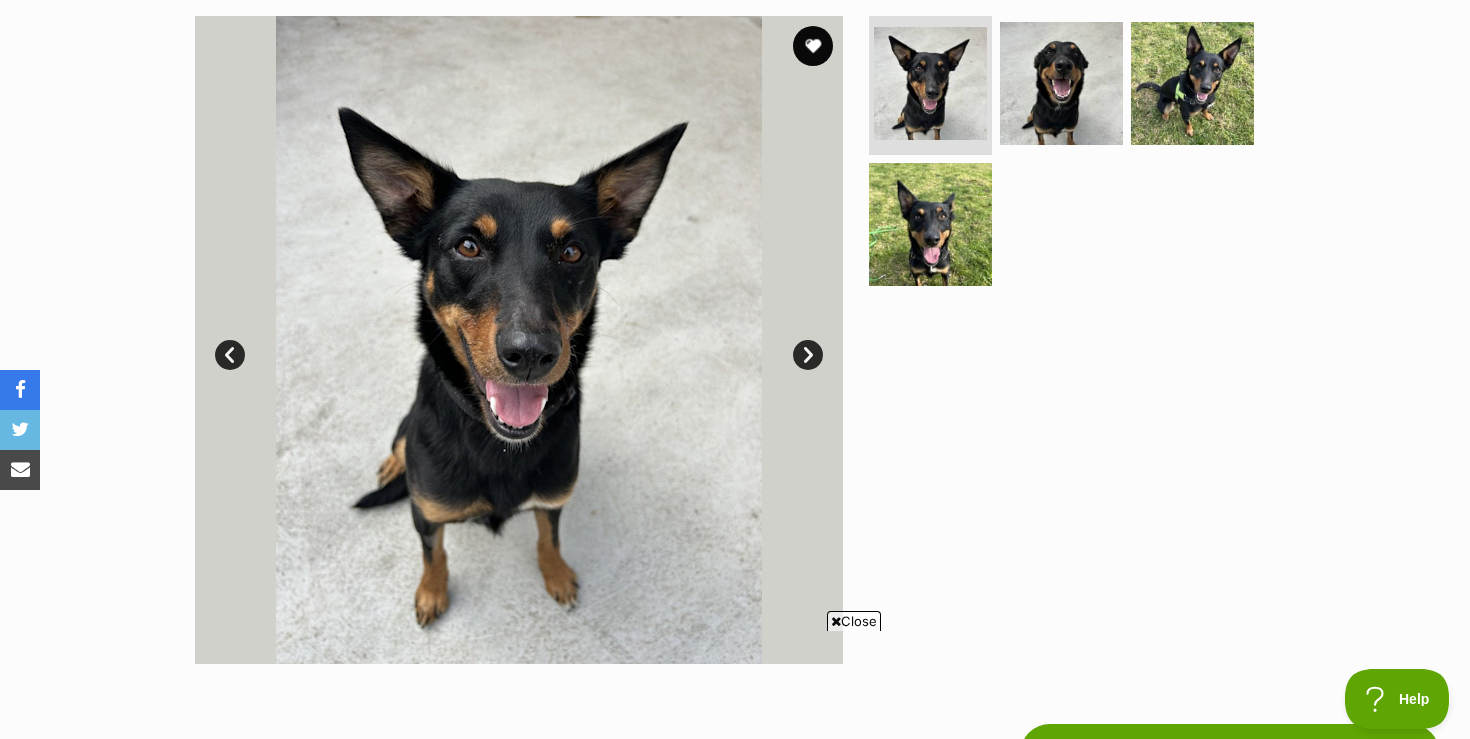 click on "Close" at bounding box center (854, 621) 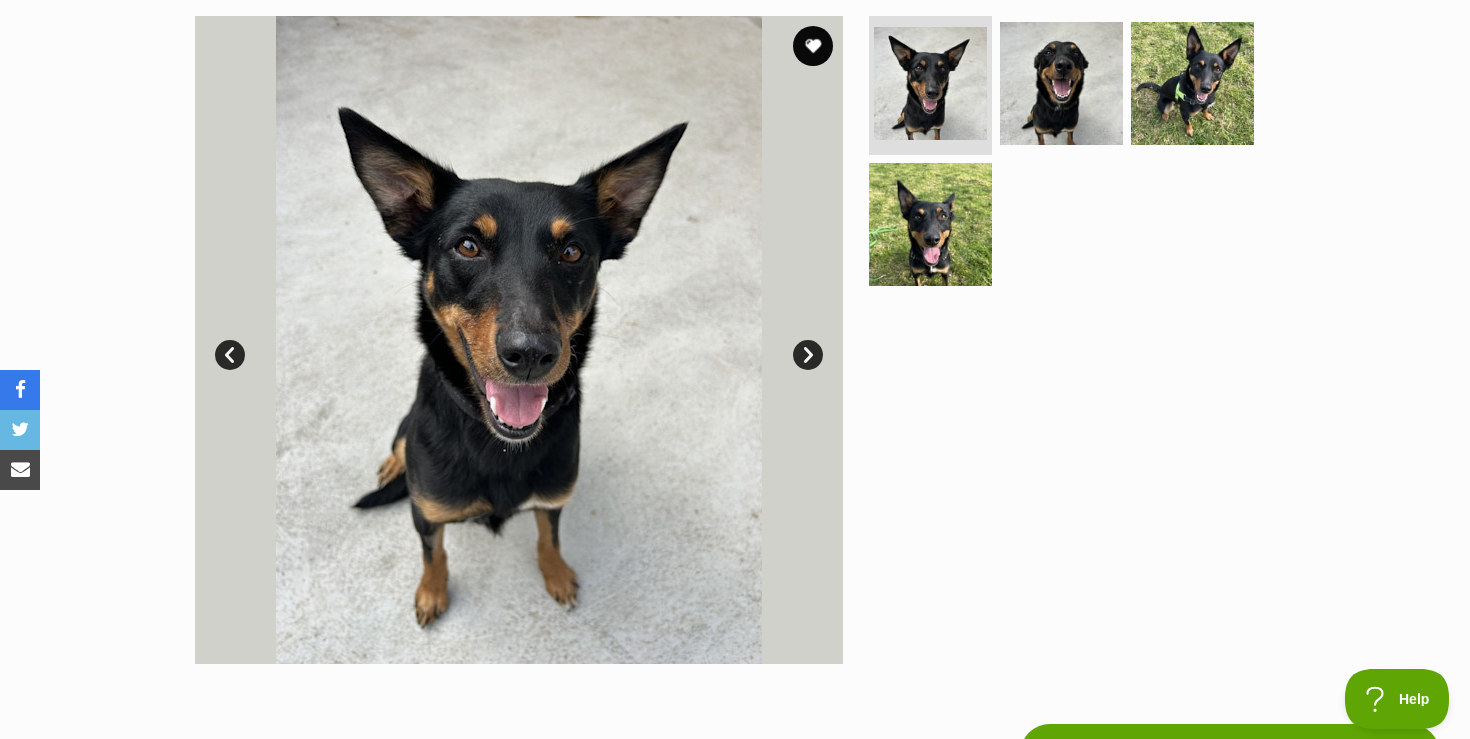 click on "Next" at bounding box center (808, 355) 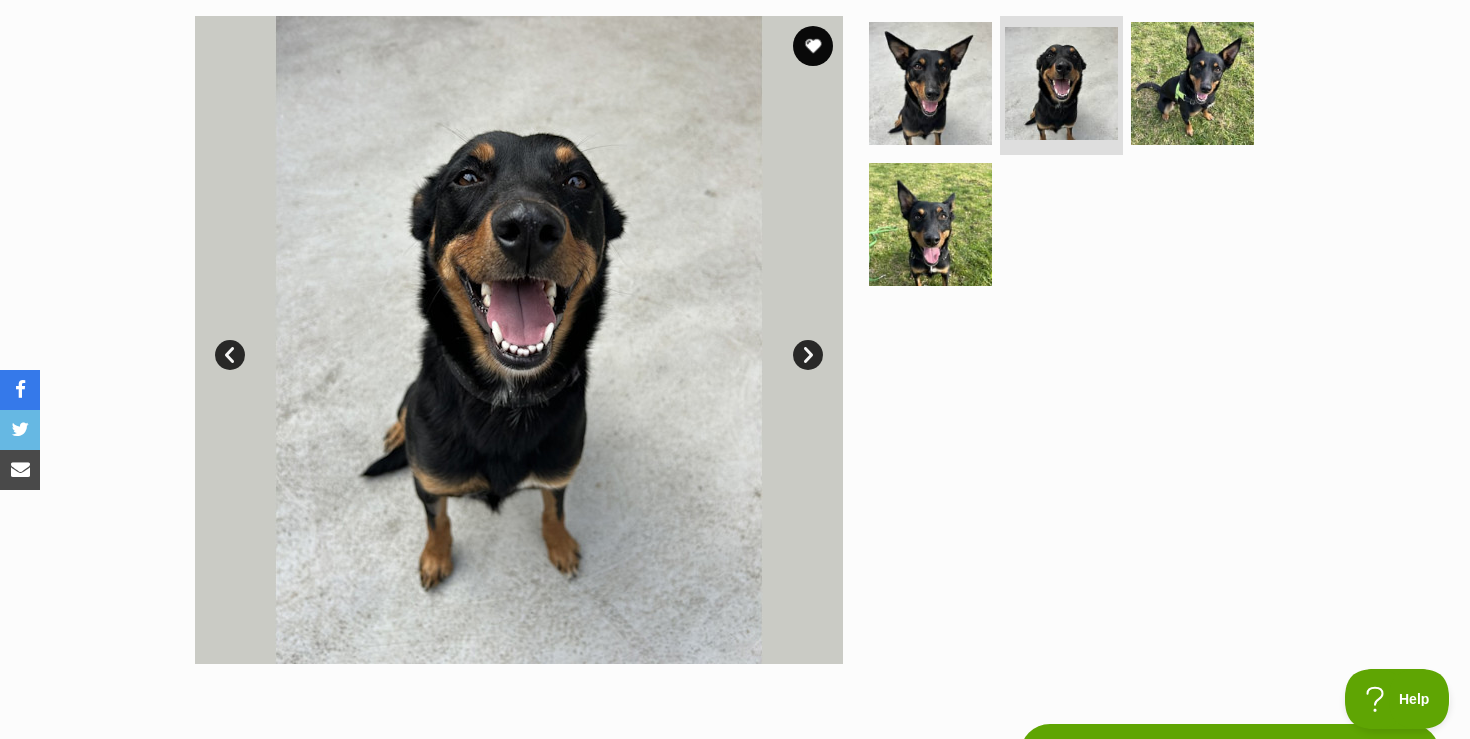 click on "Next" at bounding box center (808, 355) 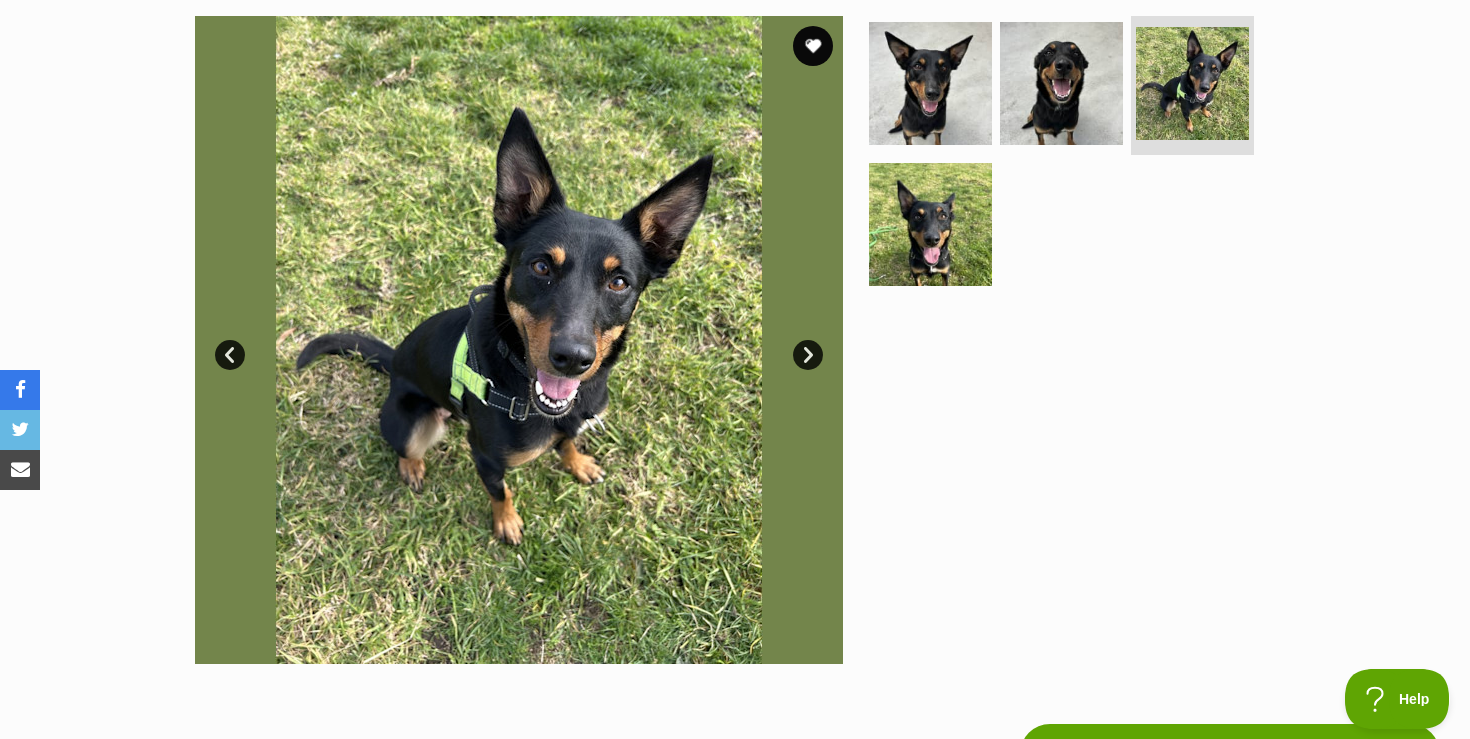 click on "Next" at bounding box center [808, 355] 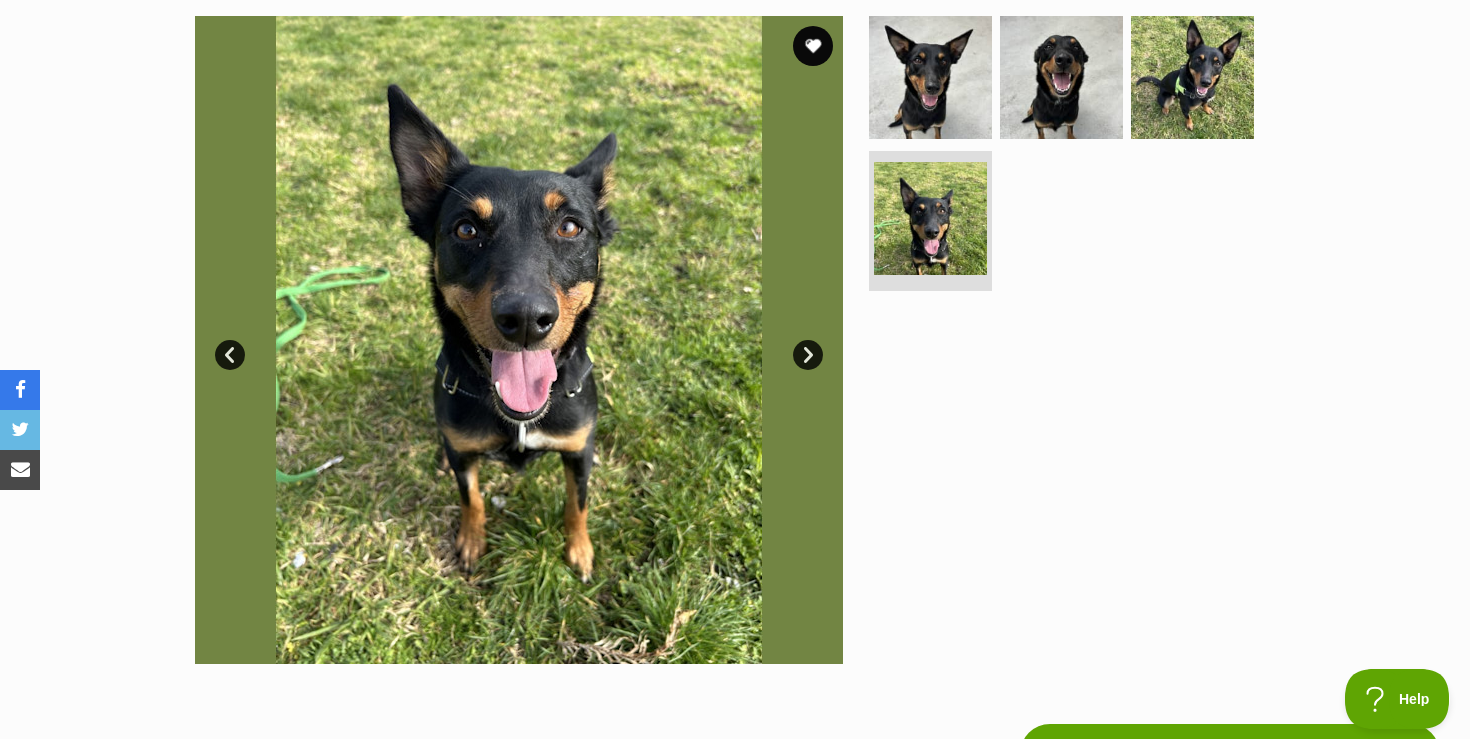 click on "Available
4
of 4 images
4
of 4 images
4
of 4 images
4
of 4 images
Next Prev 1 2 3 4" at bounding box center [735, 325] 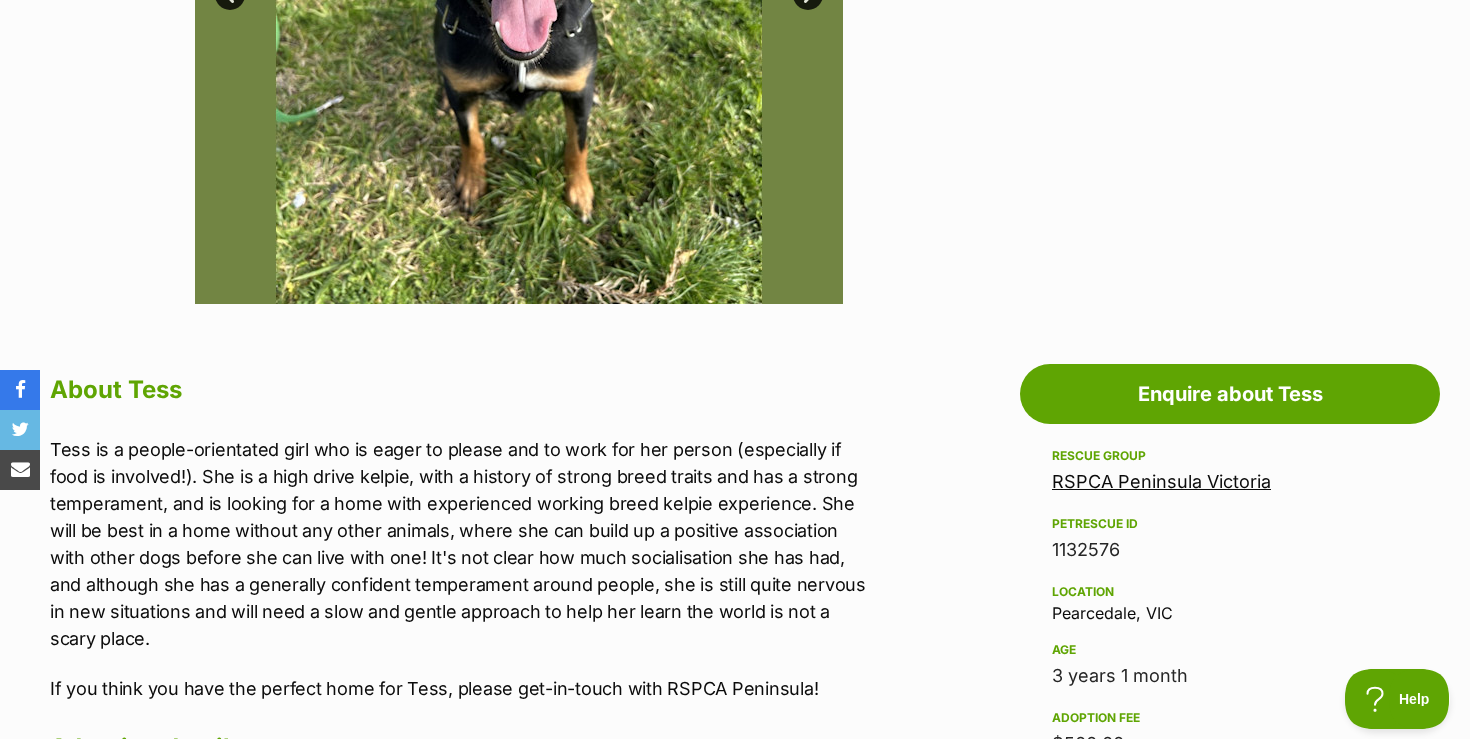 scroll, scrollTop: 800, scrollLeft: 0, axis: vertical 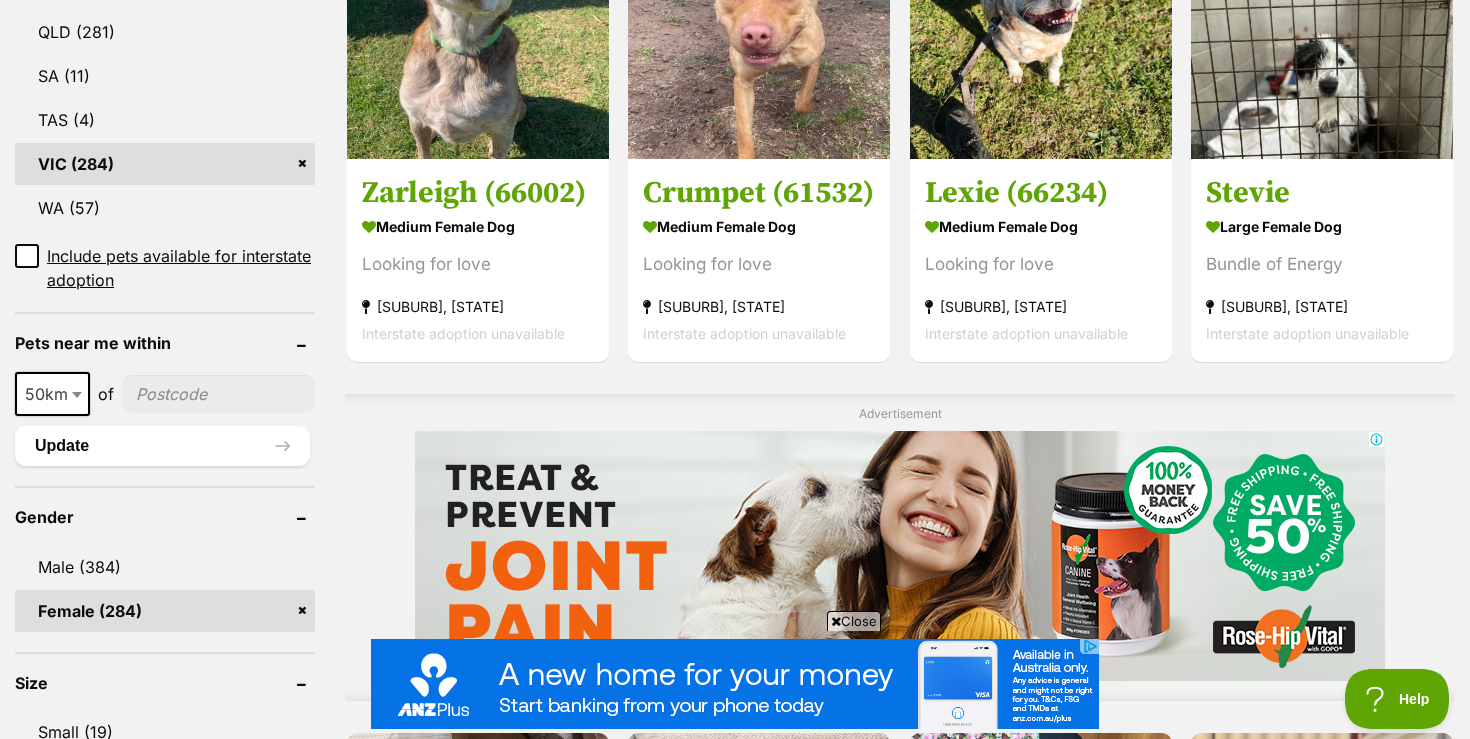 click on "Close" at bounding box center [854, 621] 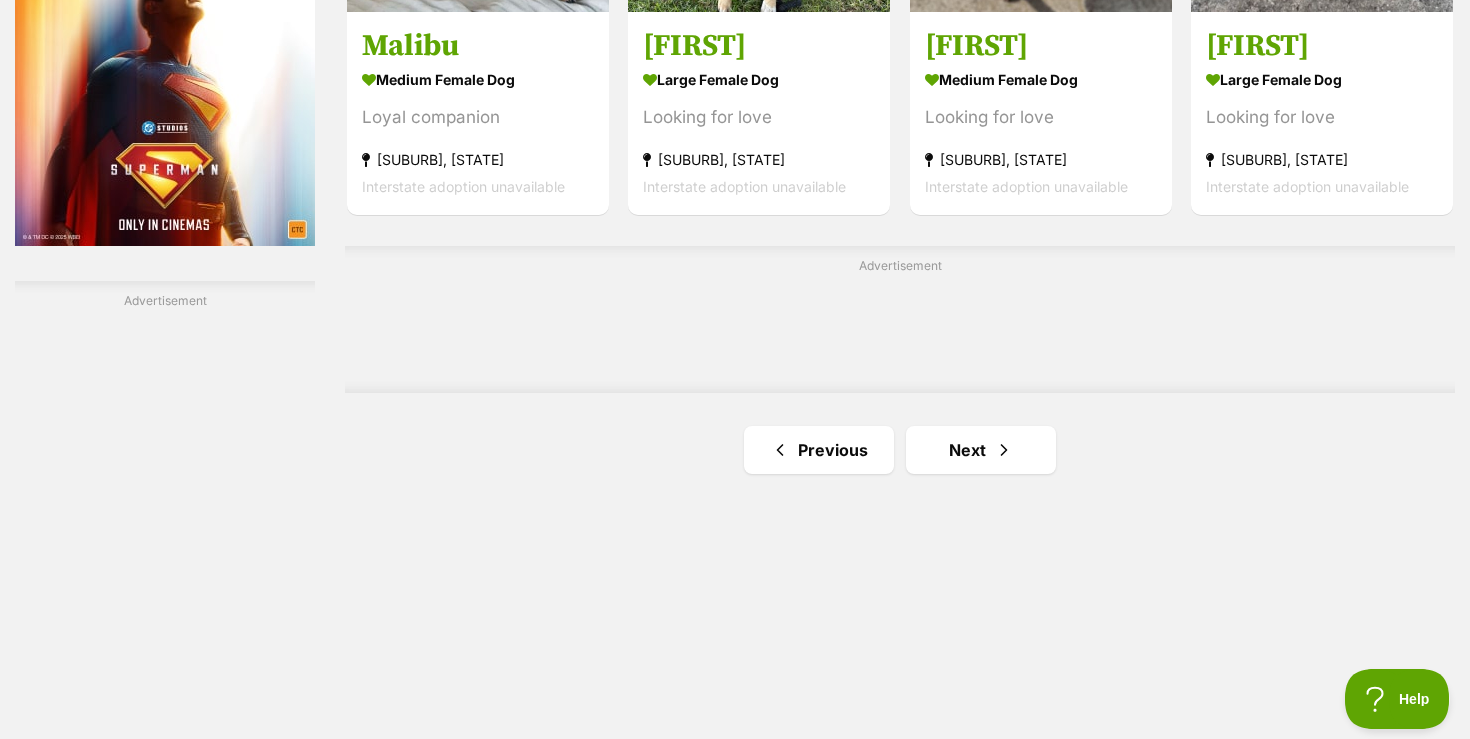scroll, scrollTop: 3400, scrollLeft: 0, axis: vertical 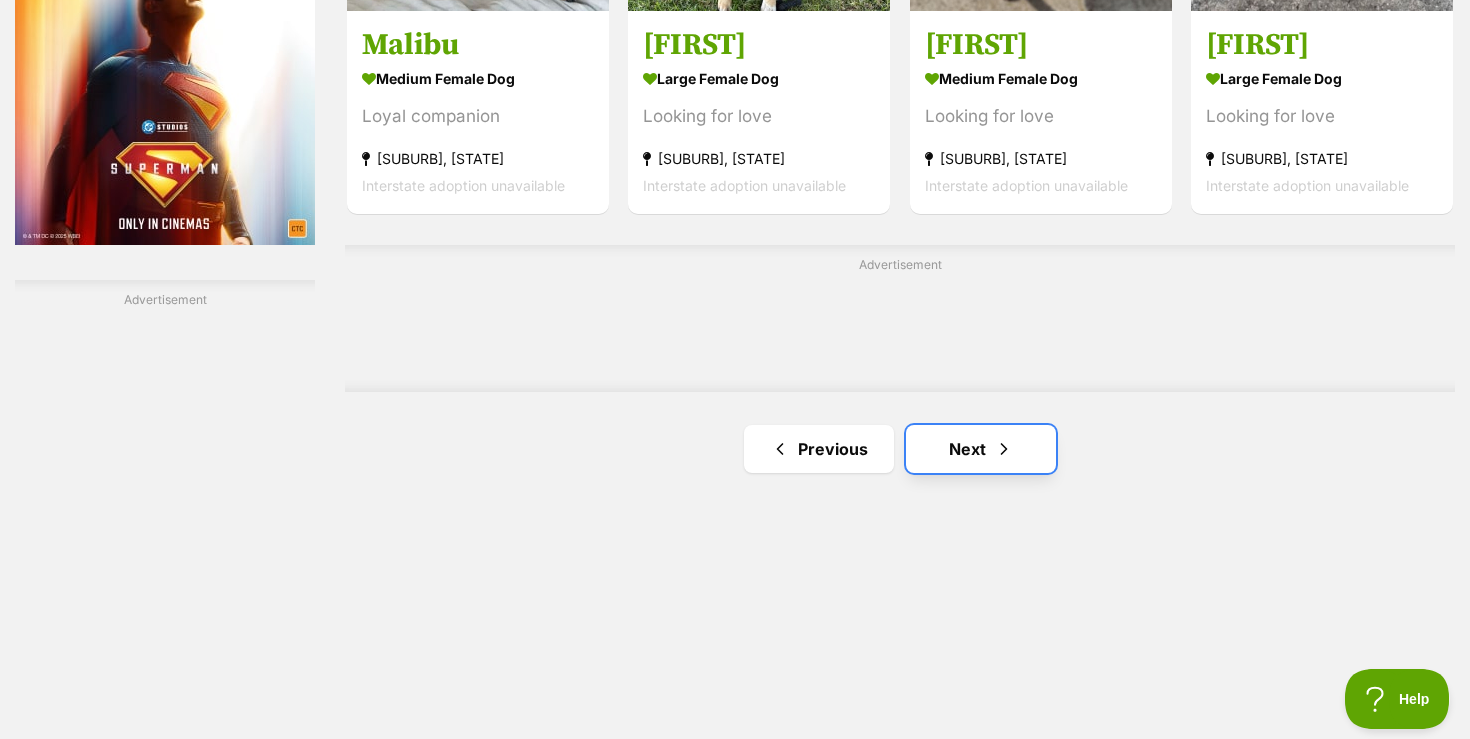 click on "Next" at bounding box center [981, 449] 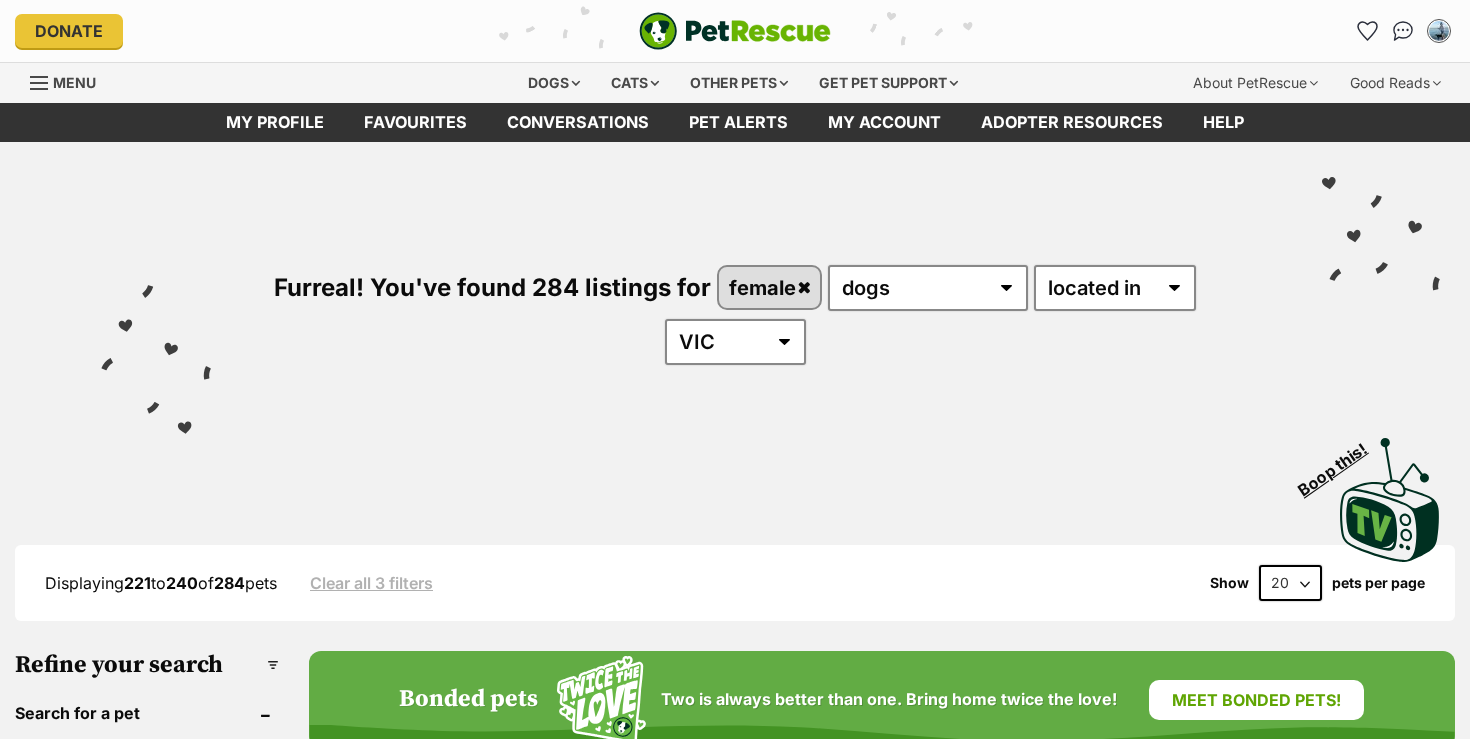 scroll, scrollTop: 0, scrollLeft: 0, axis: both 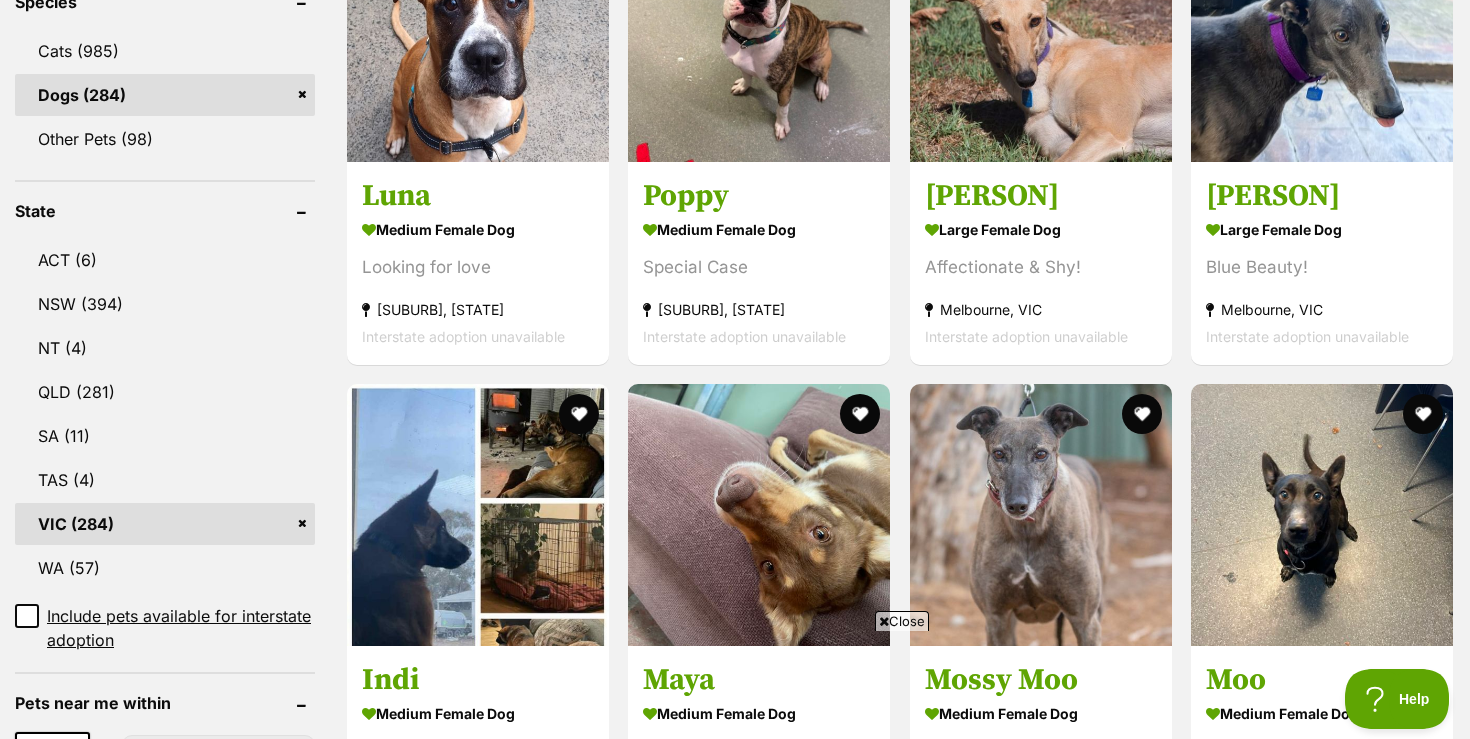 click on "Close" at bounding box center [902, 621] 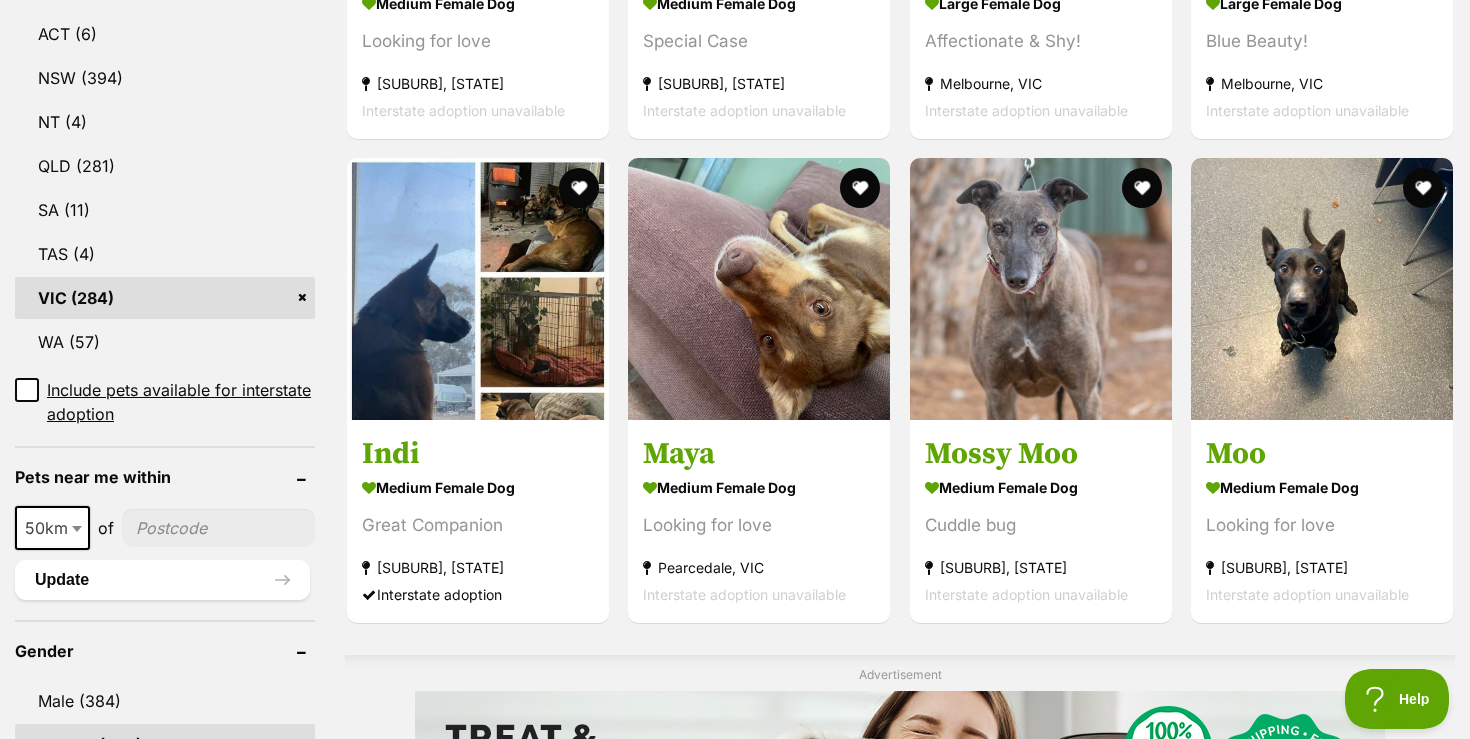 scroll, scrollTop: 1120, scrollLeft: 0, axis: vertical 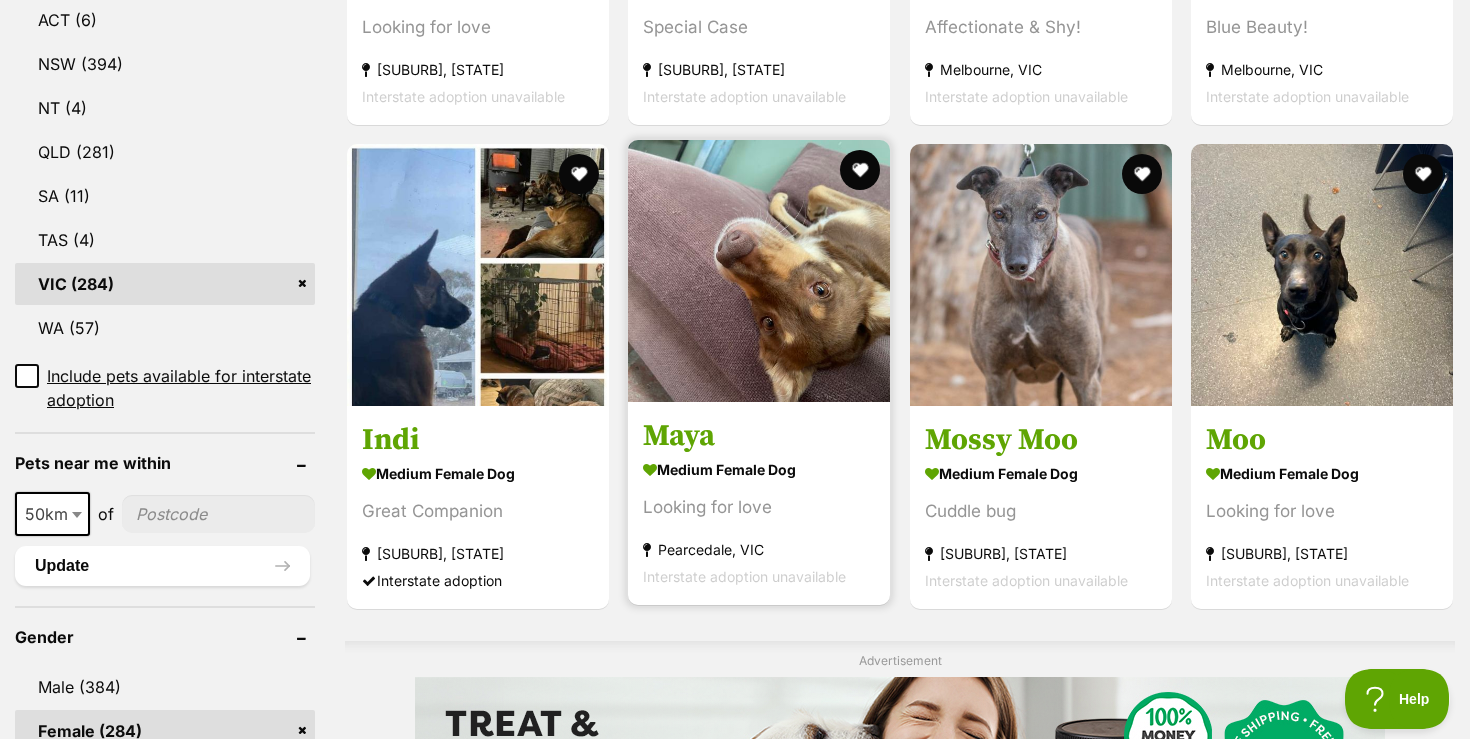 click at bounding box center (759, 271) 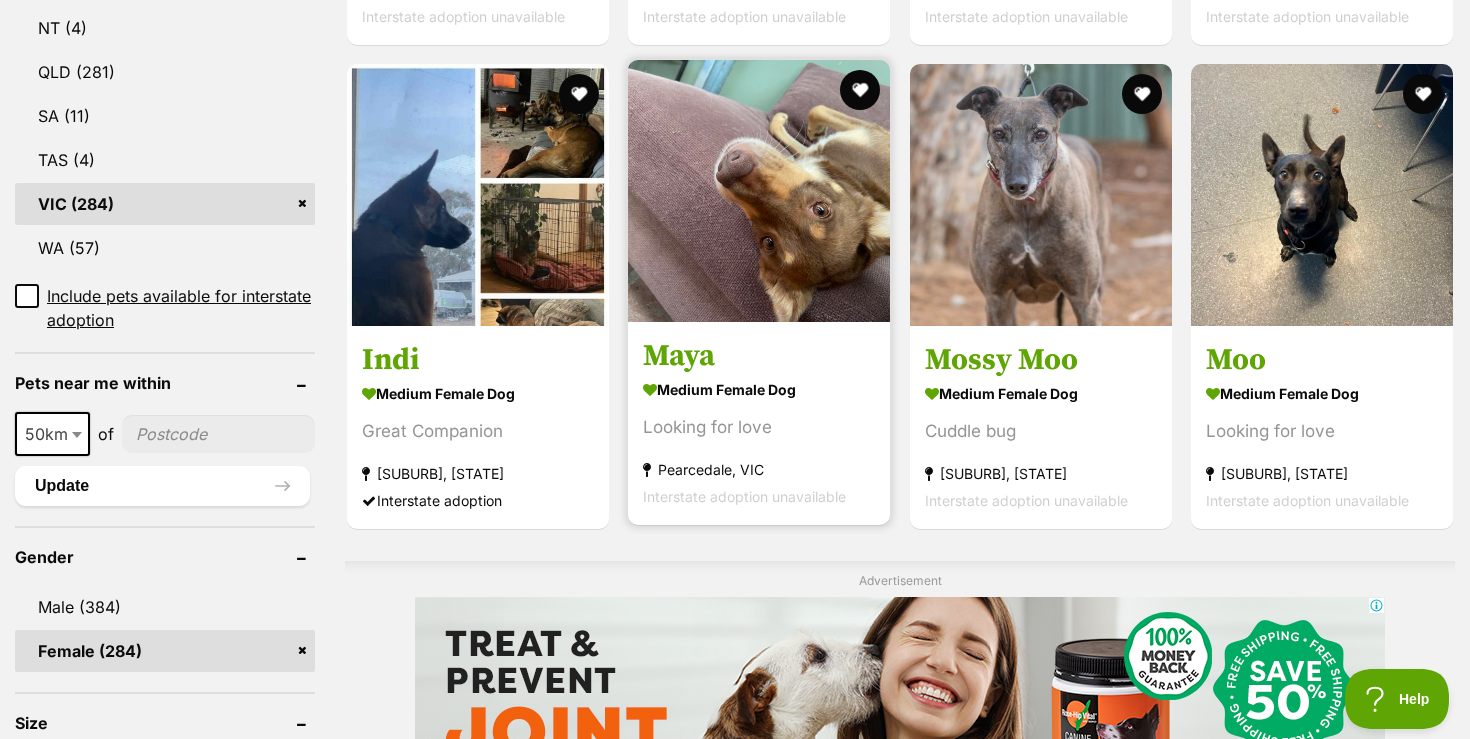 scroll, scrollTop: 1280, scrollLeft: 0, axis: vertical 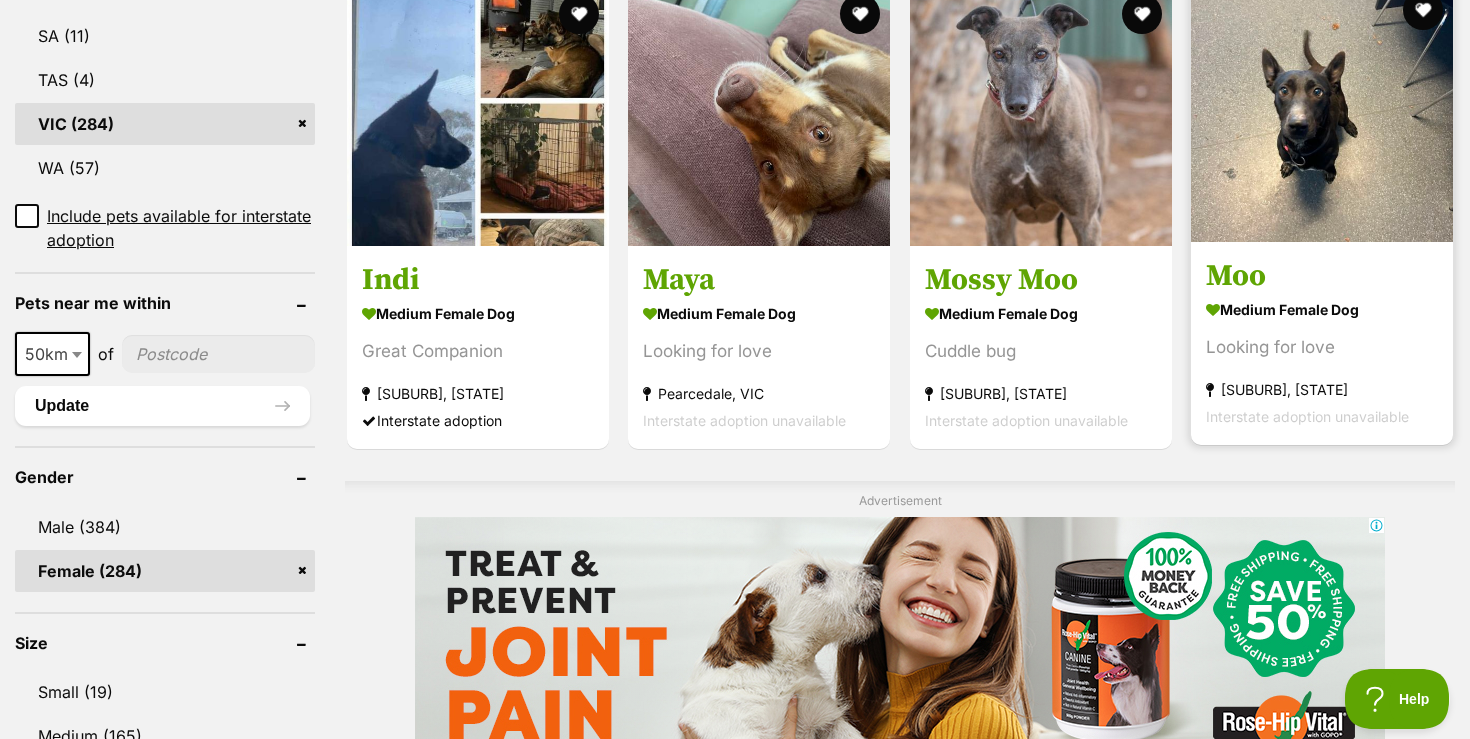 click at bounding box center [1322, 111] 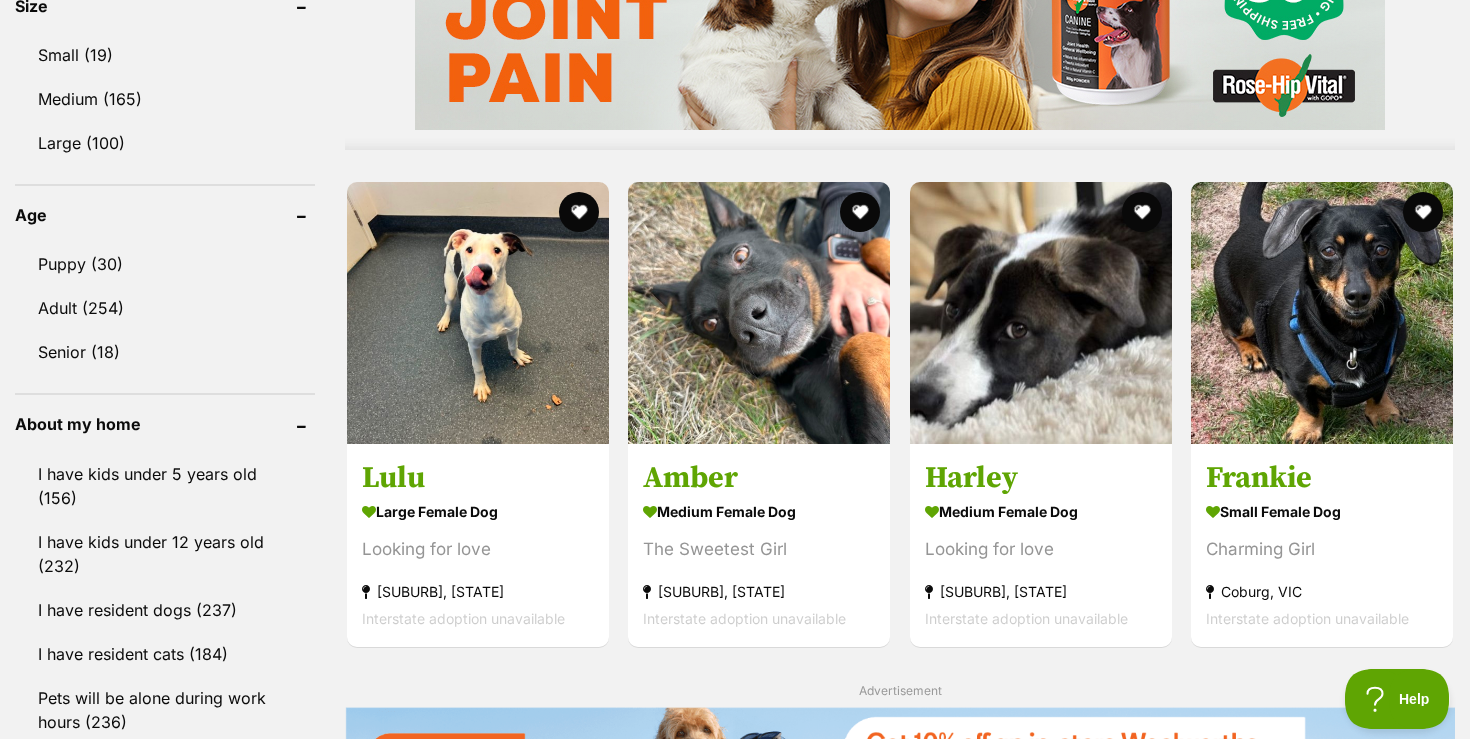 scroll, scrollTop: 1920, scrollLeft: 0, axis: vertical 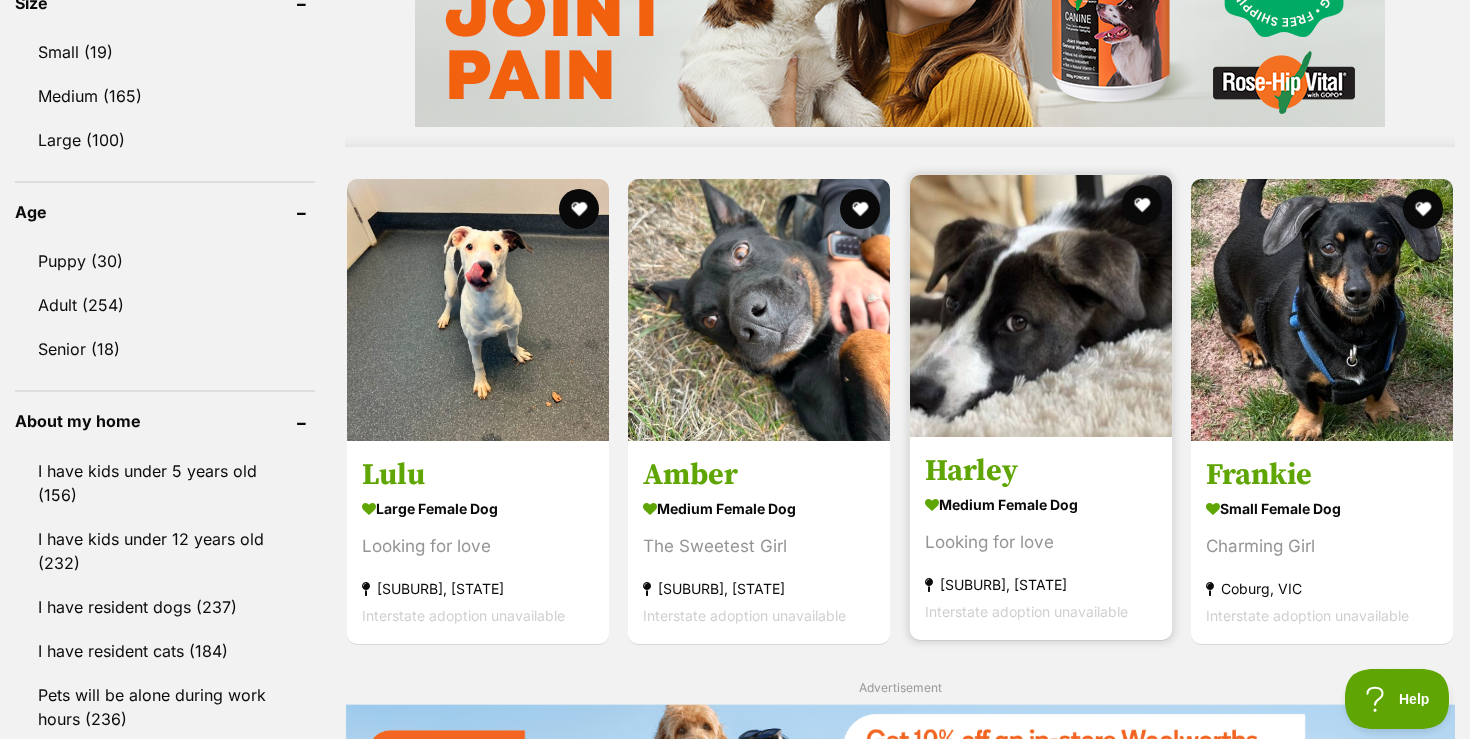 click at bounding box center [1041, 306] 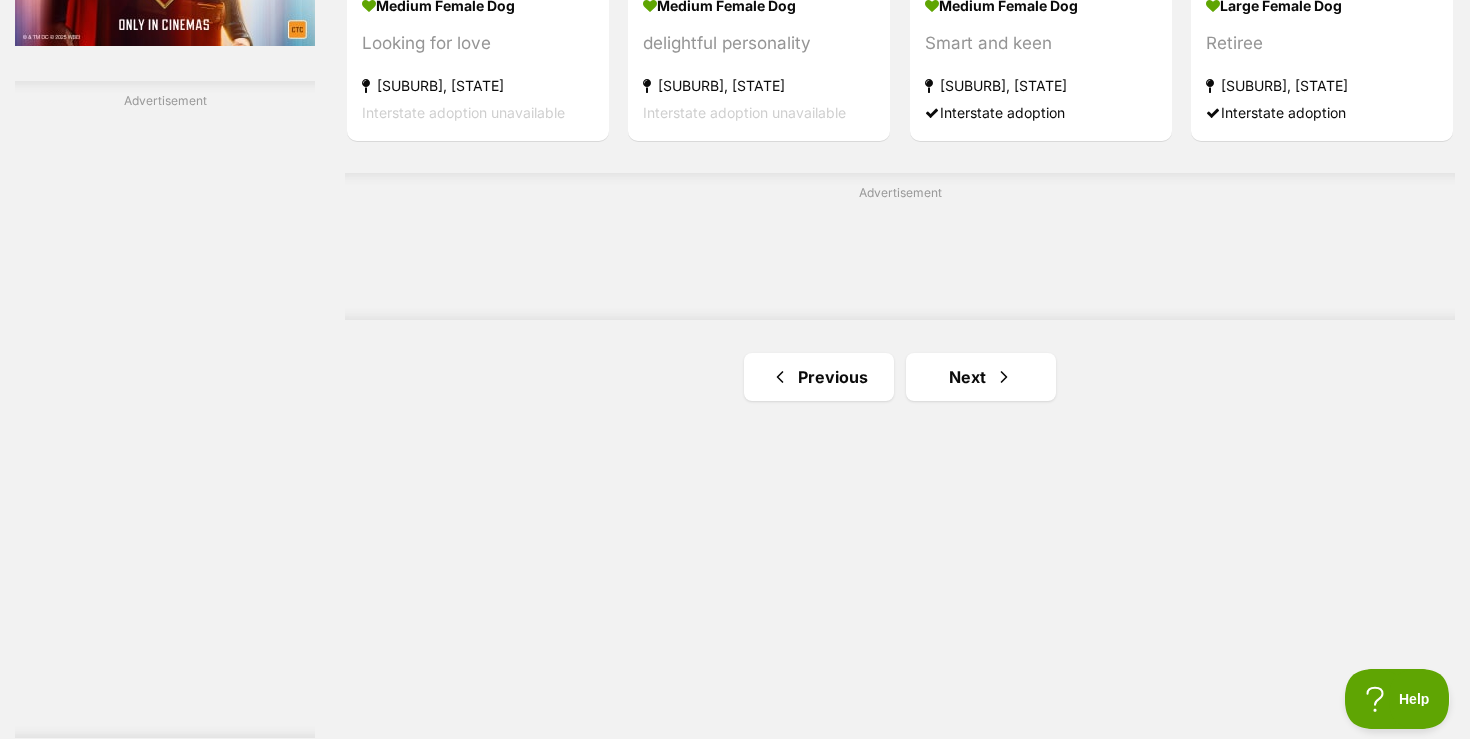 scroll, scrollTop: 3600, scrollLeft: 0, axis: vertical 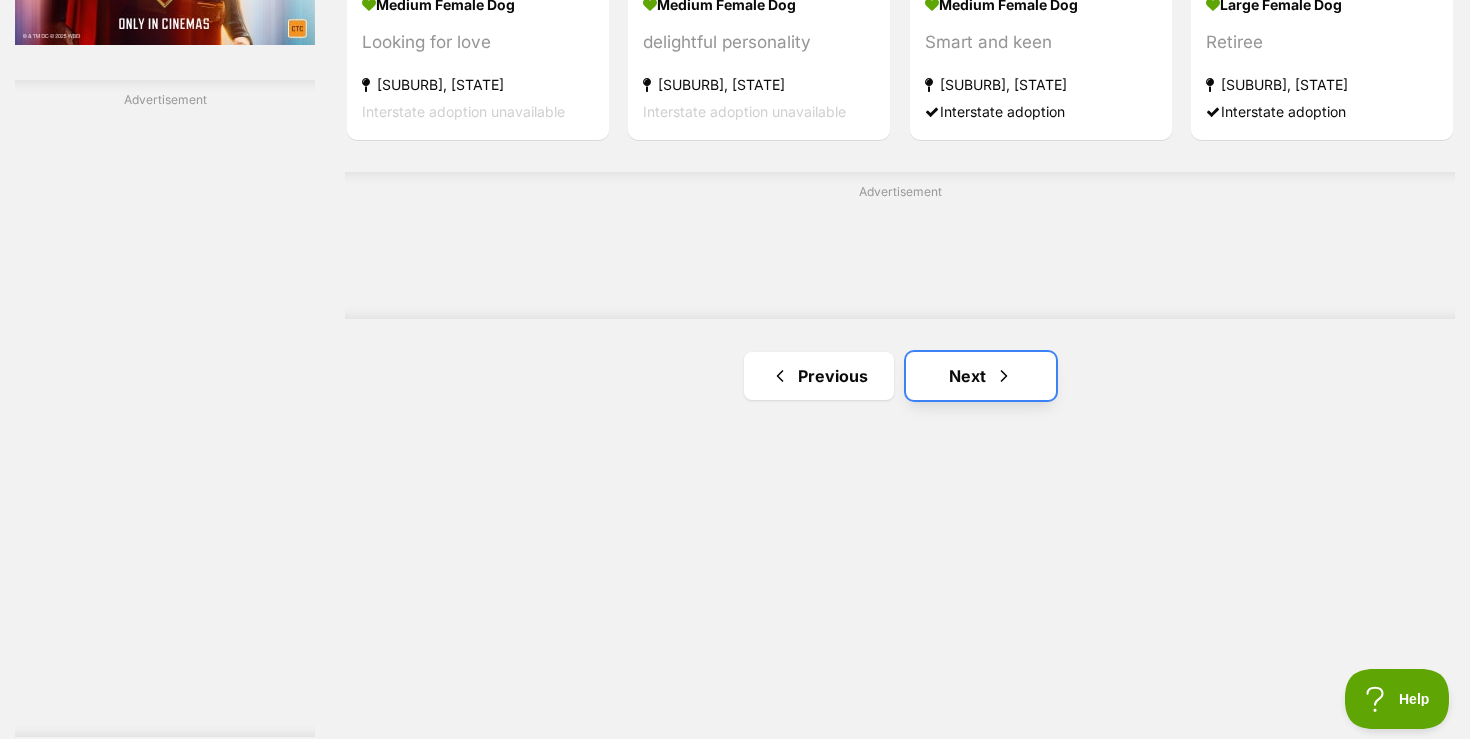 click on "Next" at bounding box center (981, 376) 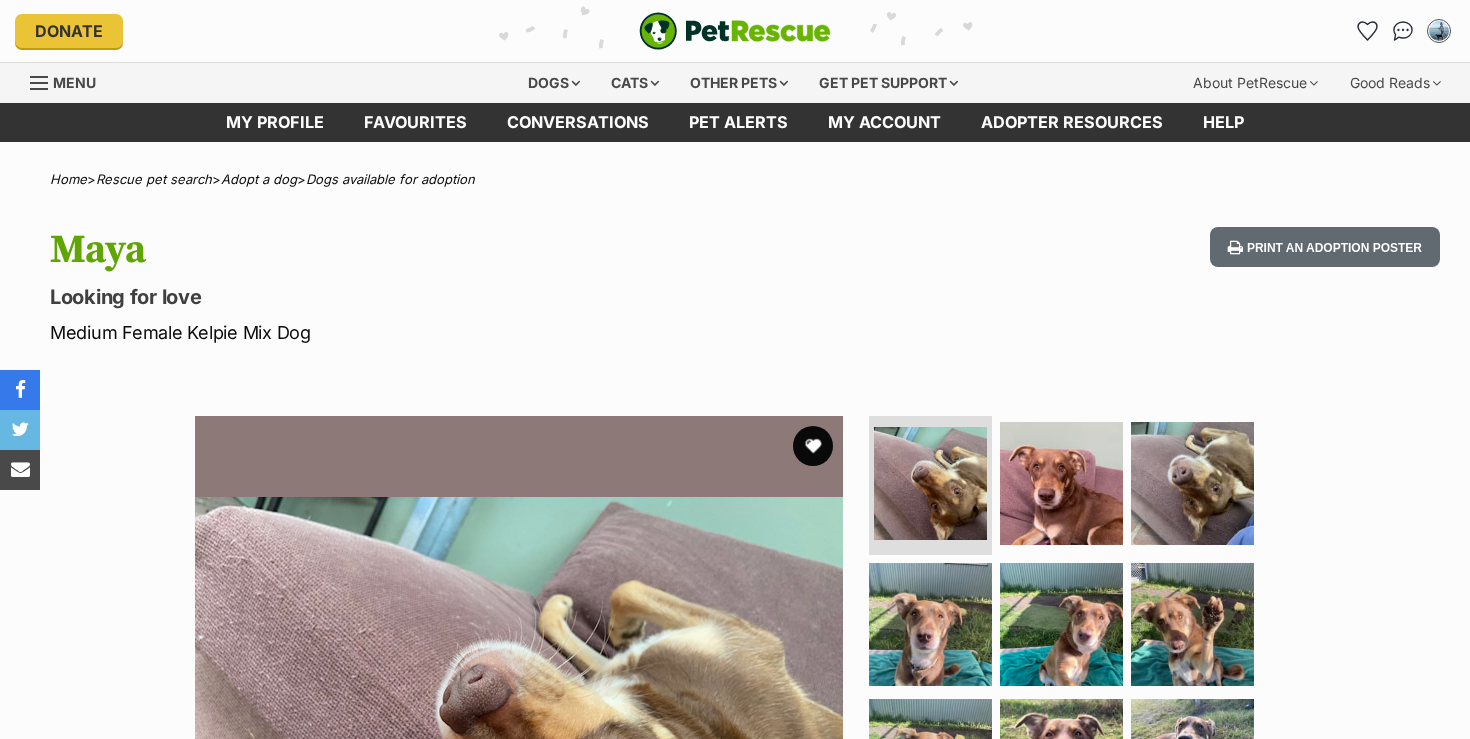 scroll, scrollTop: 0, scrollLeft: 0, axis: both 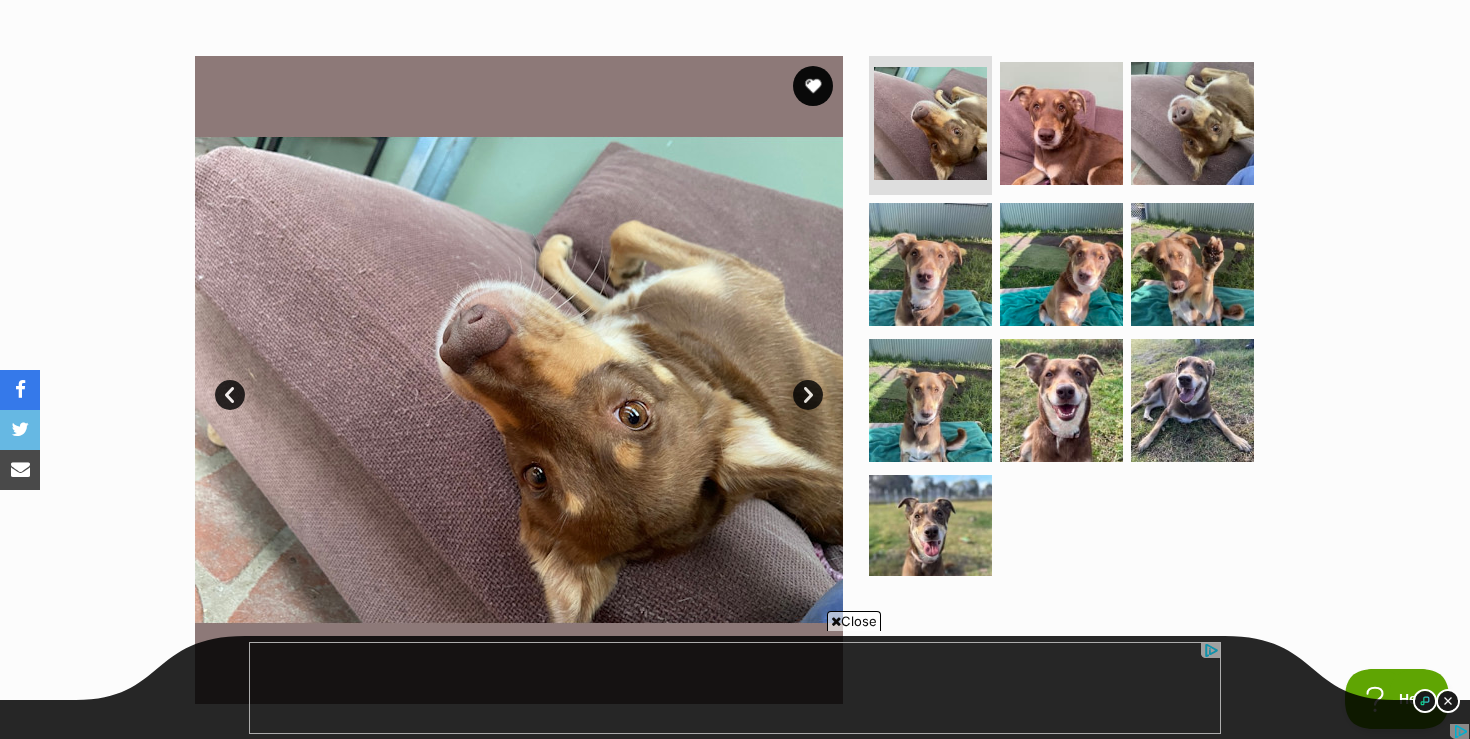 click on "Next" at bounding box center [808, 395] 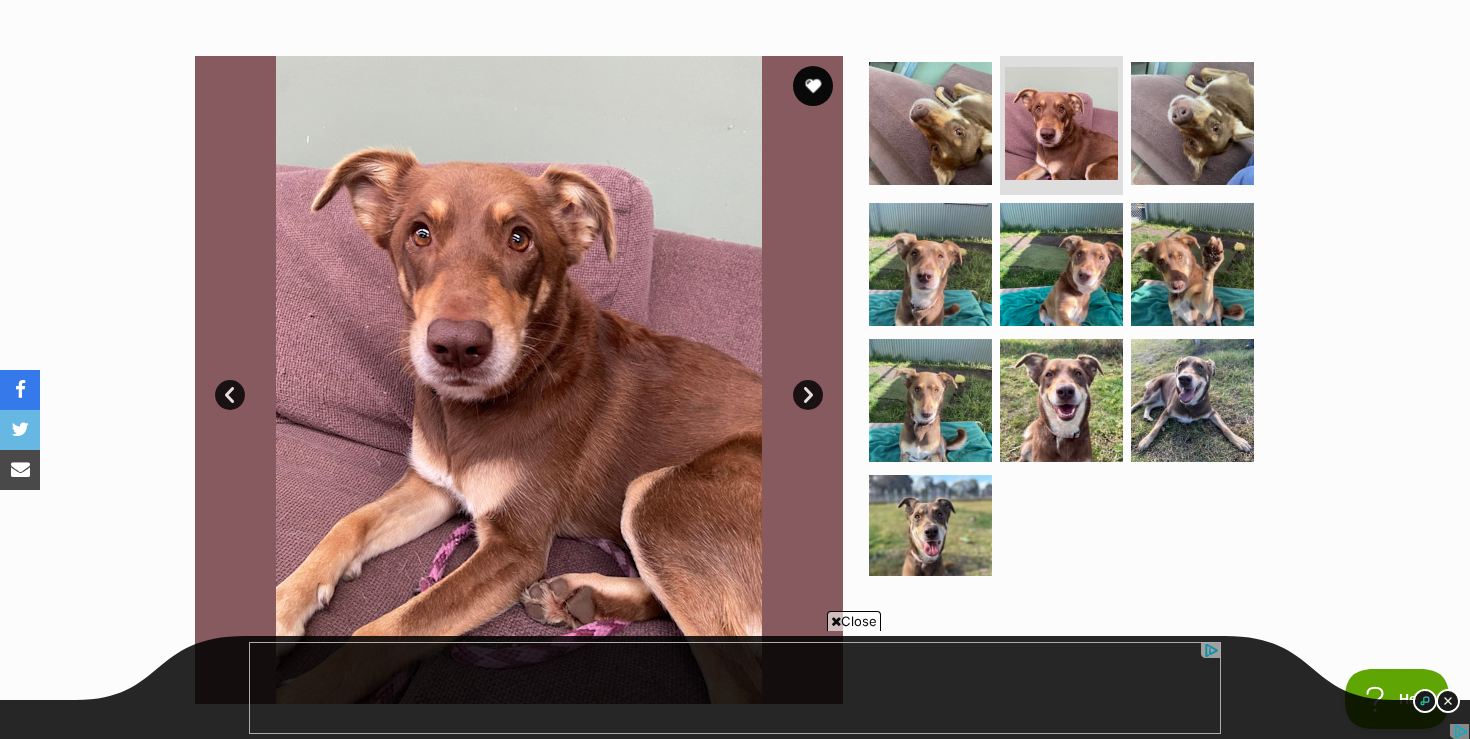 click on "Next" at bounding box center [808, 395] 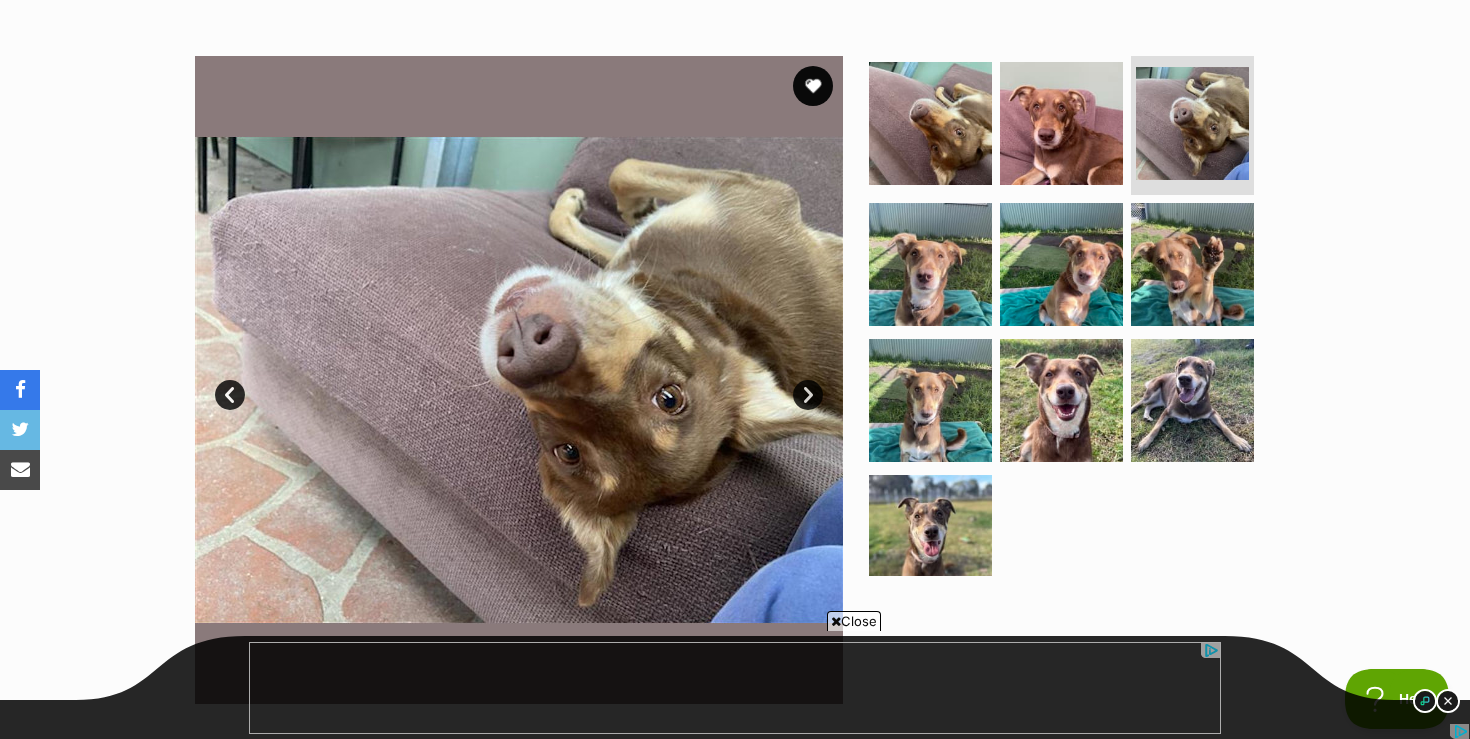 click on "Next" at bounding box center [808, 395] 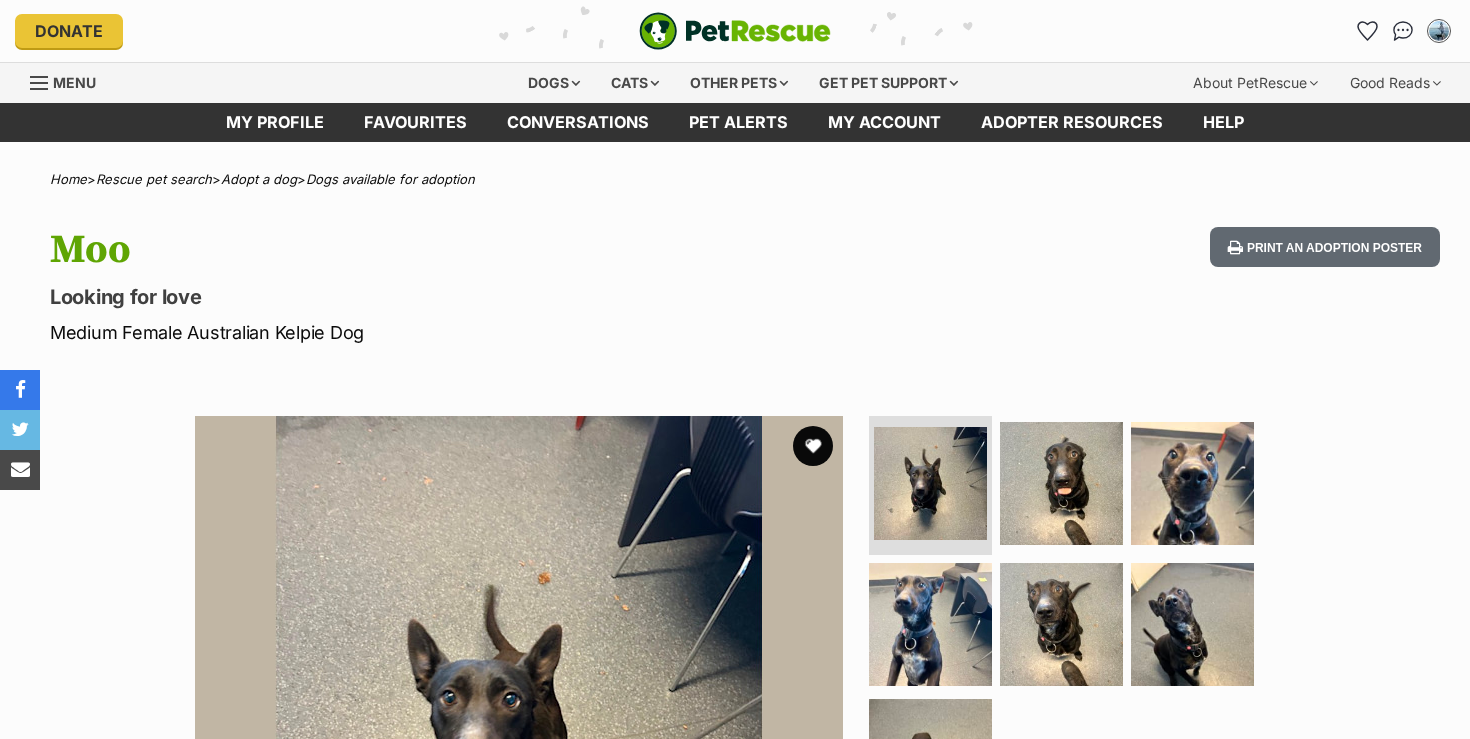 scroll, scrollTop: 0, scrollLeft: 0, axis: both 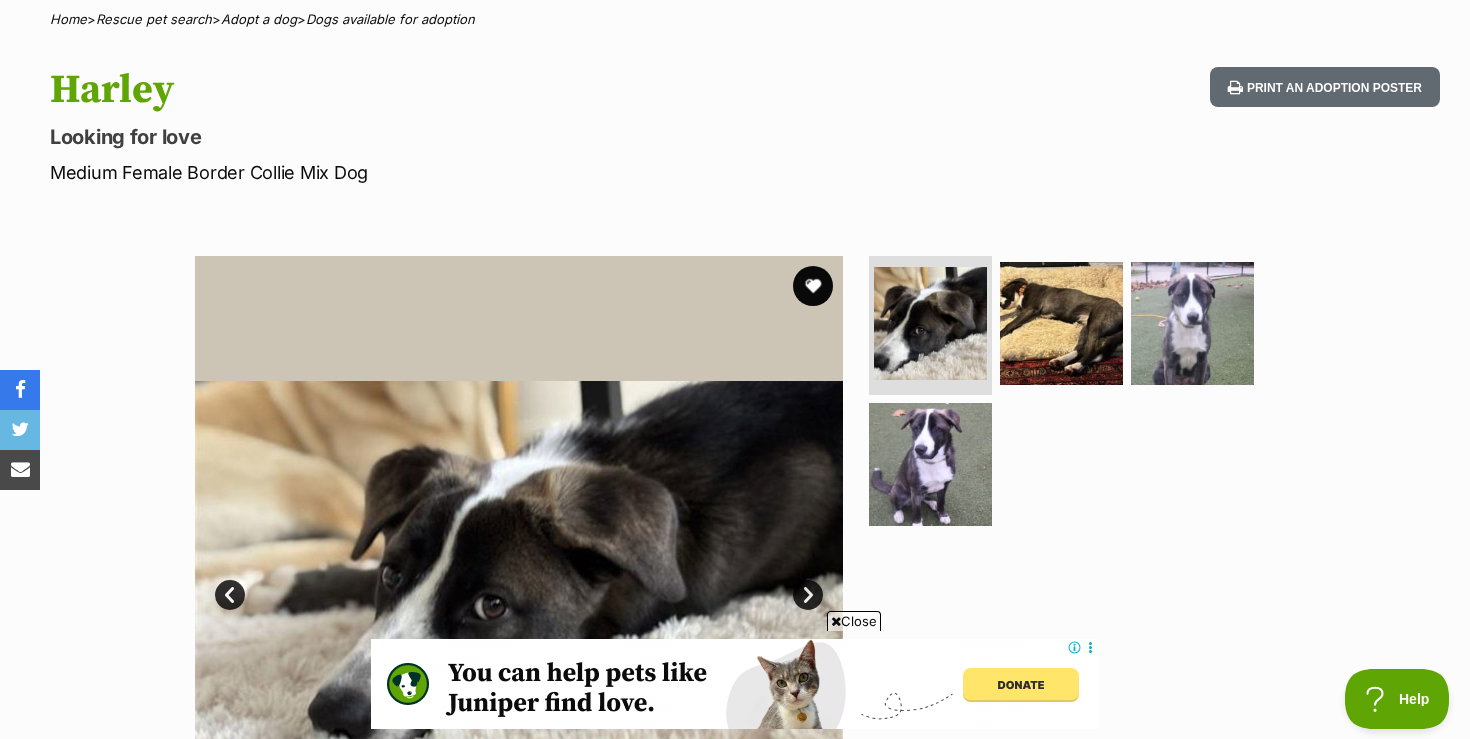 click on "Close" at bounding box center (854, 621) 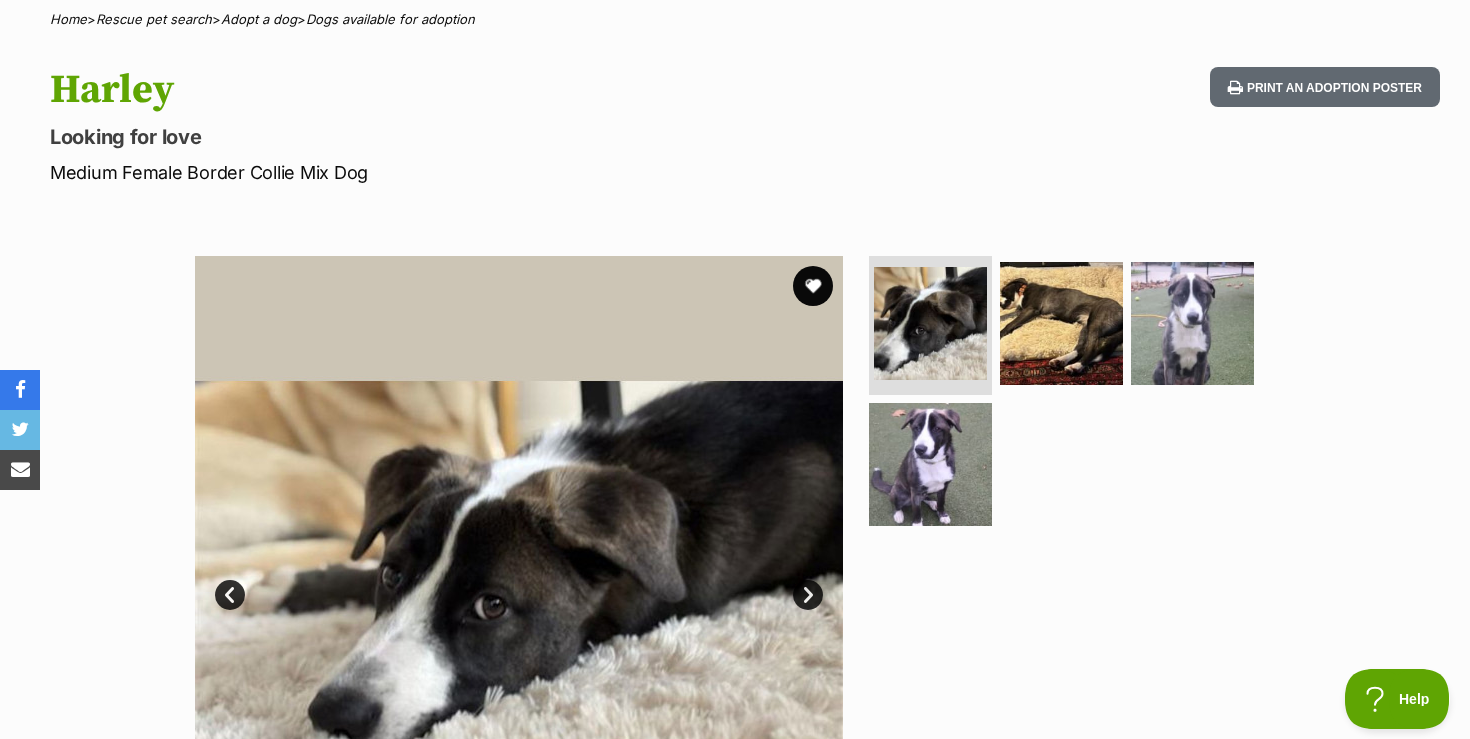 click on "Next" at bounding box center (808, 595) 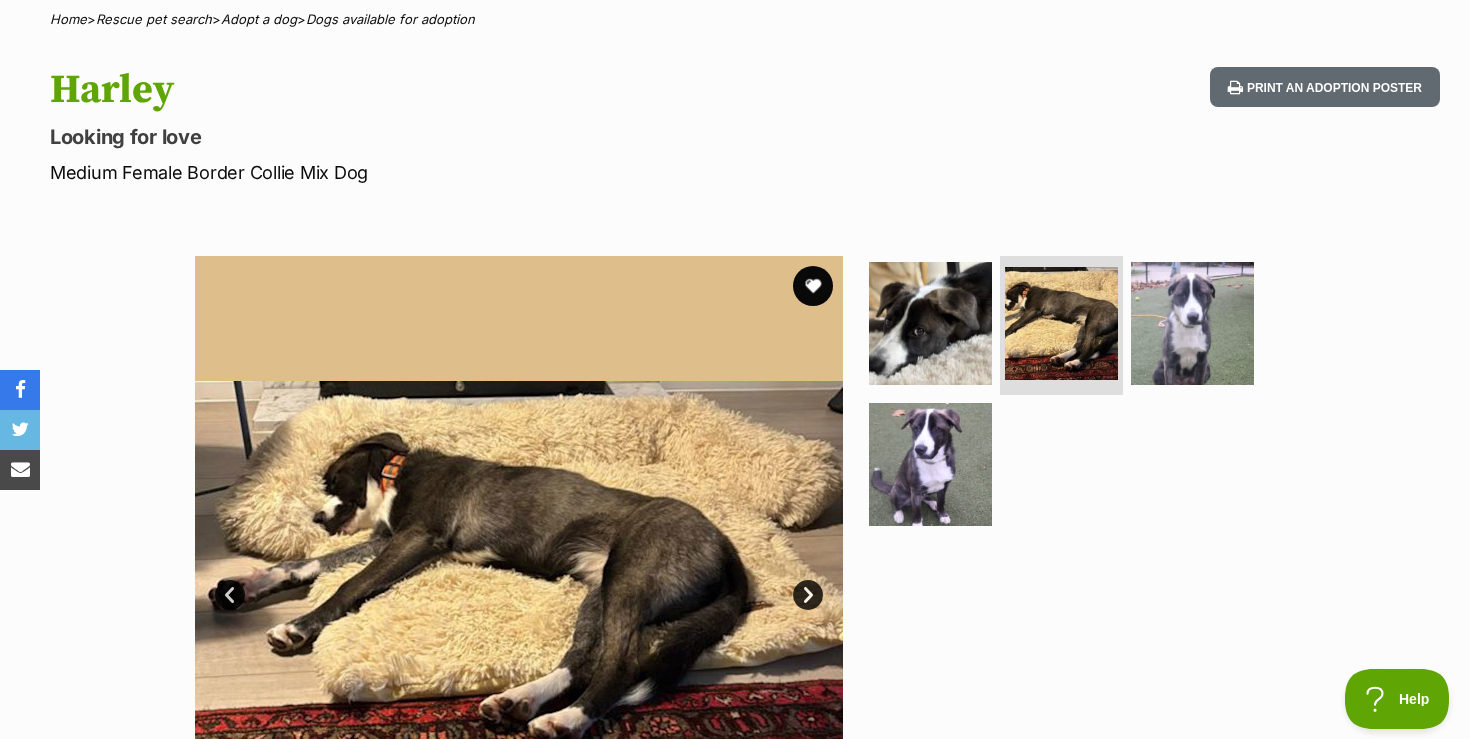 click on "Next" at bounding box center [808, 595] 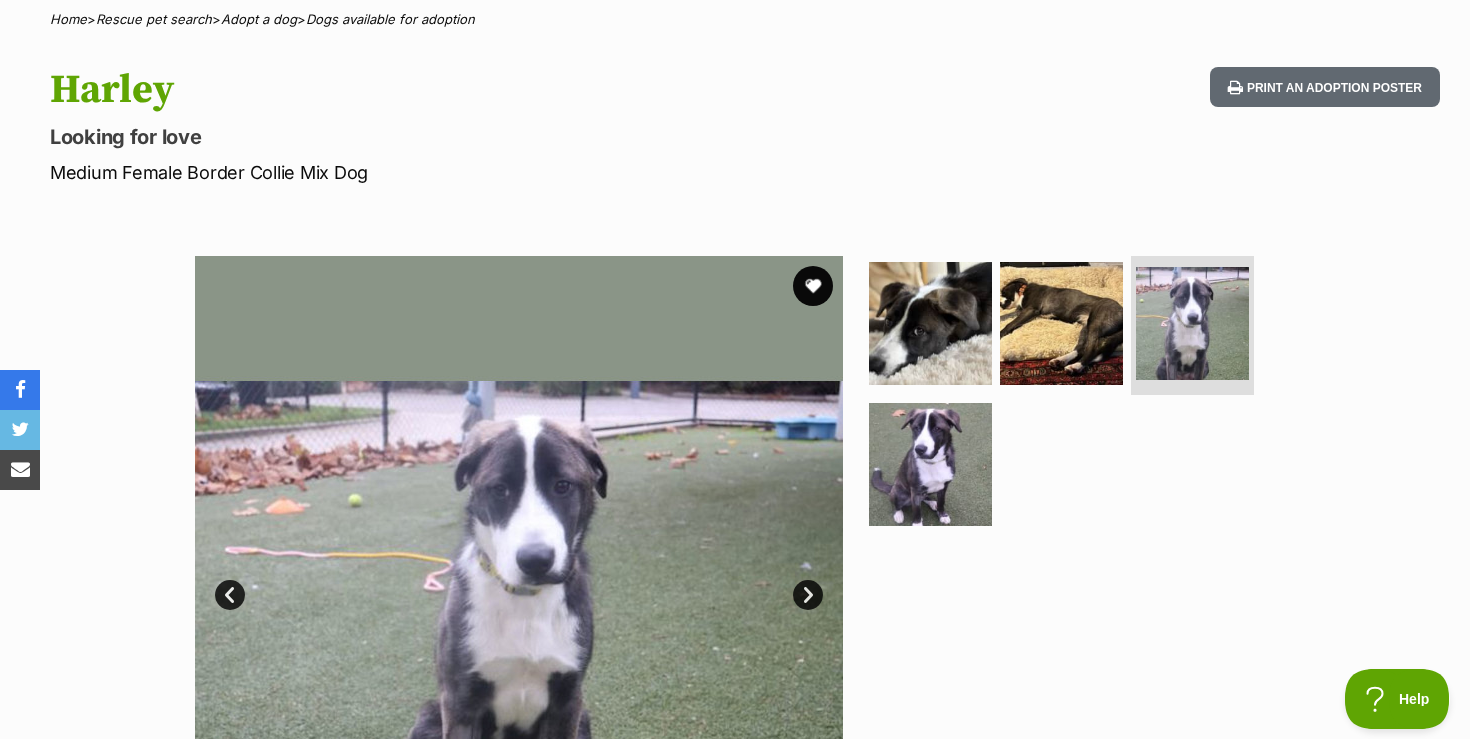 click on "Next" at bounding box center [808, 595] 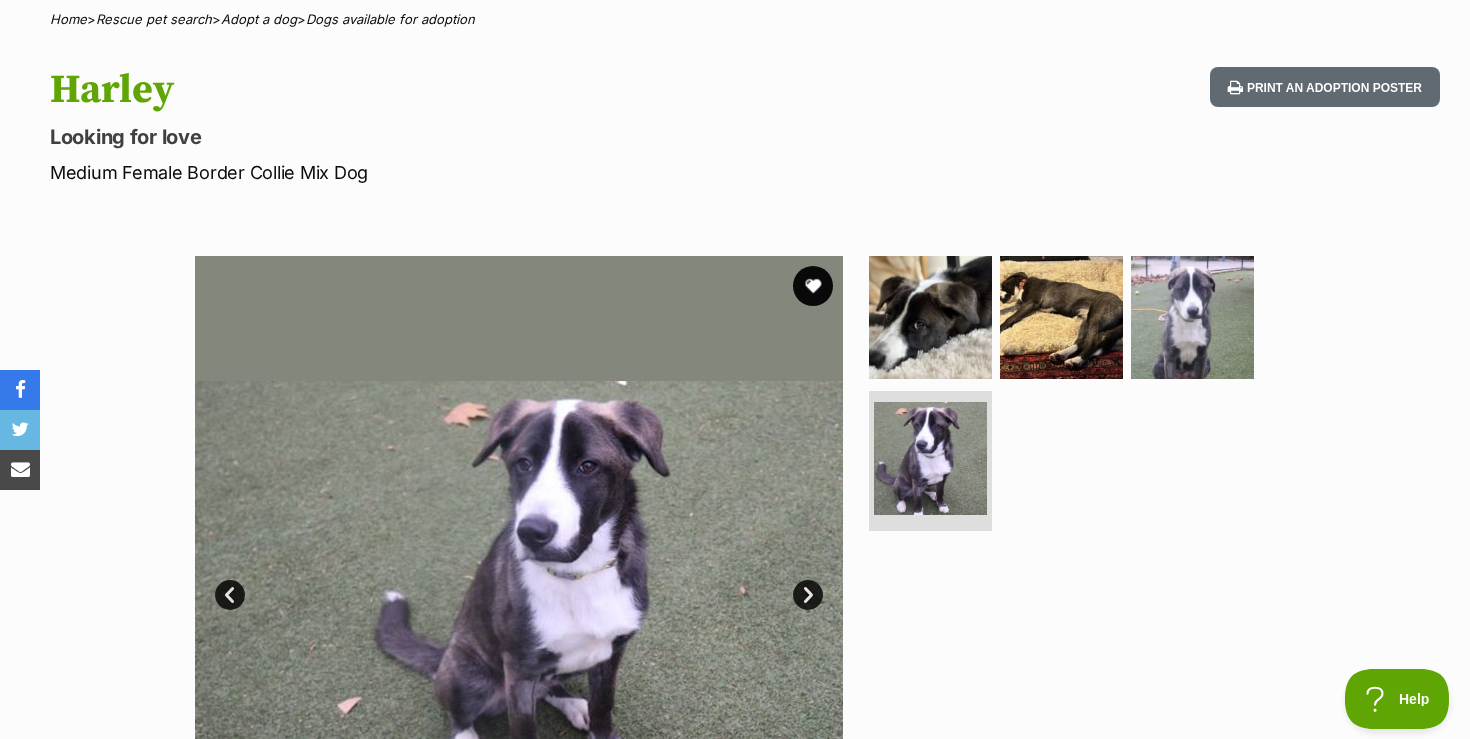click on "Next" at bounding box center [808, 595] 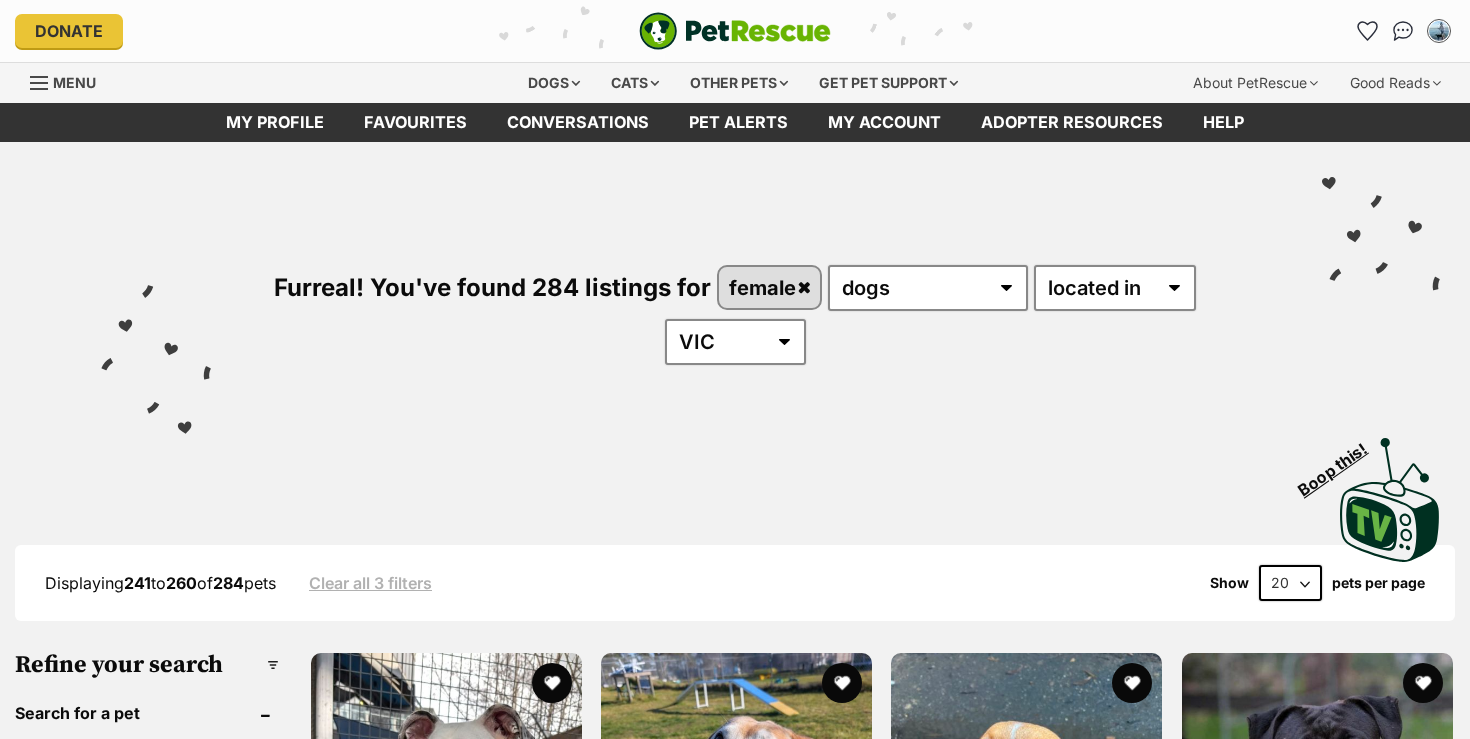 scroll, scrollTop: 0, scrollLeft: 0, axis: both 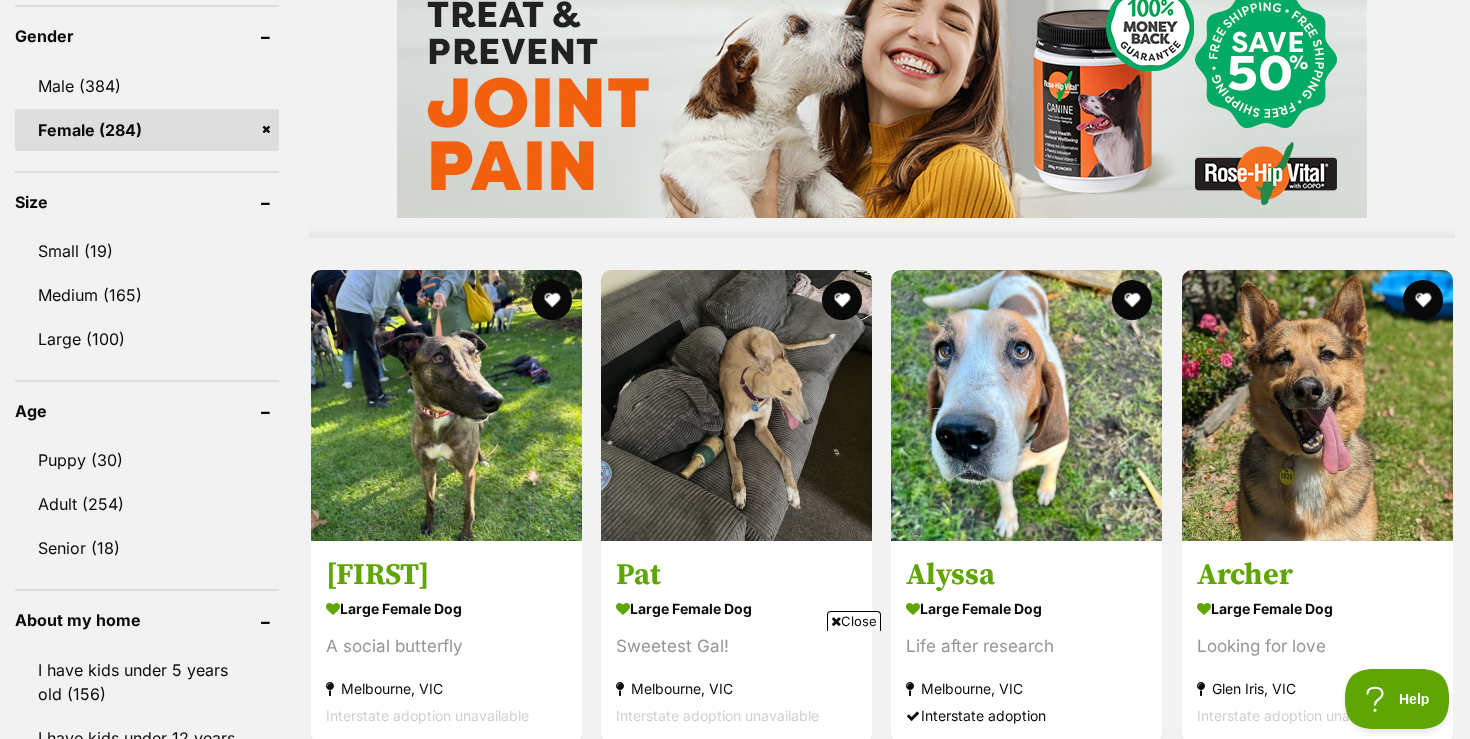 click on "Close" at bounding box center [854, 621] 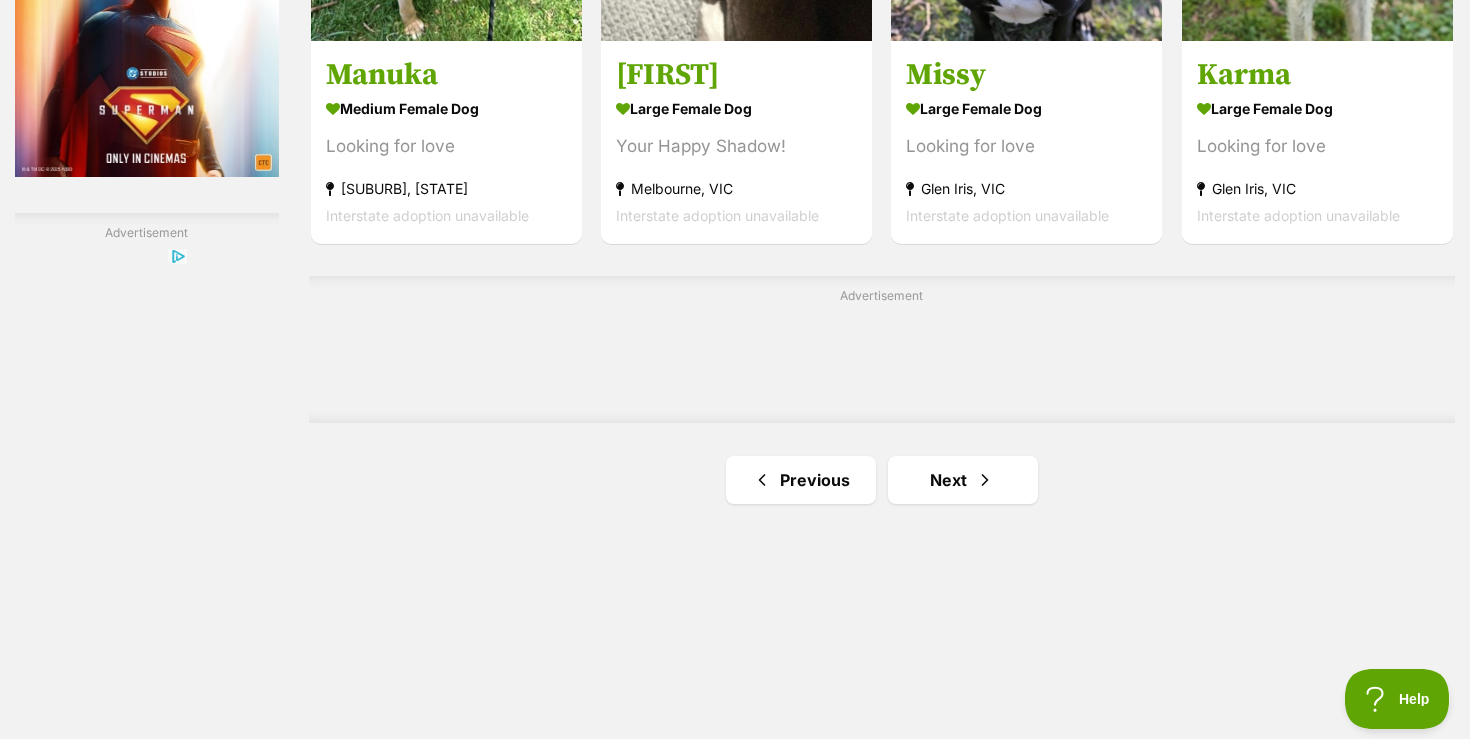 scroll, scrollTop: 3441, scrollLeft: 0, axis: vertical 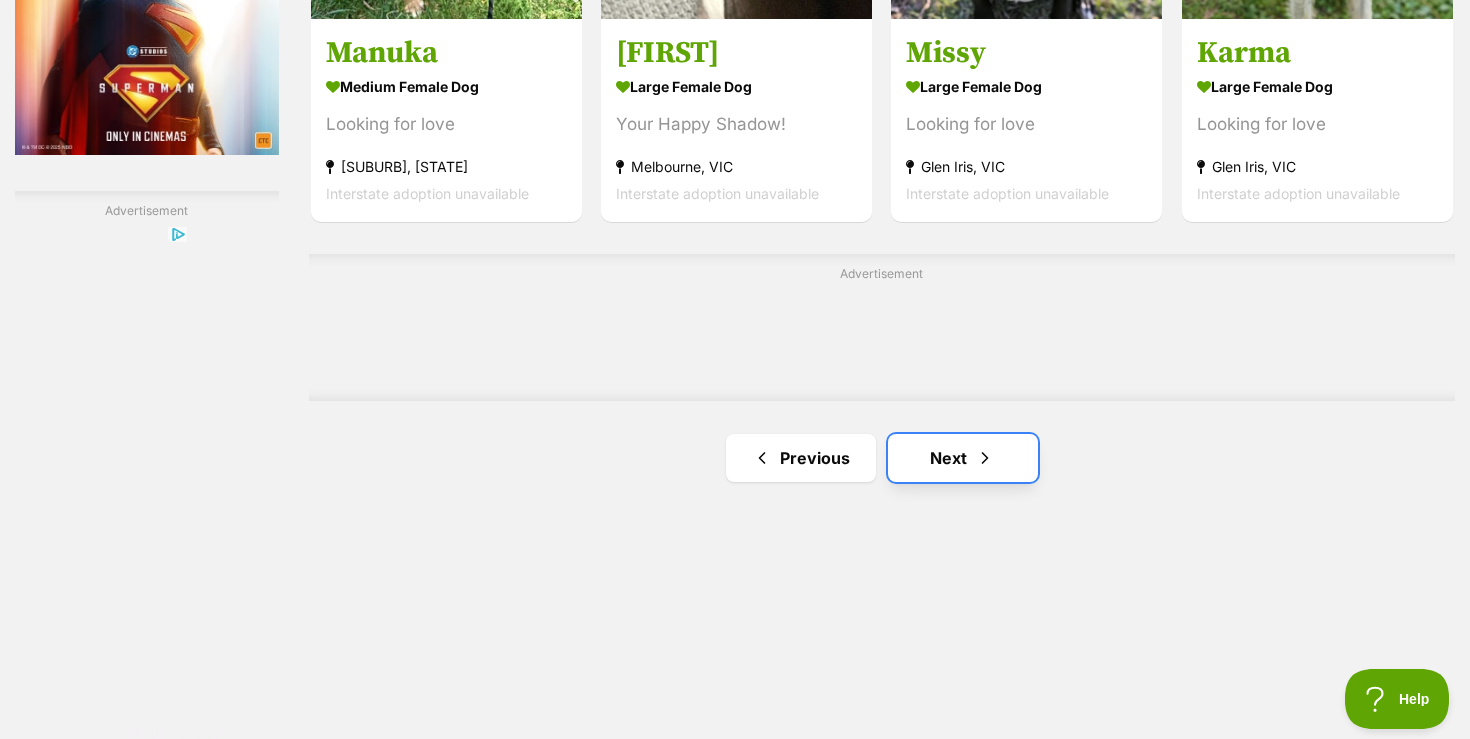 click on "Next" at bounding box center [963, 458] 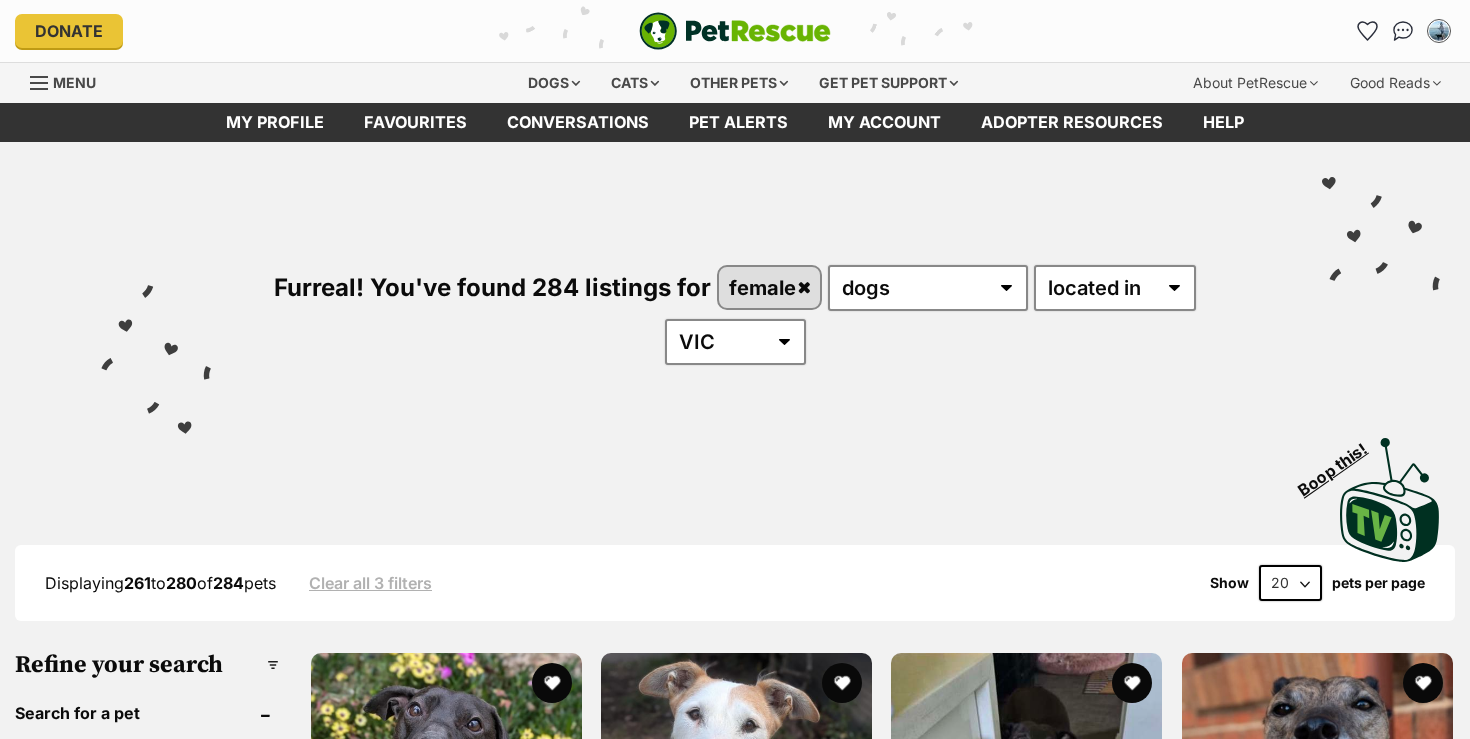 scroll, scrollTop: 0, scrollLeft: 0, axis: both 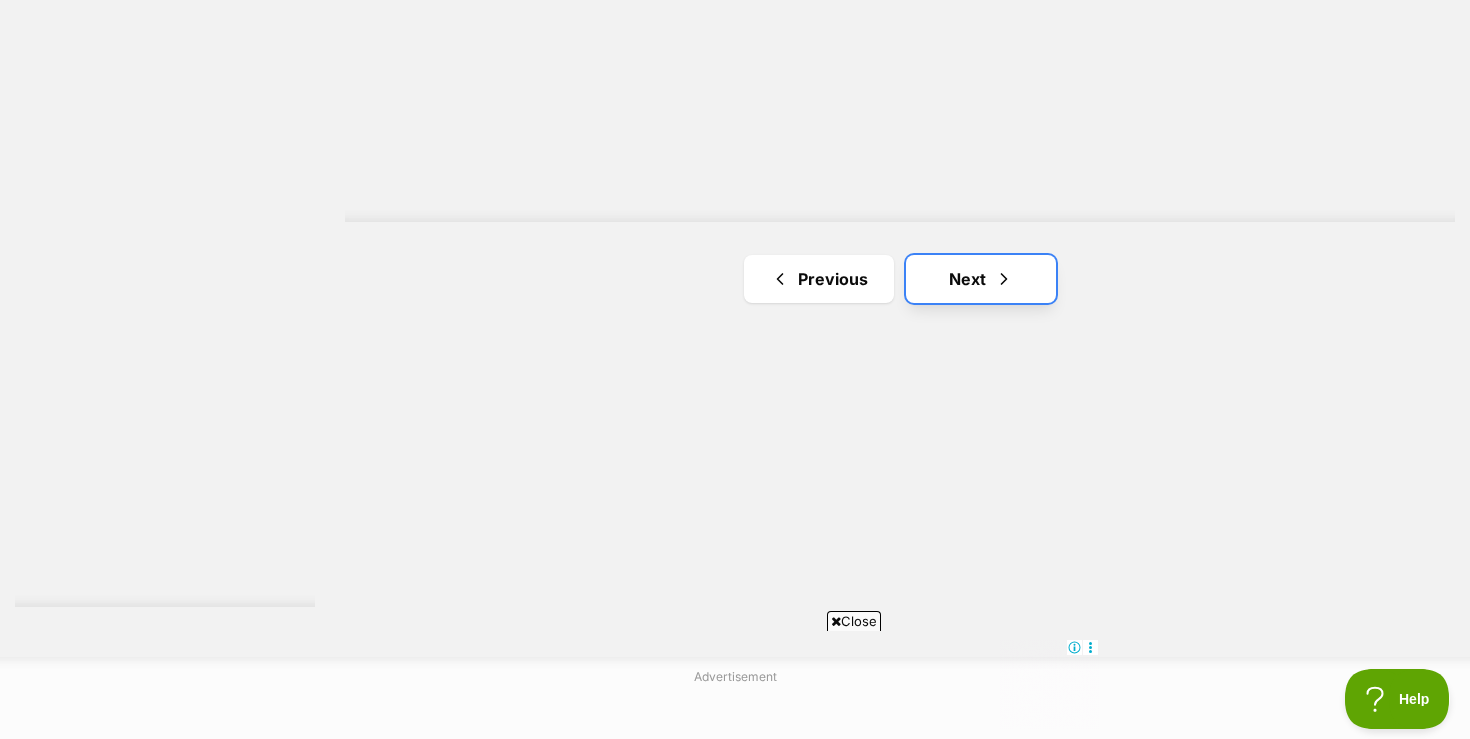 click on "Next" at bounding box center (981, 279) 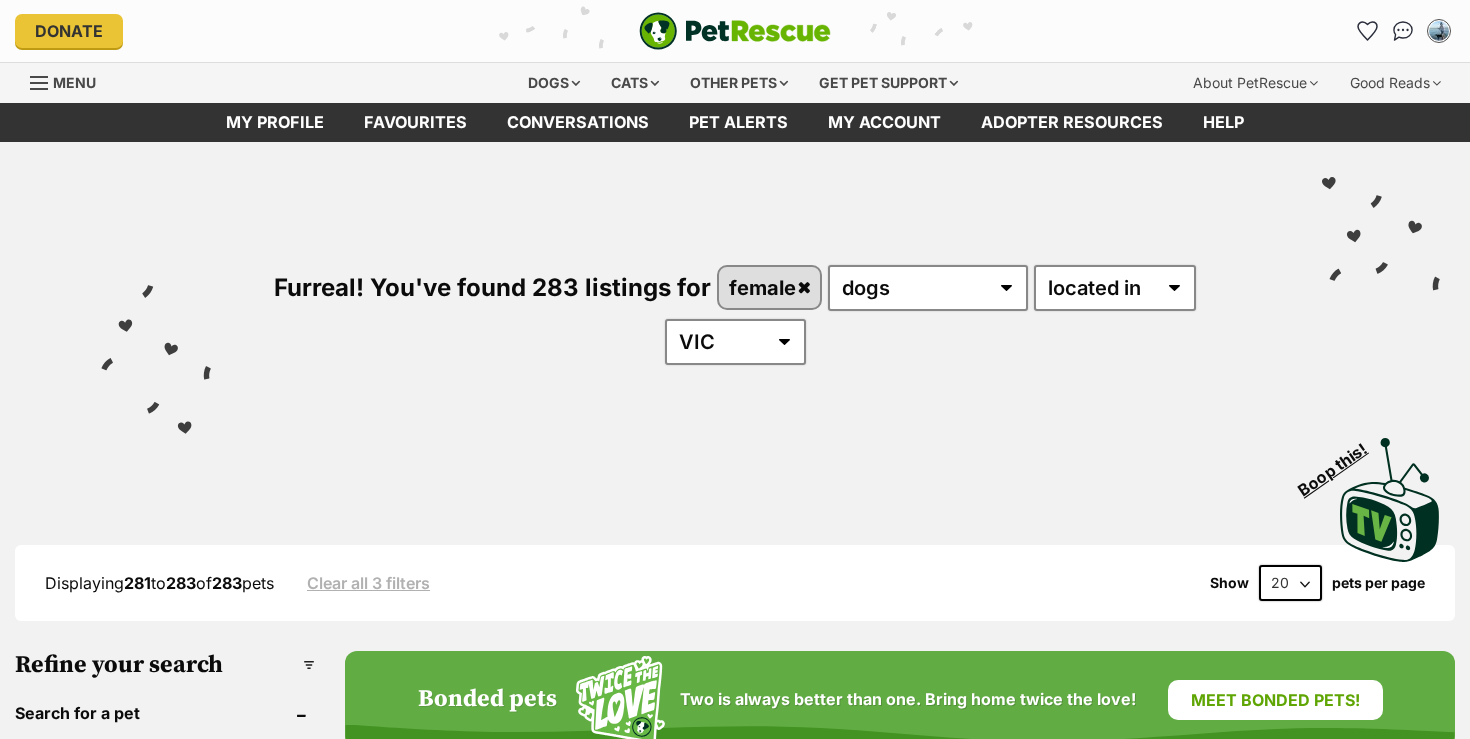 scroll, scrollTop: 0, scrollLeft: 0, axis: both 